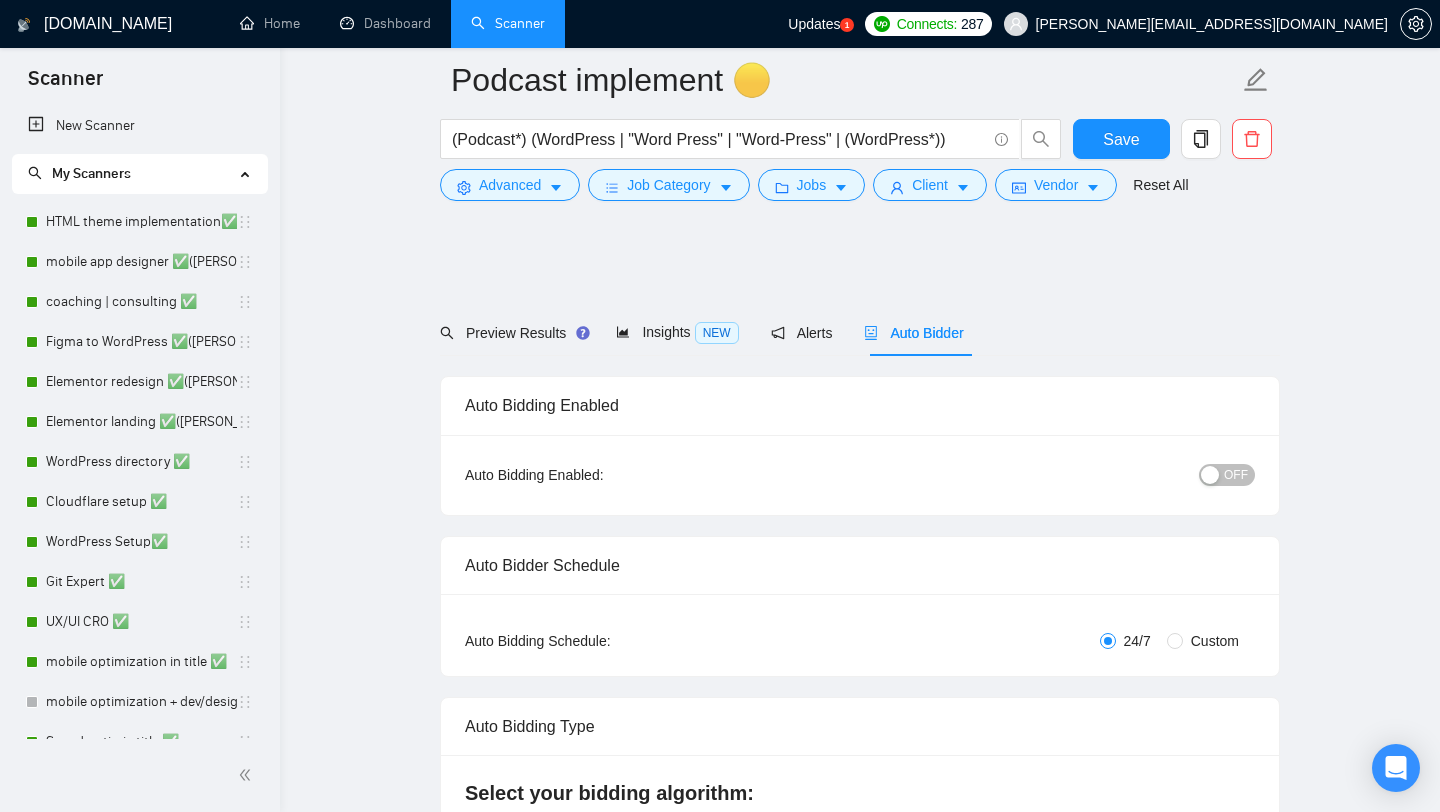 scroll, scrollTop: 1199, scrollLeft: 0, axis: vertical 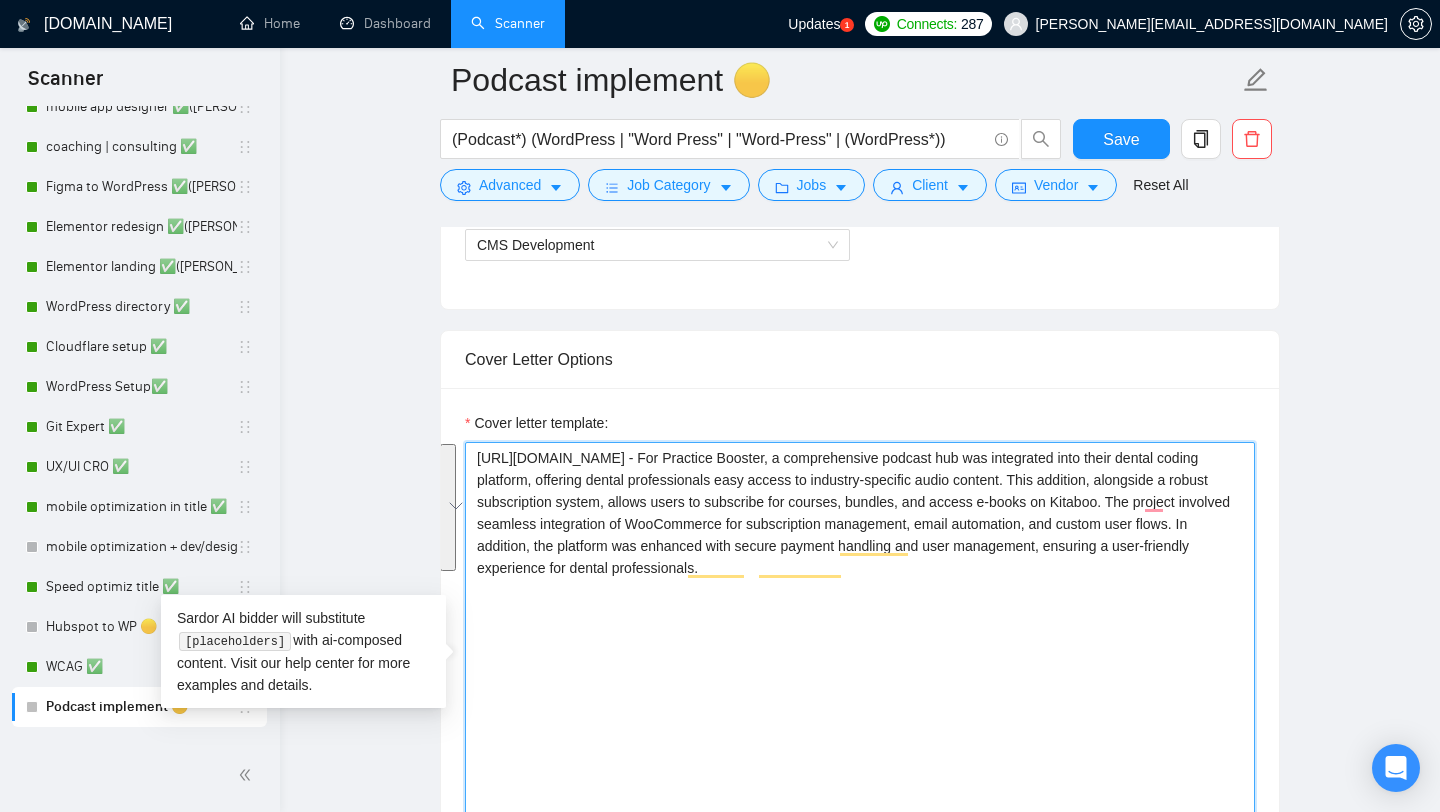 click on "[URL][DOMAIN_NAME] - For Practice Booster, a comprehensive podcast hub was integrated into their dental coding platform, offering dental professionals easy access to industry-specific audio content. This addition, alongside a robust subscription system, allows users to subscribe for courses, bundles, and access e-books on Kitaboo. The project involved seamless integration of WooCommerce for subscription management, email automation, and custom user flows. In addition, the platform was enhanced with secure payment handling and user management, ensuring a user-friendly experience for dental professionals." at bounding box center [860, 667] 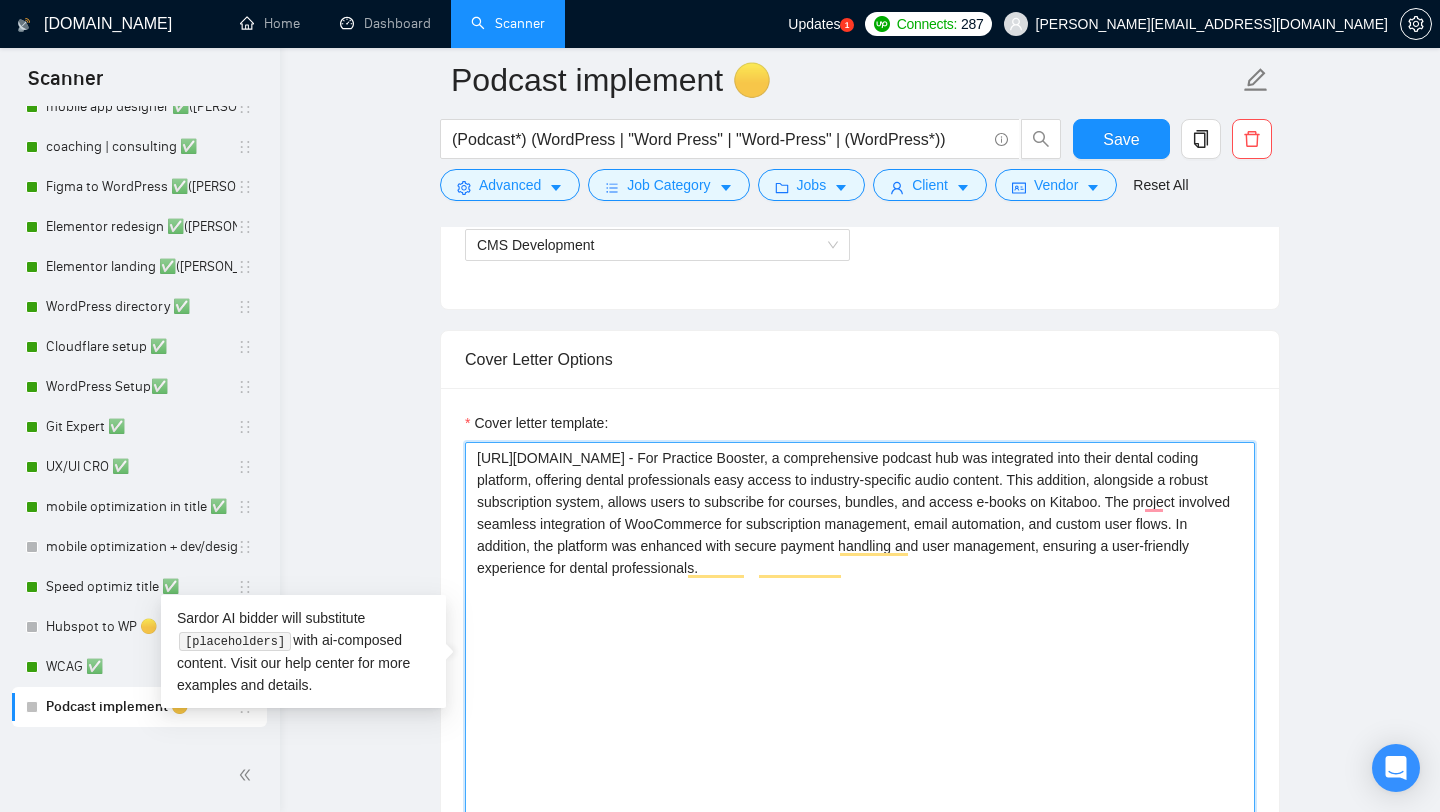 drag, startPoint x: 979, startPoint y: 461, endPoint x: 450, endPoint y: 460, distance: 529.0009 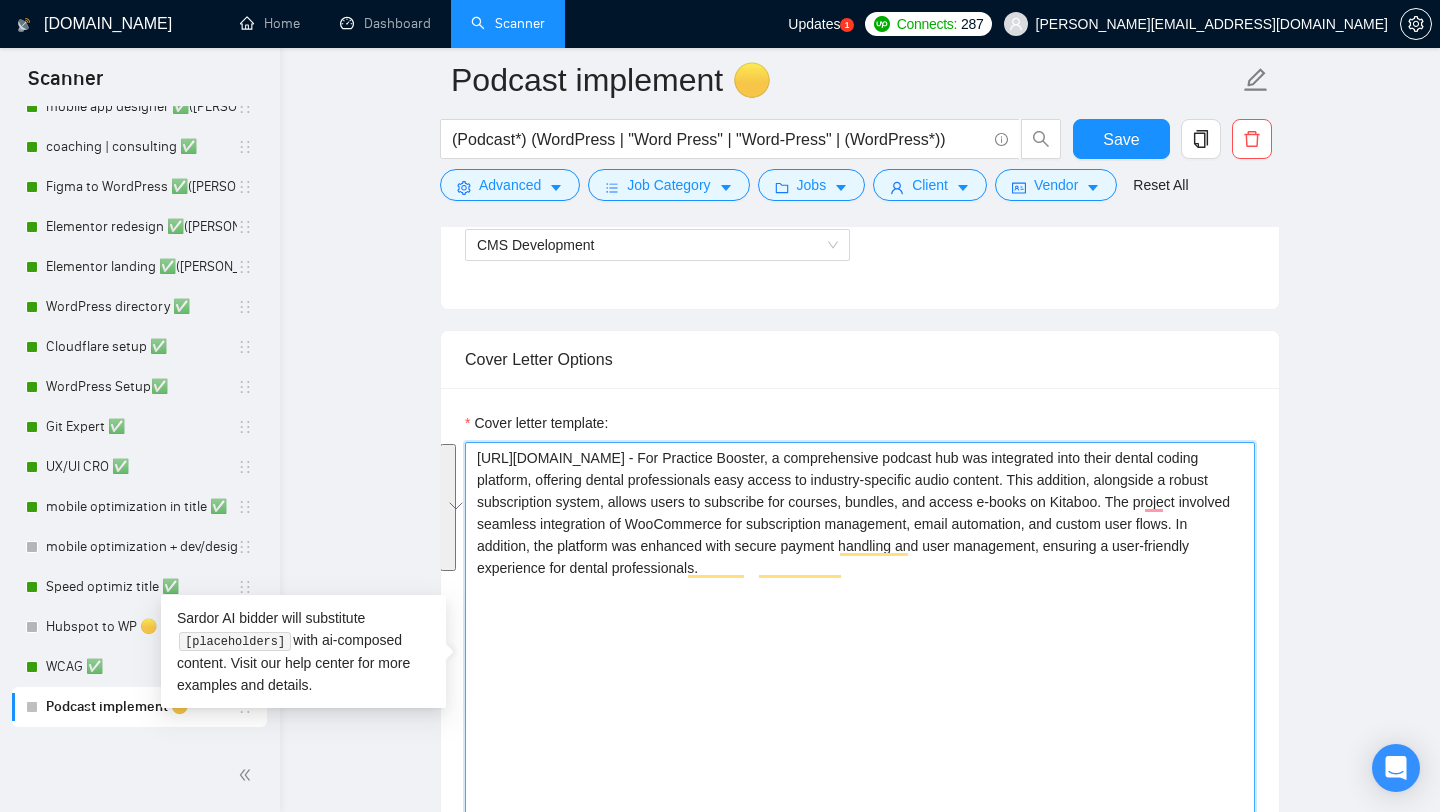paste on "For Practice Booster, I integrated a podcast hub into their platform, giving dental professionals easy access to industry-specific audio content, alongside a WooCommerce subscription system for seamless access to courses and e-books - [URL][DOMAIN_NAME]" 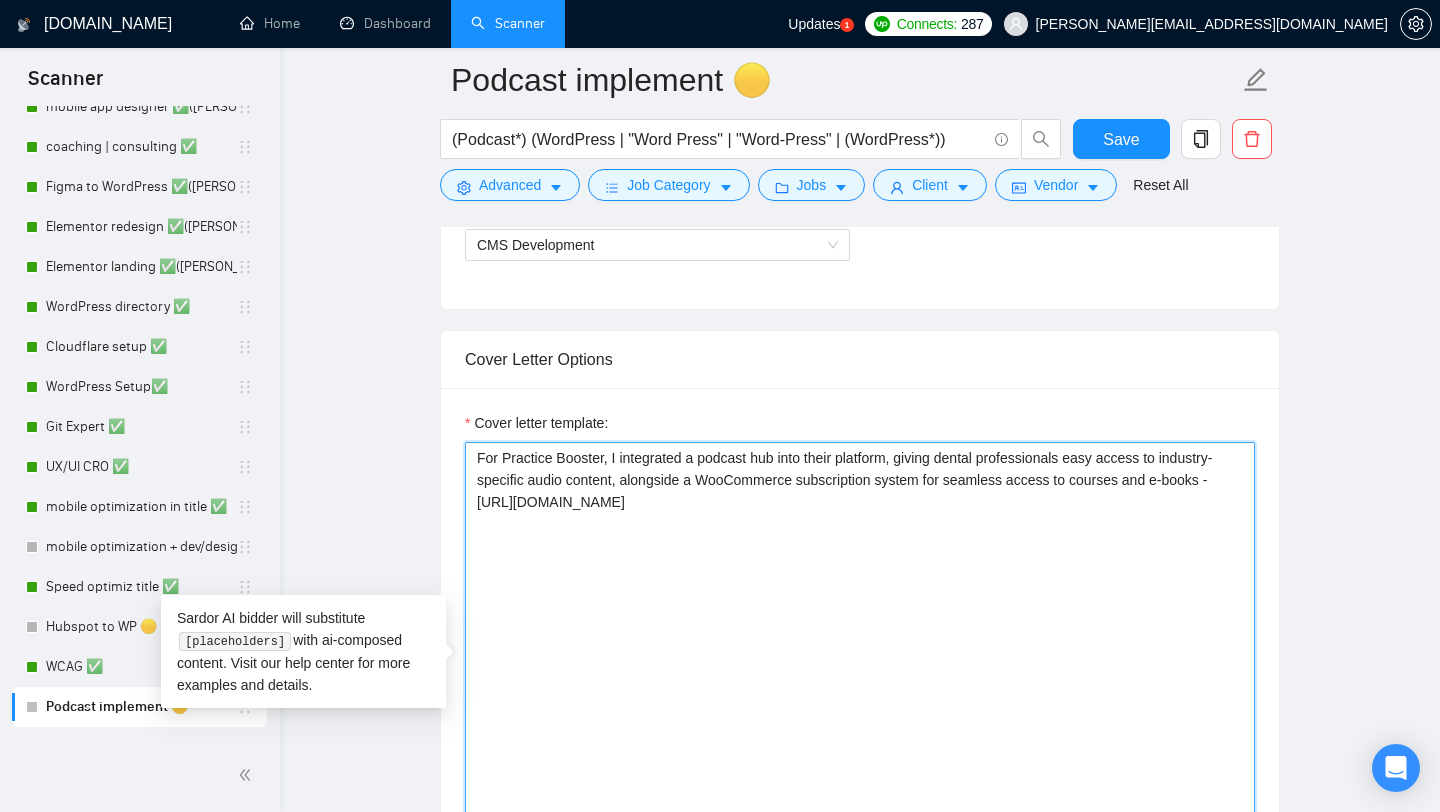 click on "For Practice Booster, I integrated a podcast hub into their platform, giving dental professionals easy access to industry-specific audio content, alongside a WooCommerce subscription system for seamless access to courses and e-books - [URL][DOMAIN_NAME]" at bounding box center [860, 667] 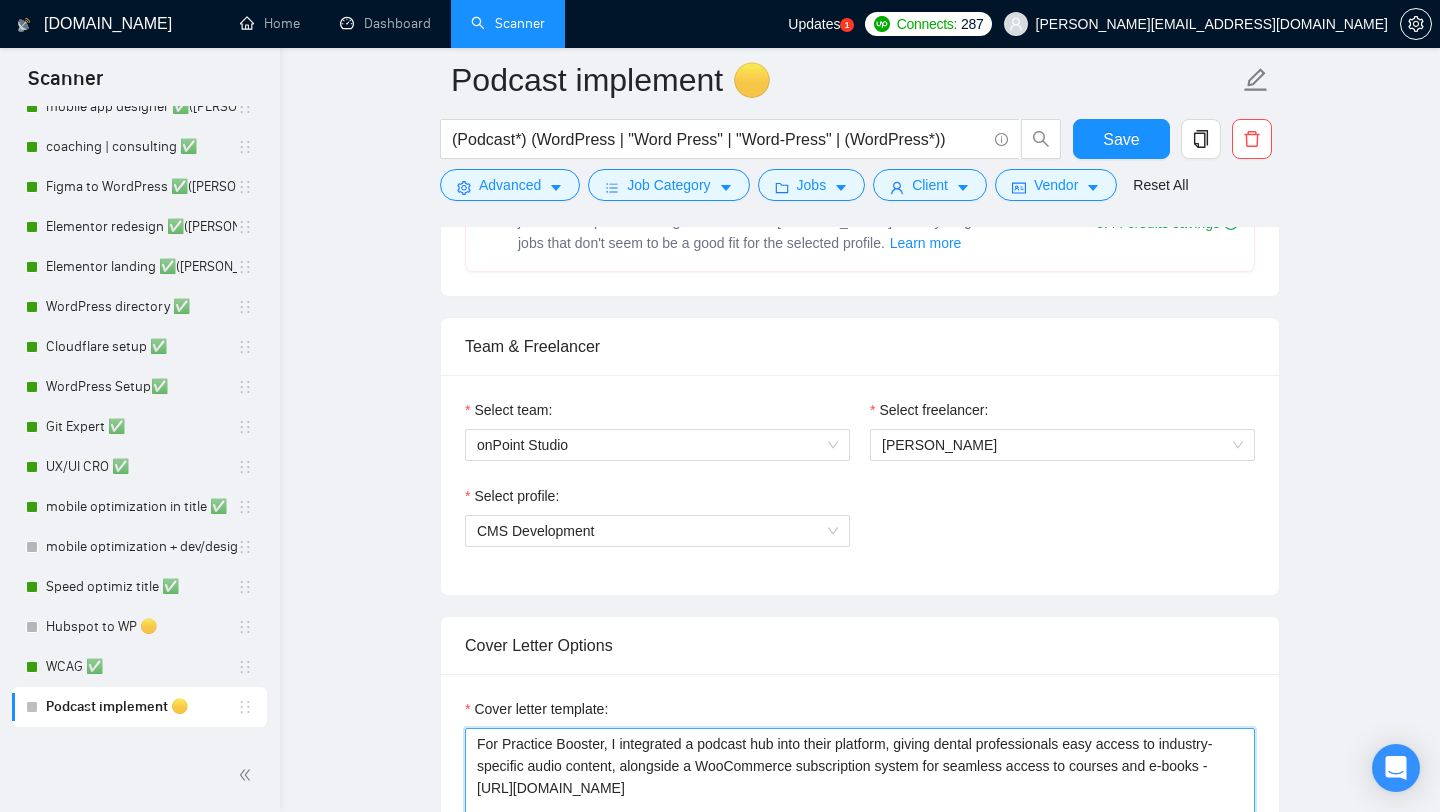 scroll, scrollTop: 985, scrollLeft: 0, axis: vertical 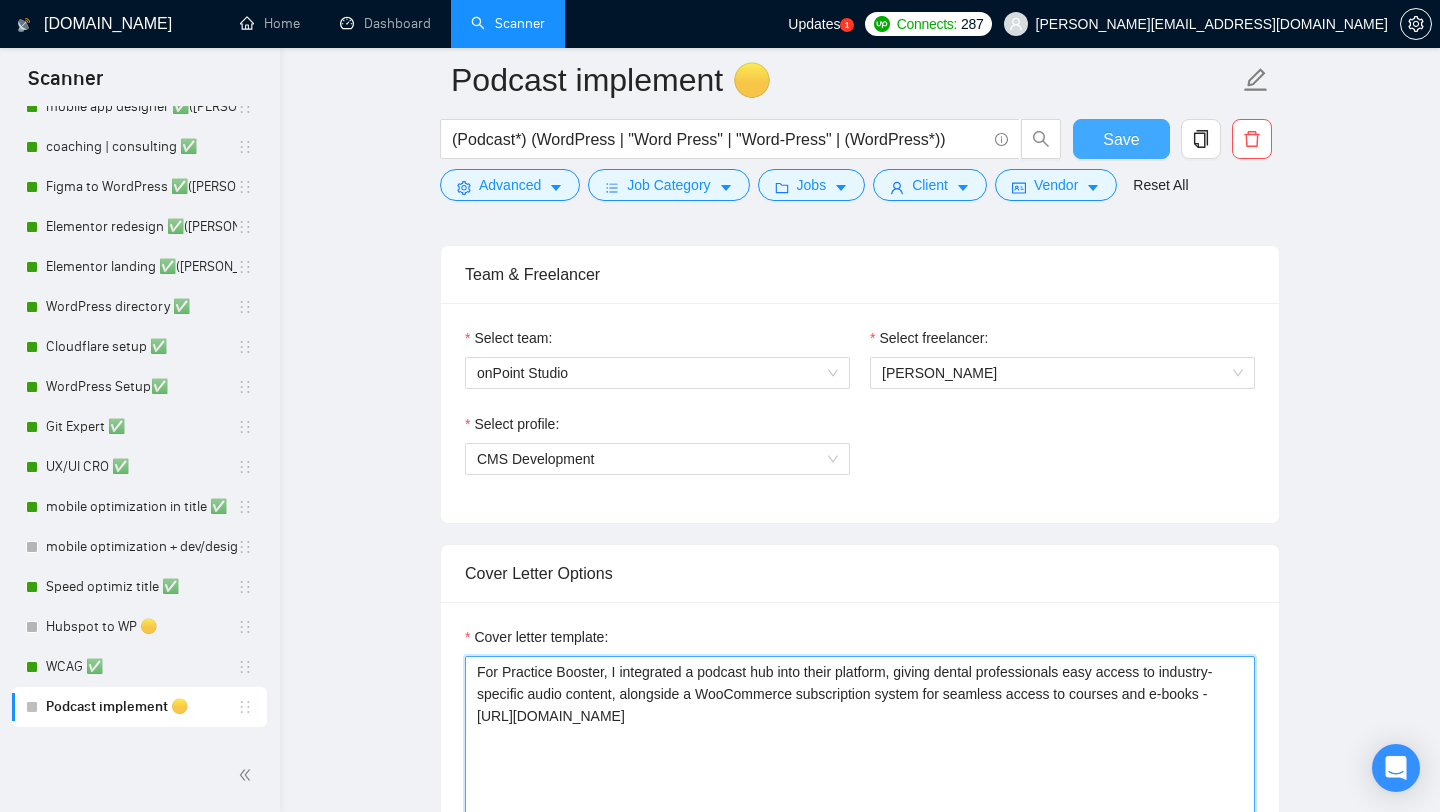 type on "For Practice Booster, I integrated a podcast hub into their platform, giving dental professionals easy access to industry-specific audio content, alongside a WooCommerce subscription system for seamless access to courses and e-books - [URL][DOMAIN_NAME]" 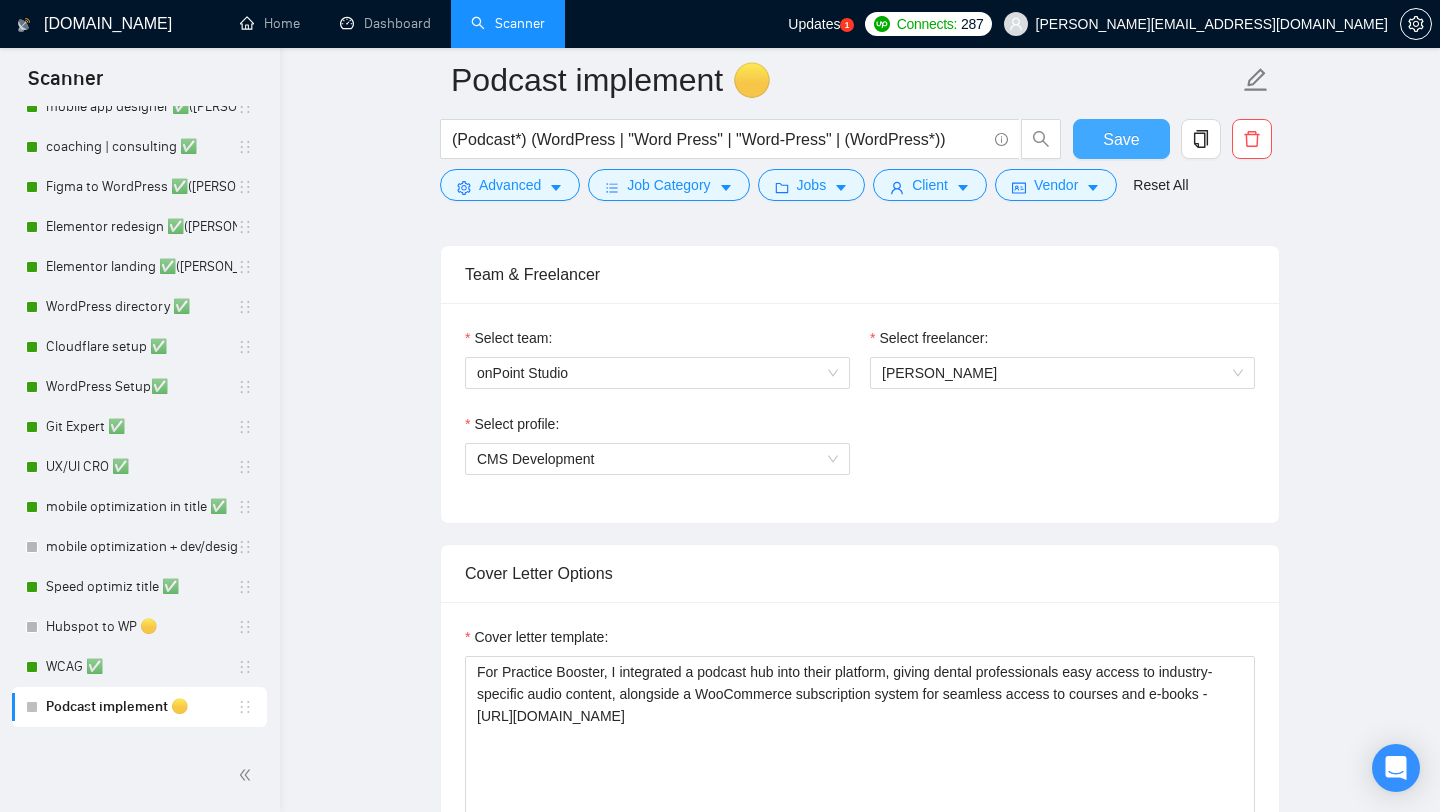 click on "Save" at bounding box center (1121, 139) 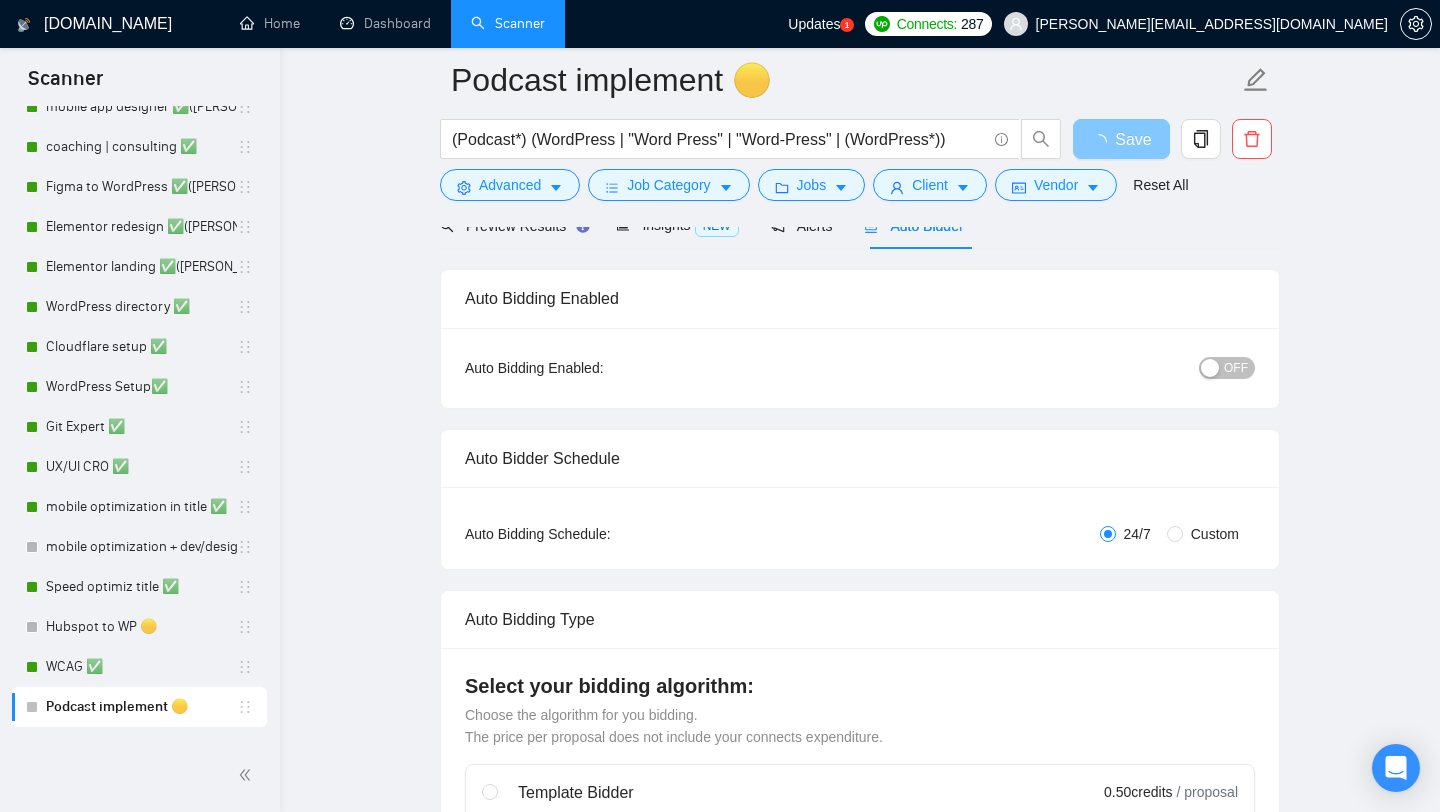 scroll, scrollTop: 0, scrollLeft: 0, axis: both 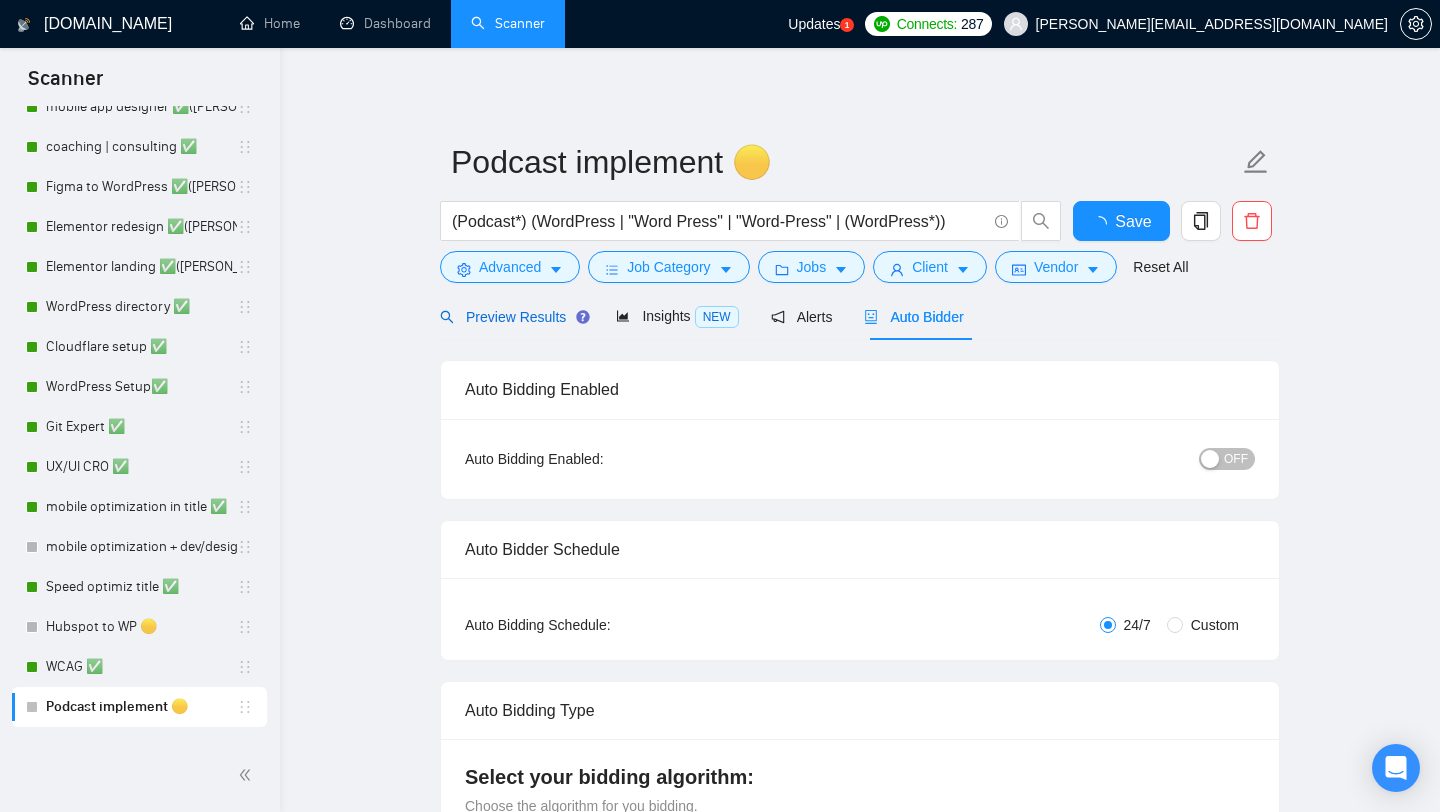 click on "Preview Results" at bounding box center (512, 317) 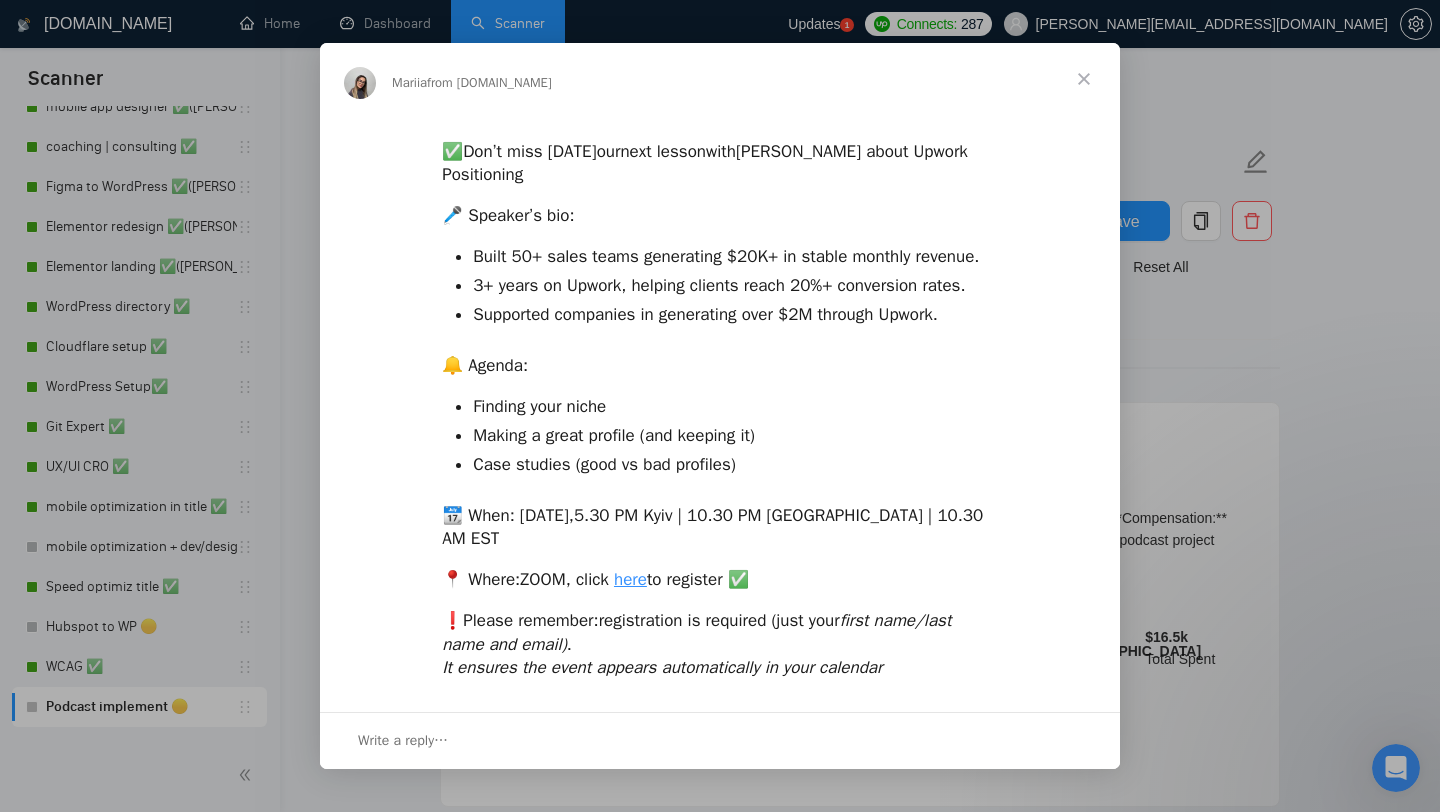 scroll, scrollTop: 0, scrollLeft: 0, axis: both 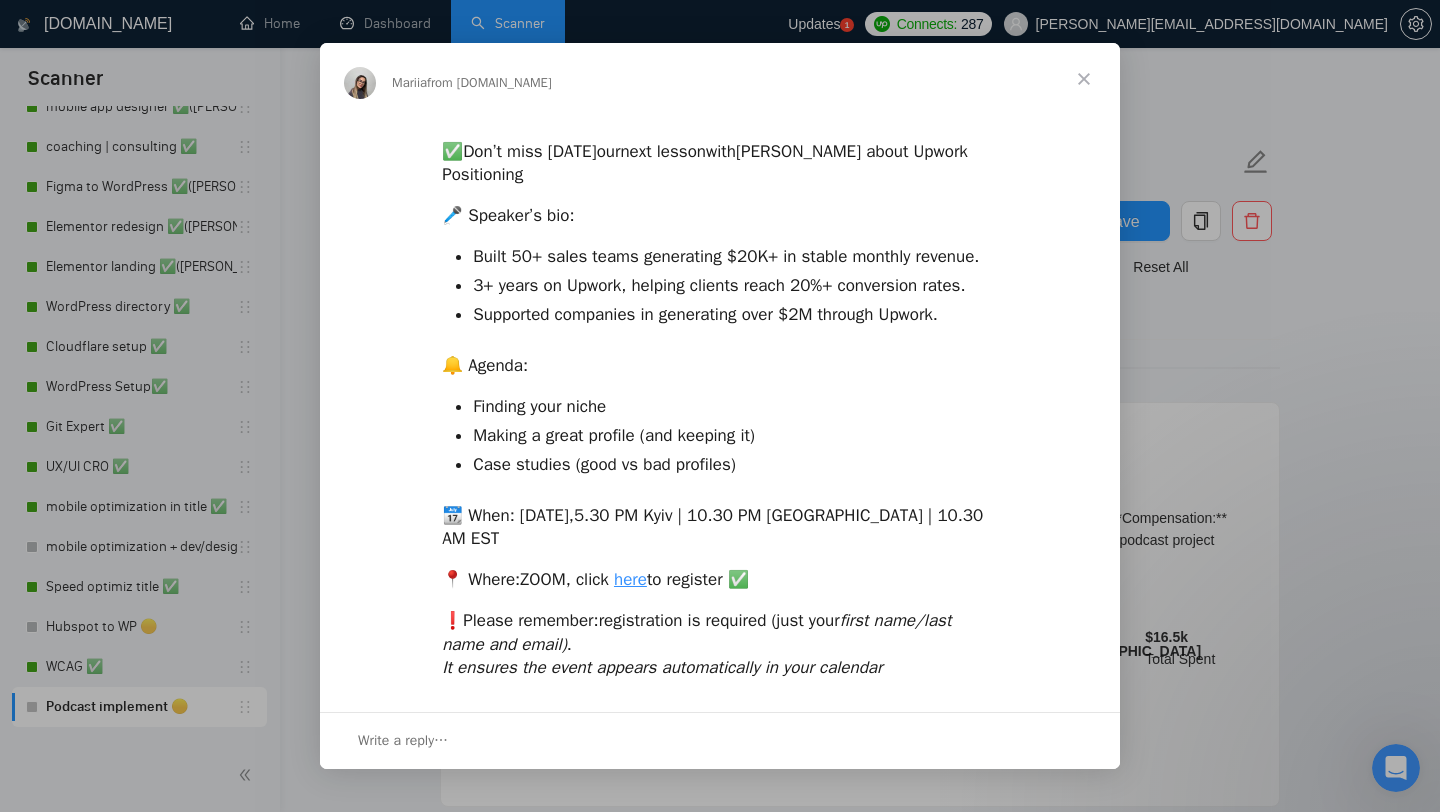 click at bounding box center (1084, 79) 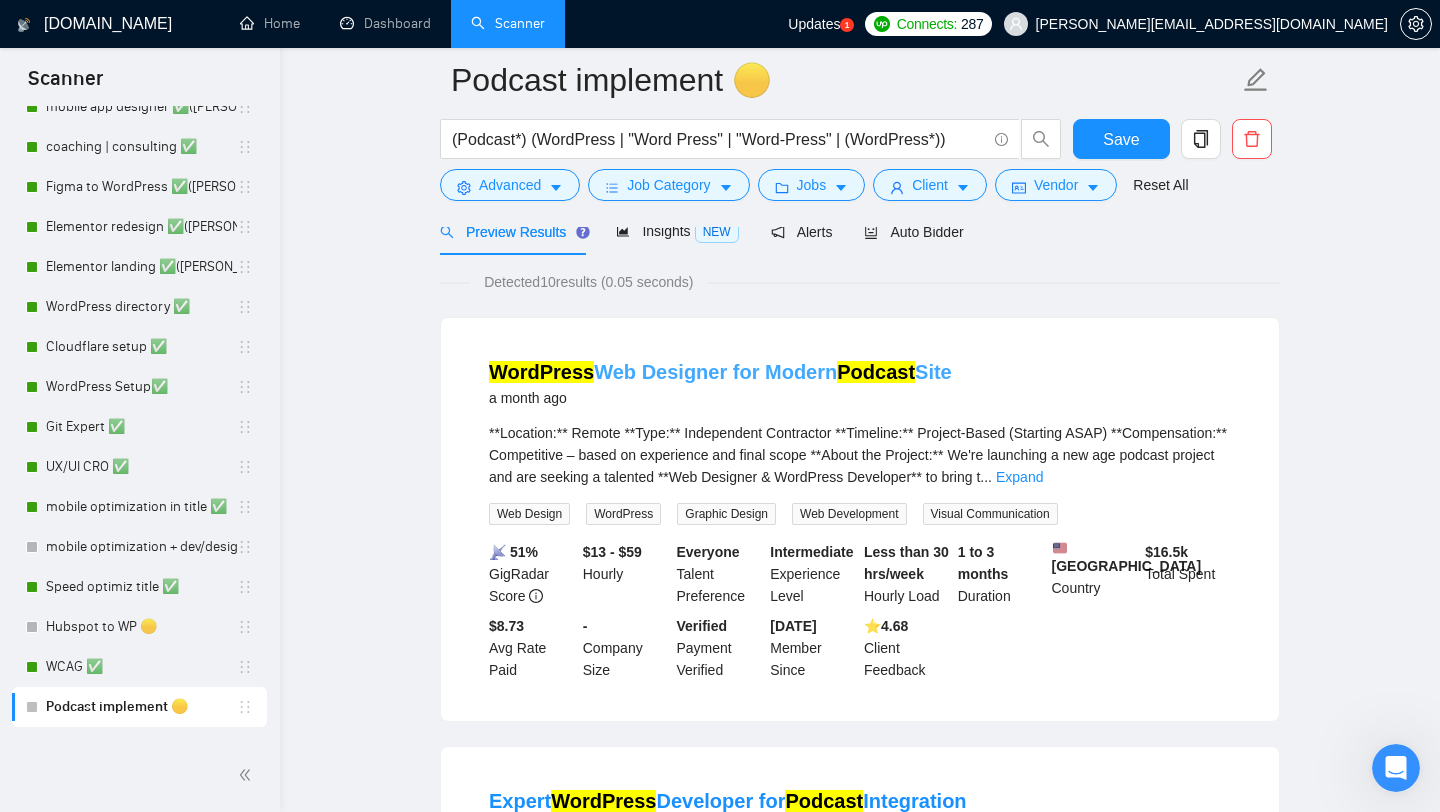 scroll, scrollTop: 114, scrollLeft: 0, axis: vertical 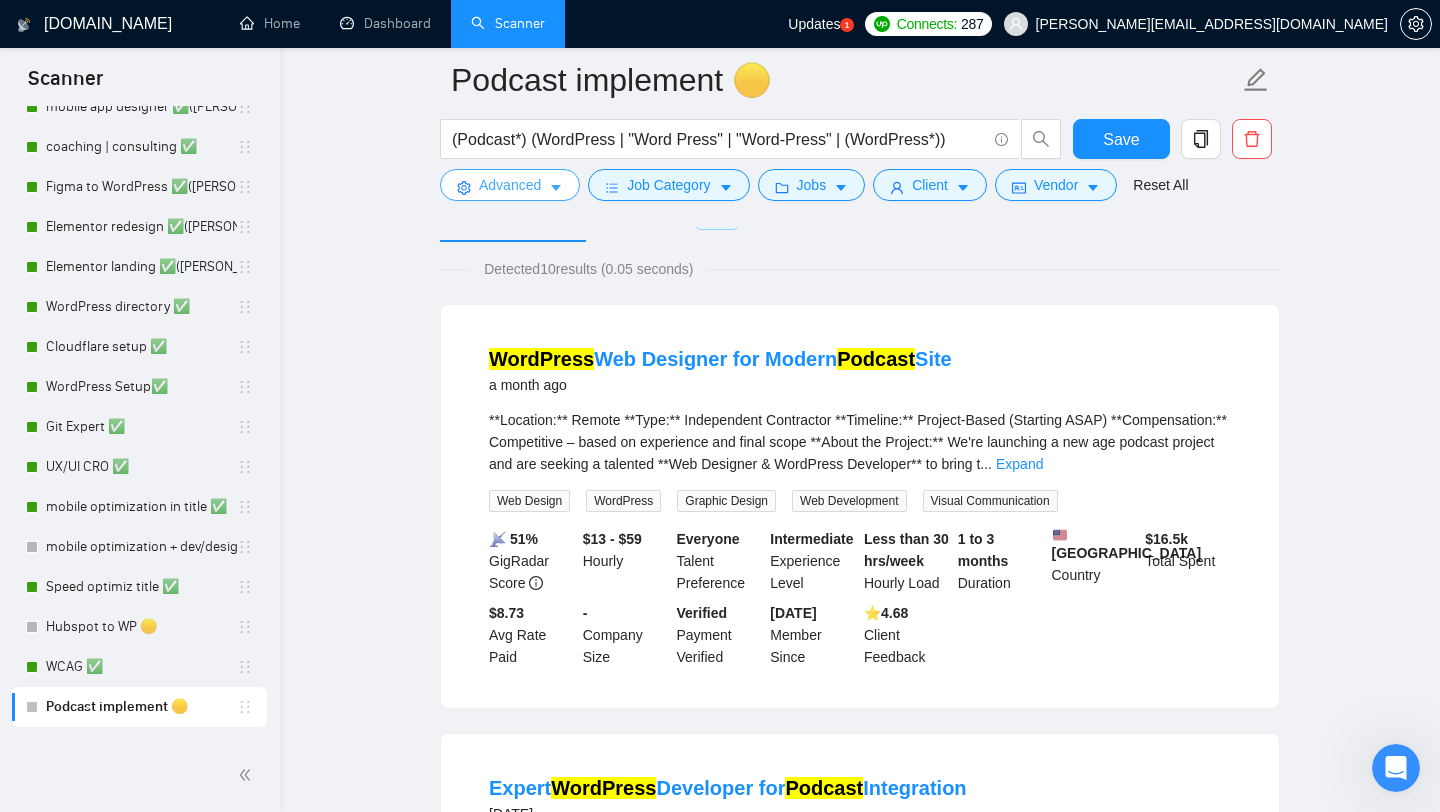 click on "Advanced" at bounding box center [510, 185] 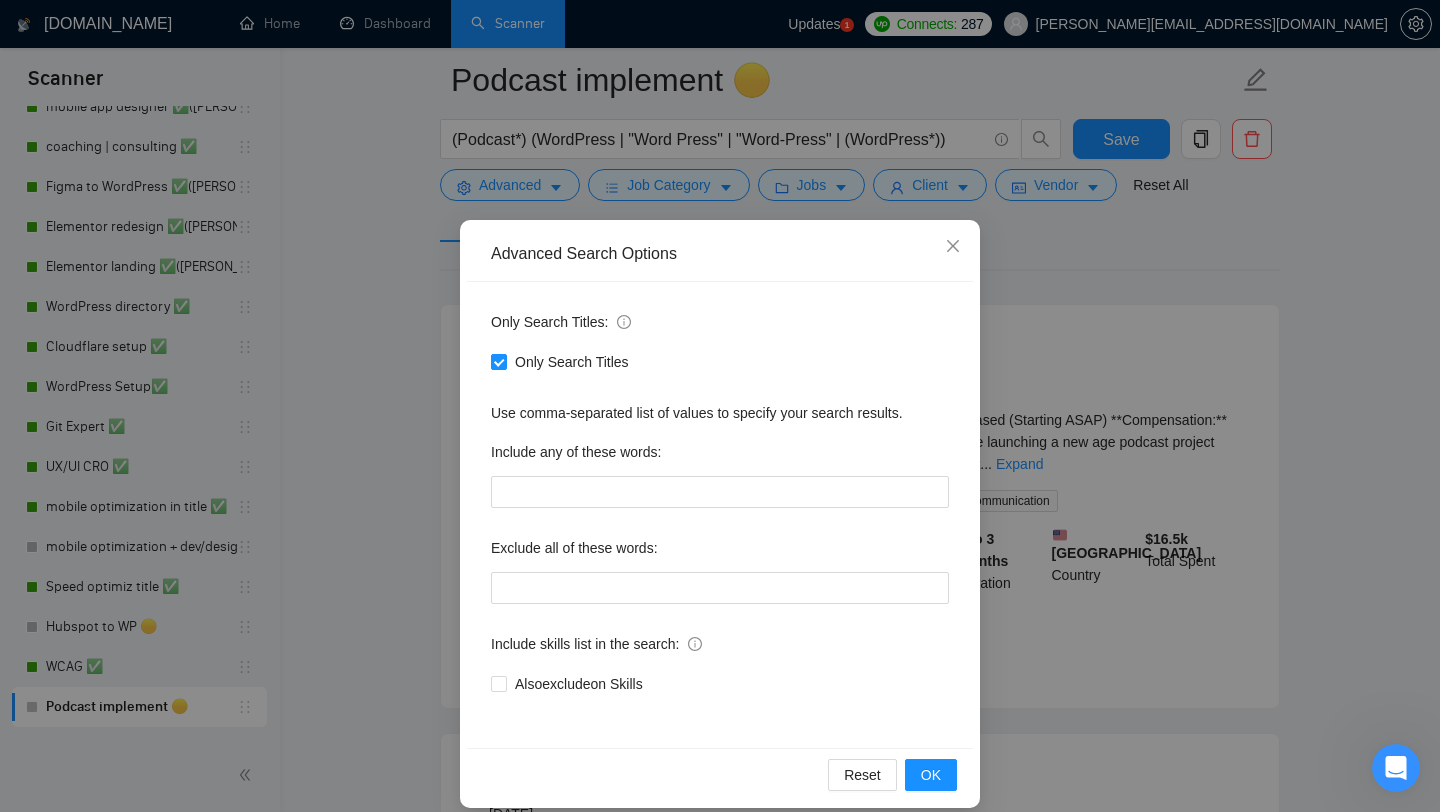 click on "Advanced Search Options Only Search Titles:   Only Search Titles Use comma-separated list of values to specify your search results. Include any of these words: Exclude all of these words: Include skills list in the search:   Also  exclude  on Skills Reset OK" at bounding box center [720, 406] 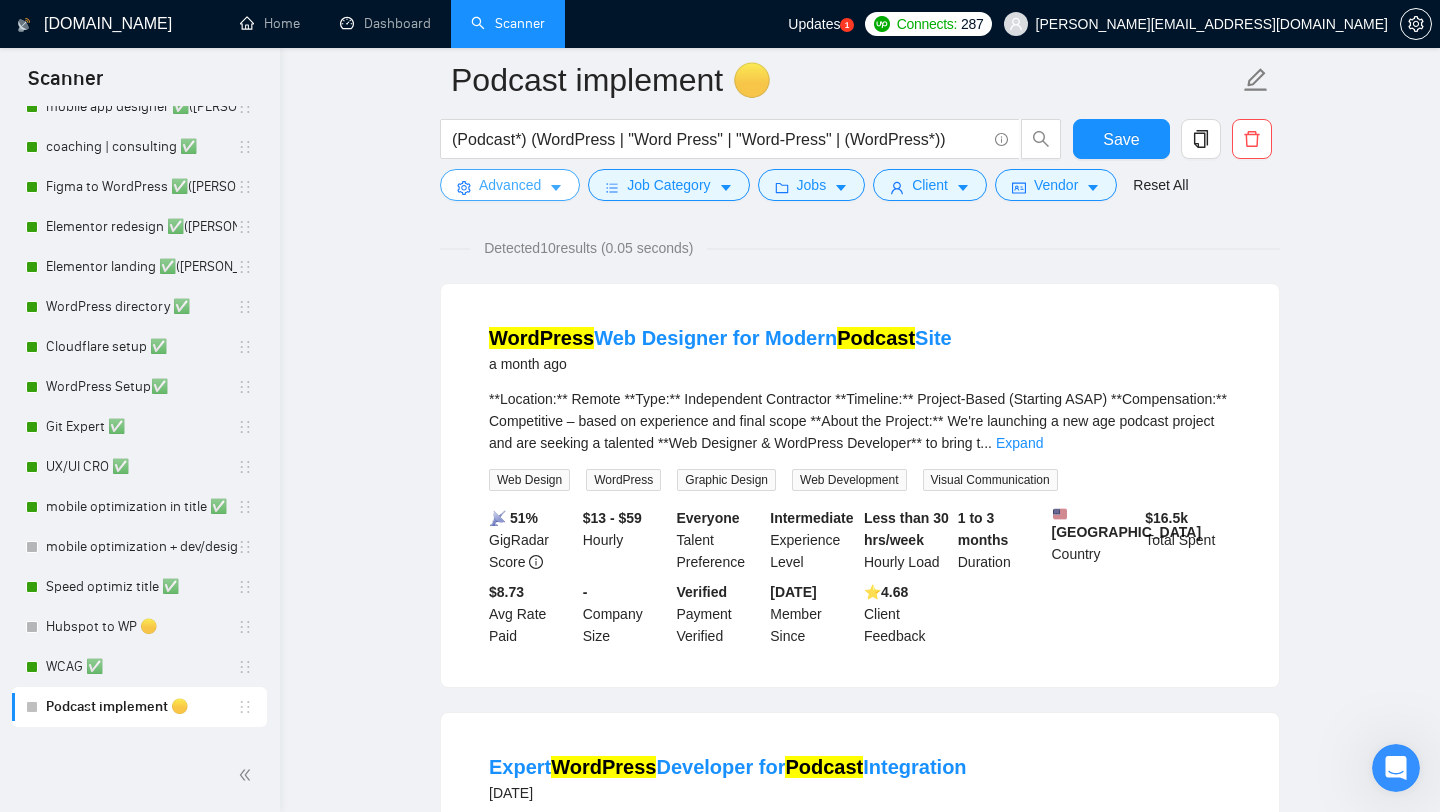 scroll, scrollTop: 0, scrollLeft: 0, axis: both 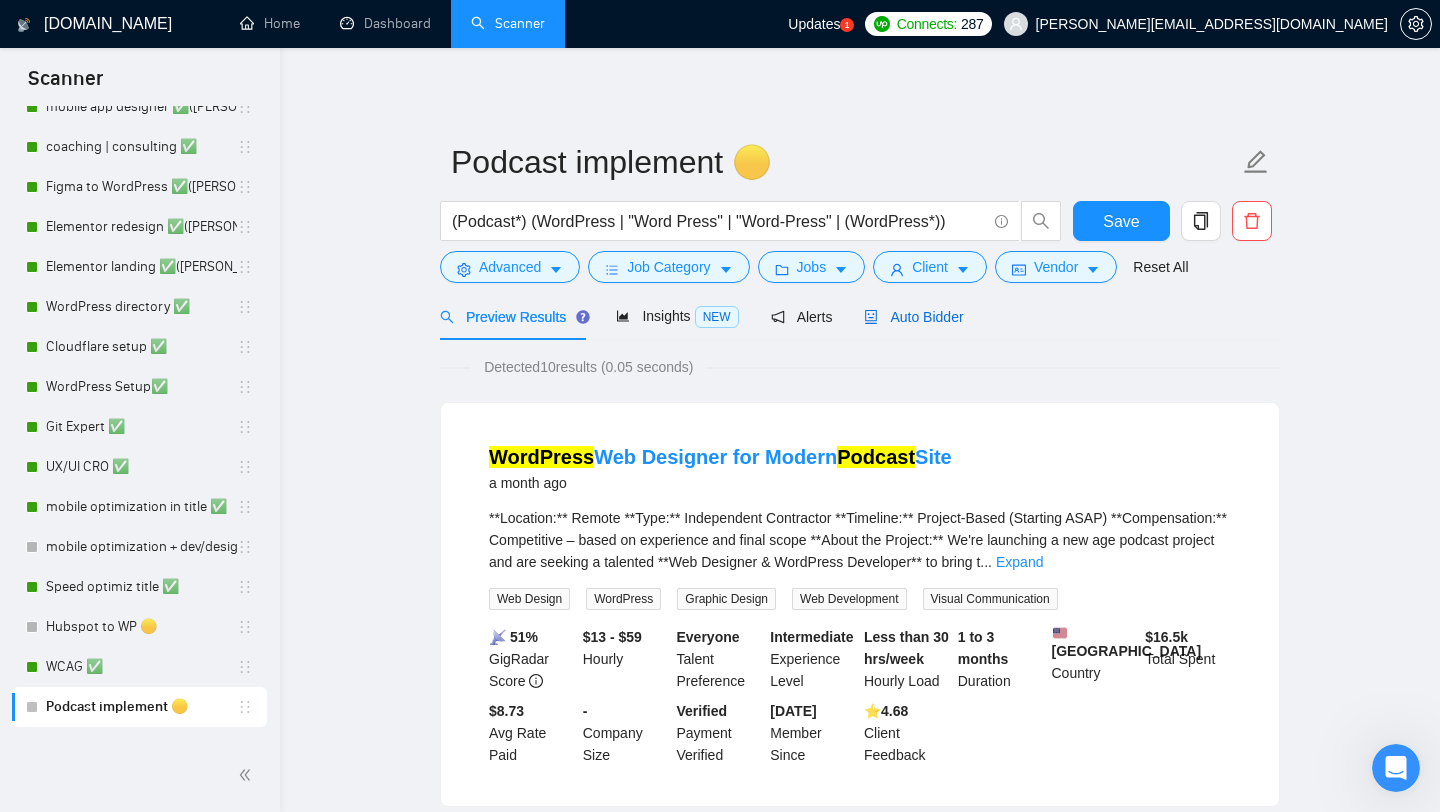 click on "Auto Bidder" at bounding box center [913, 317] 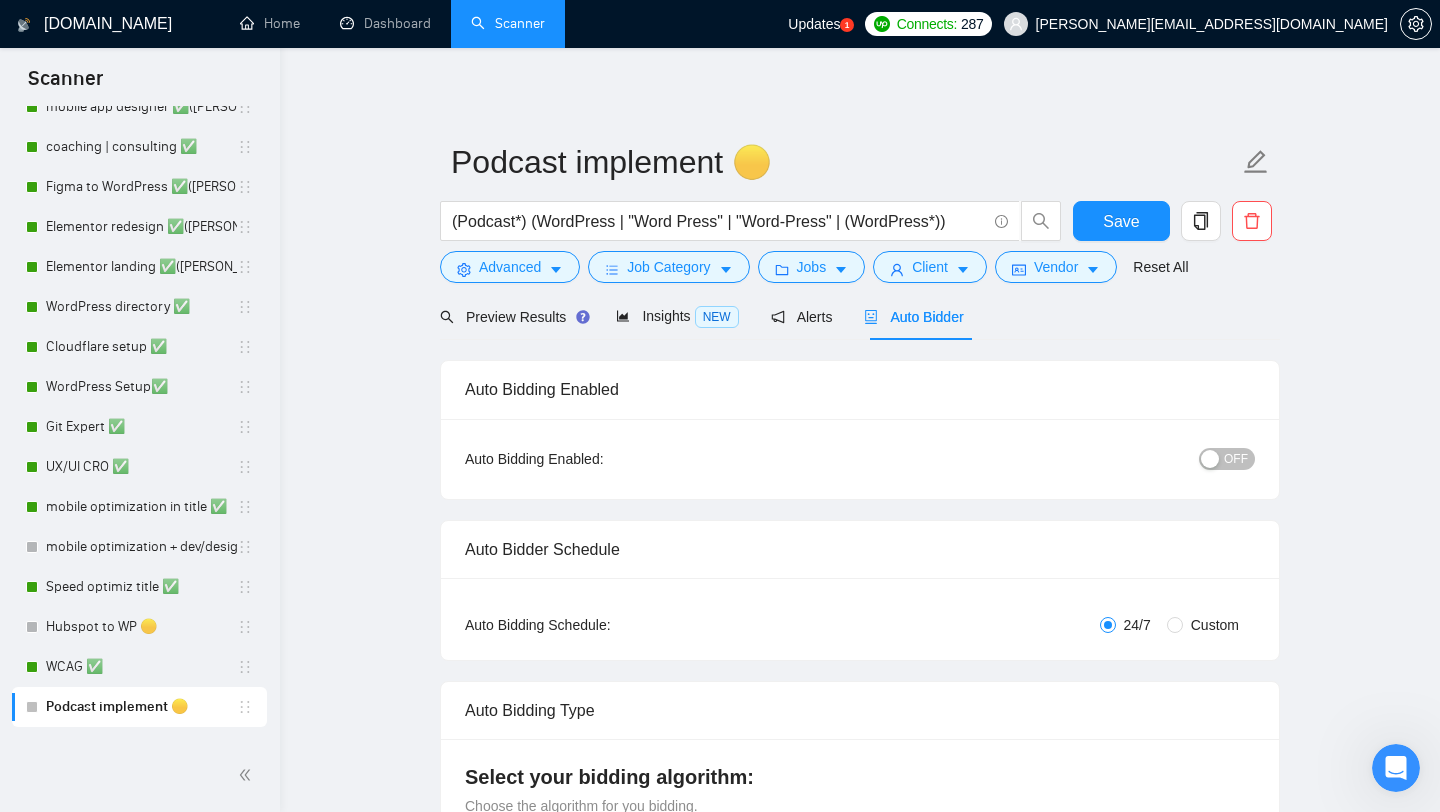 type 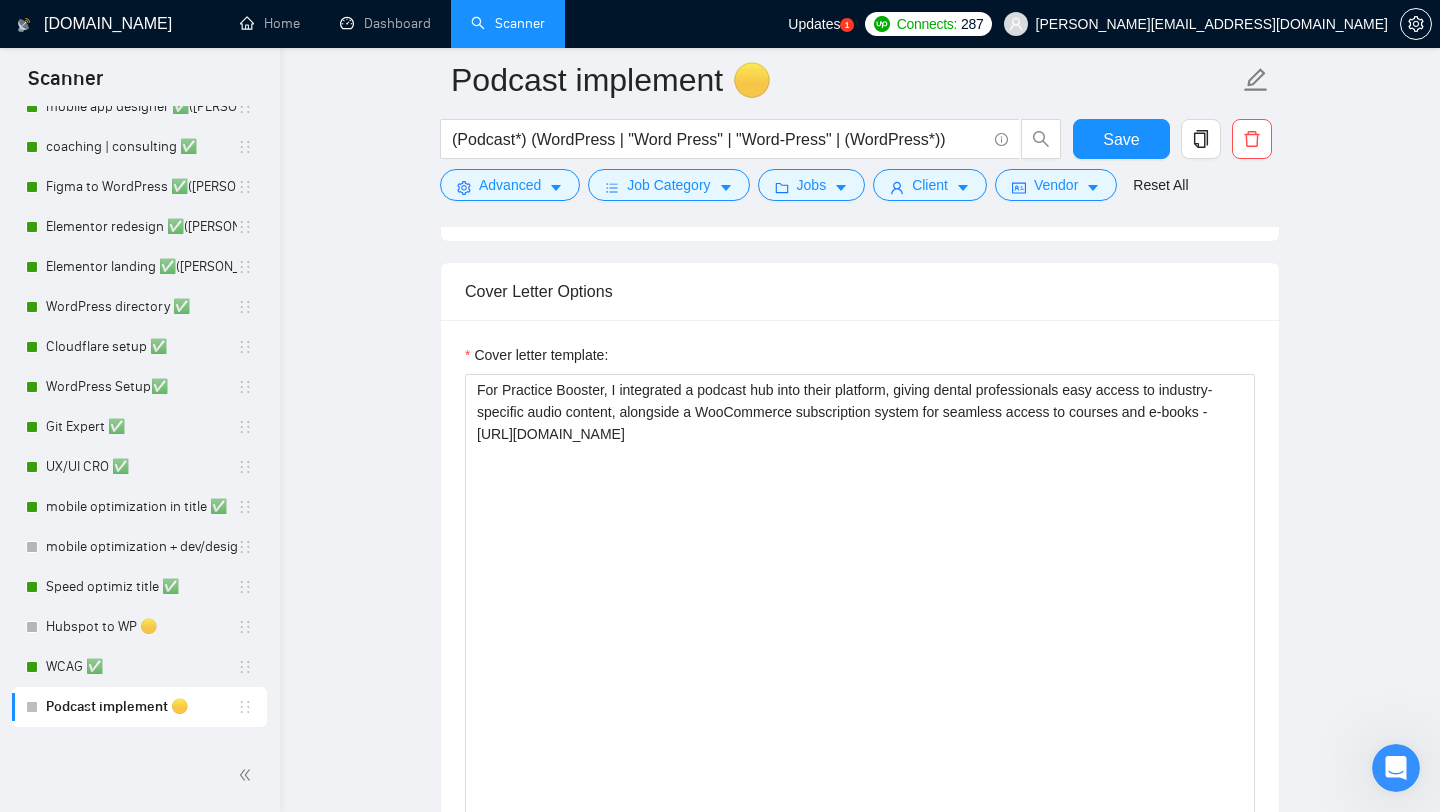 scroll, scrollTop: 1329, scrollLeft: 0, axis: vertical 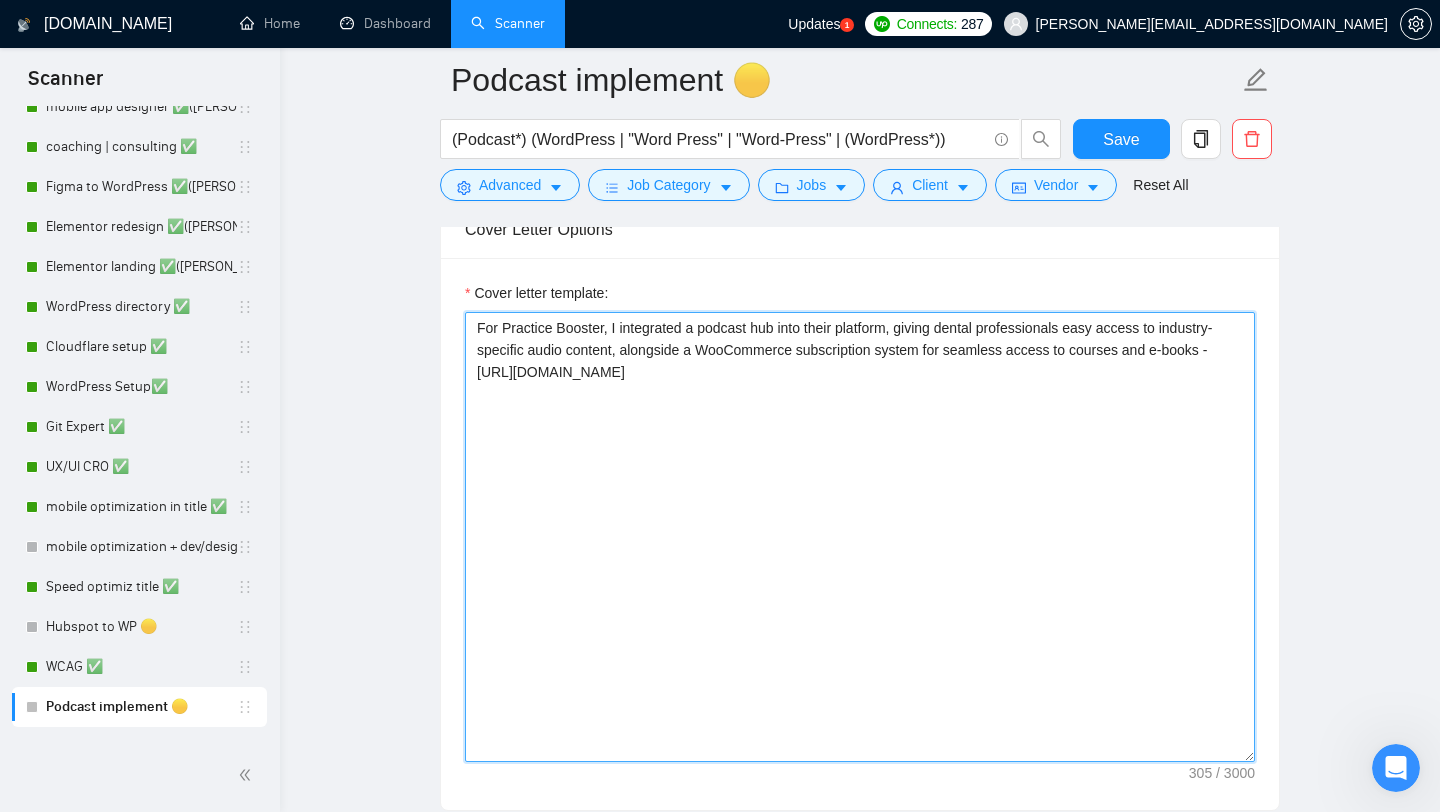 click on "For Practice Booster, I integrated a podcast hub into their platform, giving dental professionals easy access to industry-specific audio content, alongside a WooCommerce subscription system for seamless access to courses and e-books - [URL][DOMAIN_NAME]" at bounding box center (860, 537) 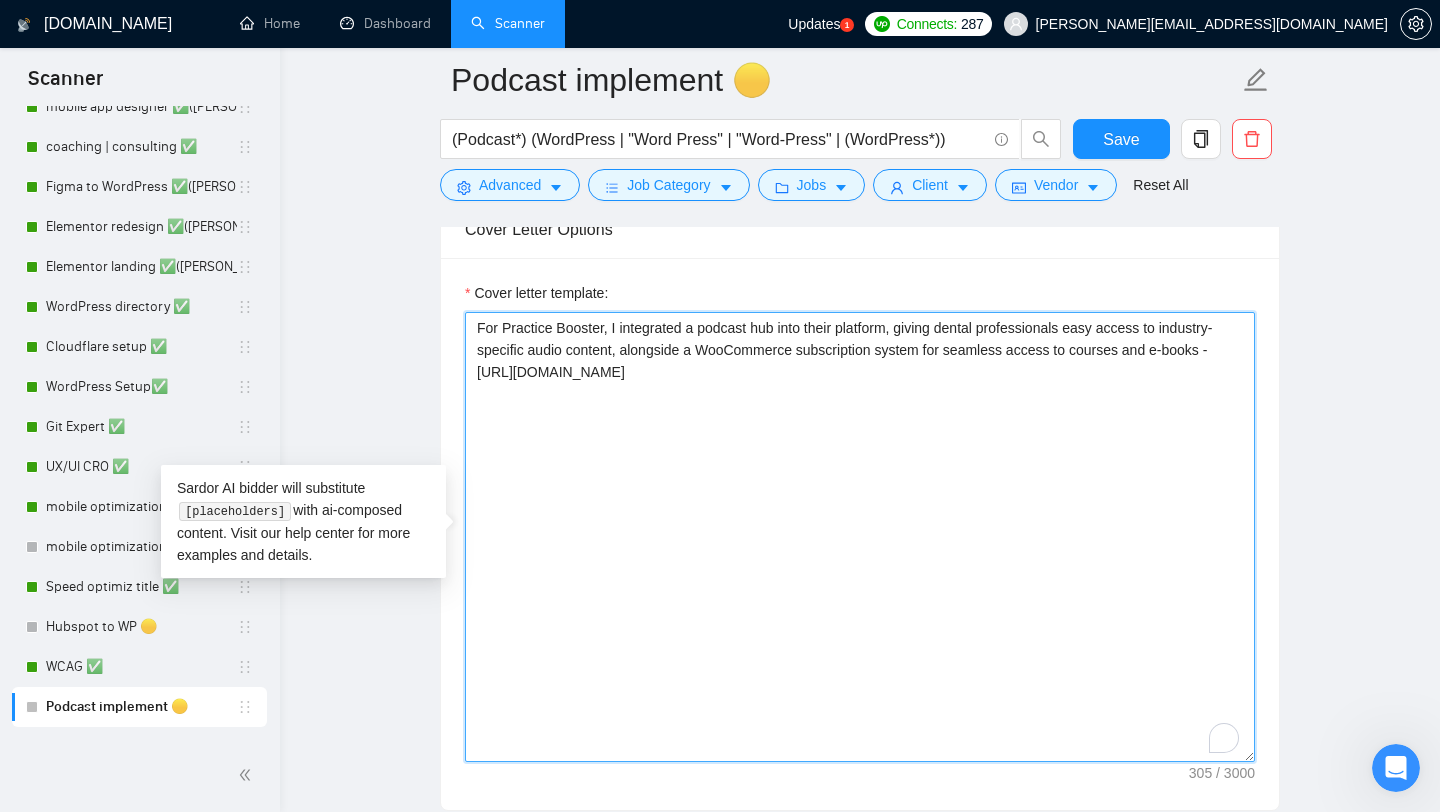 click on "For Practice Booster, I integrated a podcast hub into their platform, giving dental professionals easy access to industry-specific audio content, alongside a WooCommerce subscription system for seamless access to courses and e-books - [URL][DOMAIN_NAME]" at bounding box center (860, 537) 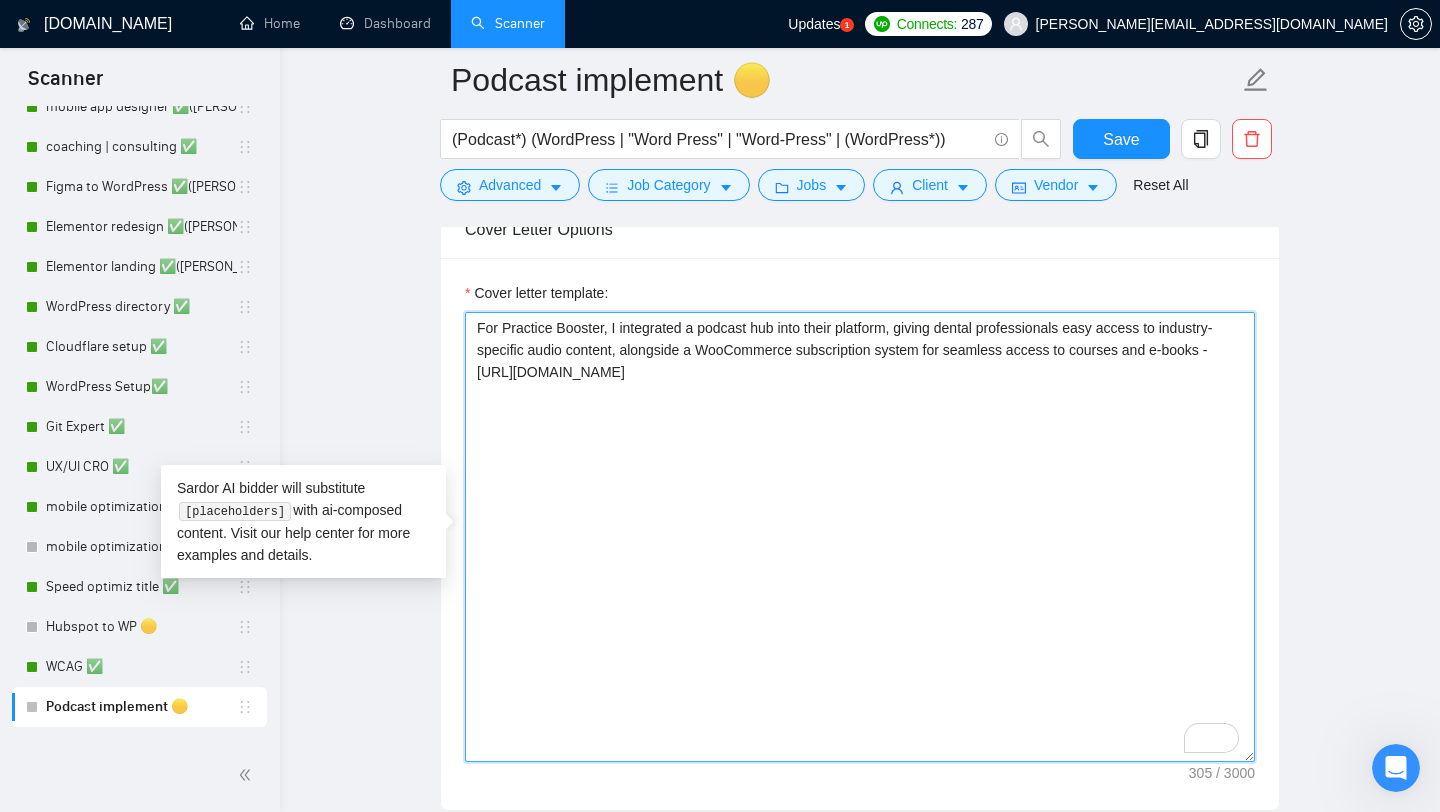 paste on "I'd love to show you an example of my identical work right away - I believe seeing is believing when it comes to podcast integration quality." 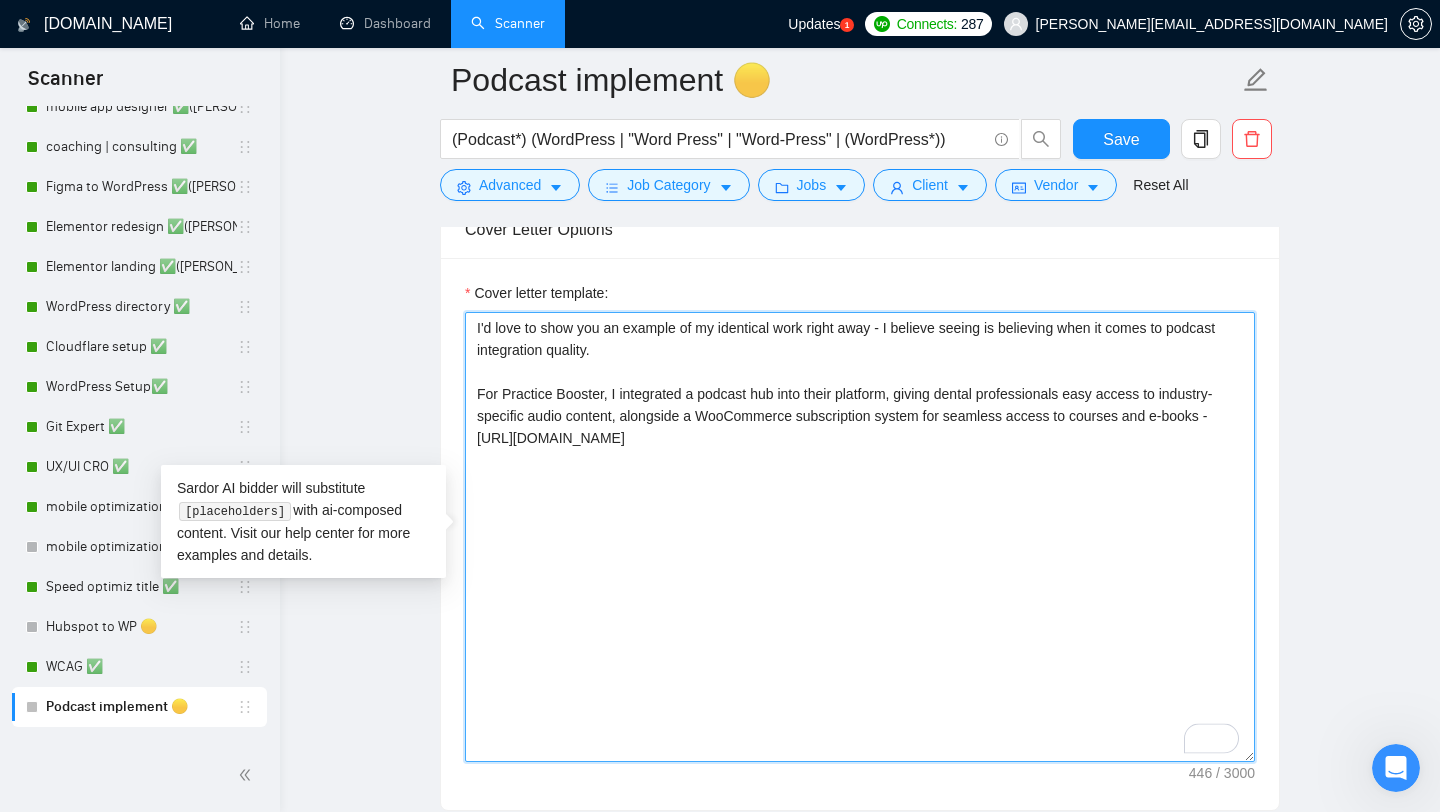 click on "I'd love to show you an example of my identical work right away - I believe seeing is believing when it comes to podcast integration quality.
For Practice Booster, I integrated a podcast hub into their platform, giving dental professionals easy access to industry-specific audio content, alongside a WooCommerce subscription system for seamless access to courses and e-books - [URL][DOMAIN_NAME]" at bounding box center (860, 537) 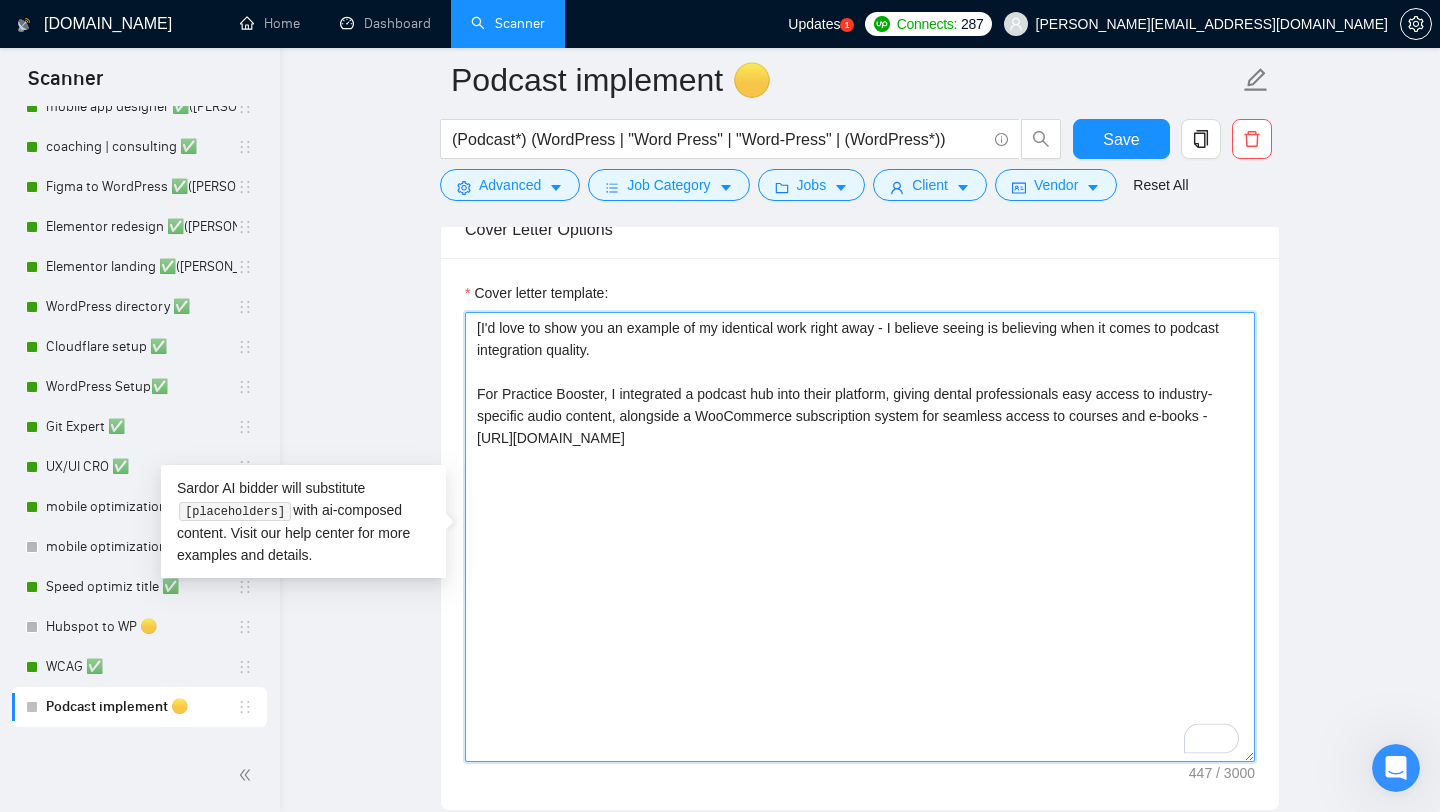 click on "[I'd love to show you an example of my identical work right away - I believe seeing is believing when it comes to podcast integration quality.
For Practice Booster, I integrated a podcast hub into their platform, giving dental professionals easy access to industry-specific audio content, alongside a WooCommerce subscription system for seamless access to courses and e-books - [URL][DOMAIN_NAME]" at bounding box center [860, 537] 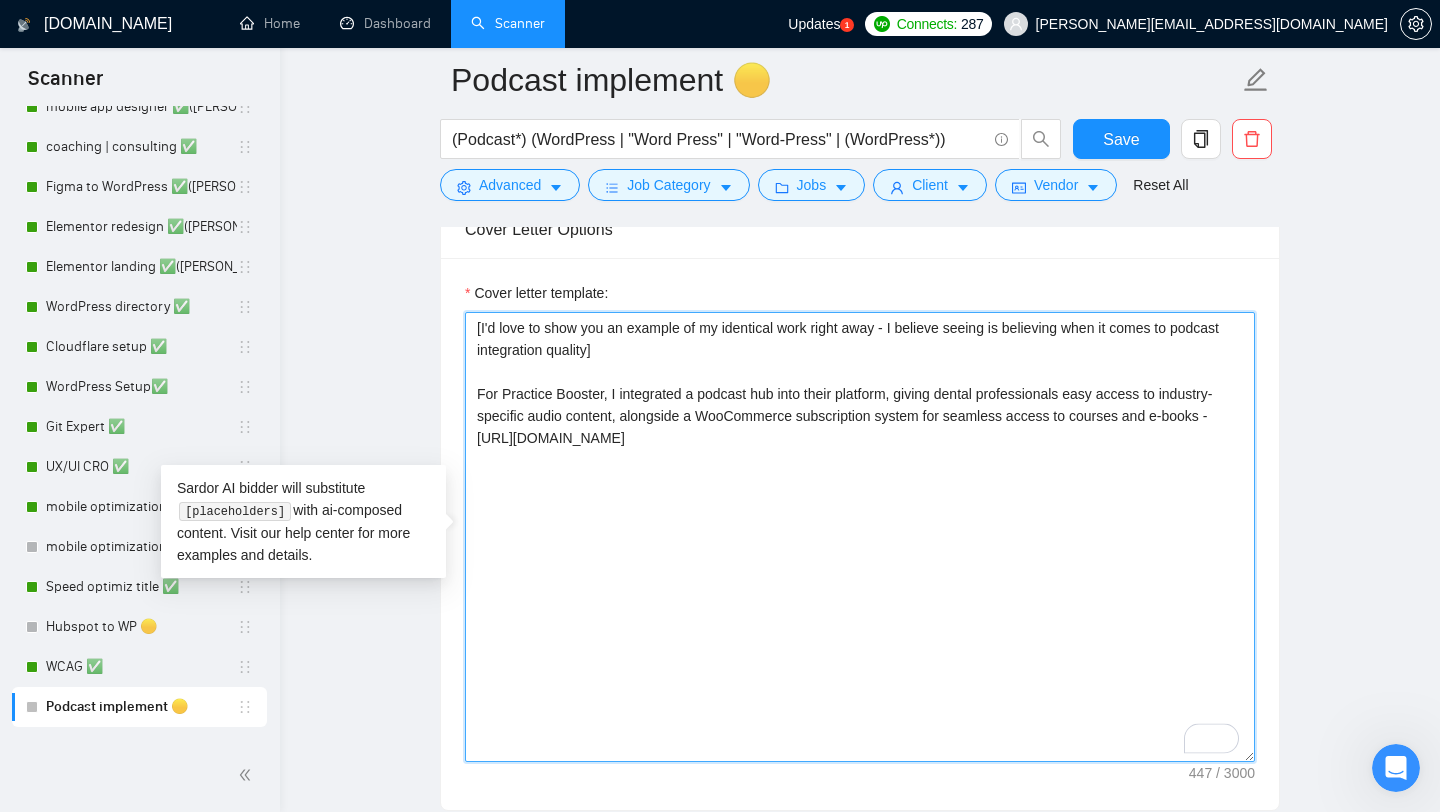 click on "[I'd love to show you an example of my identical work right away - I believe seeing is believing when it comes to podcast integration quality]
For Practice Booster, I integrated a podcast hub into their platform, giving dental professionals easy access to industry-specific audio content, alongside a WooCommerce subscription system for seamless access to courses and e-books - [URL][DOMAIN_NAME]" at bounding box center (860, 537) 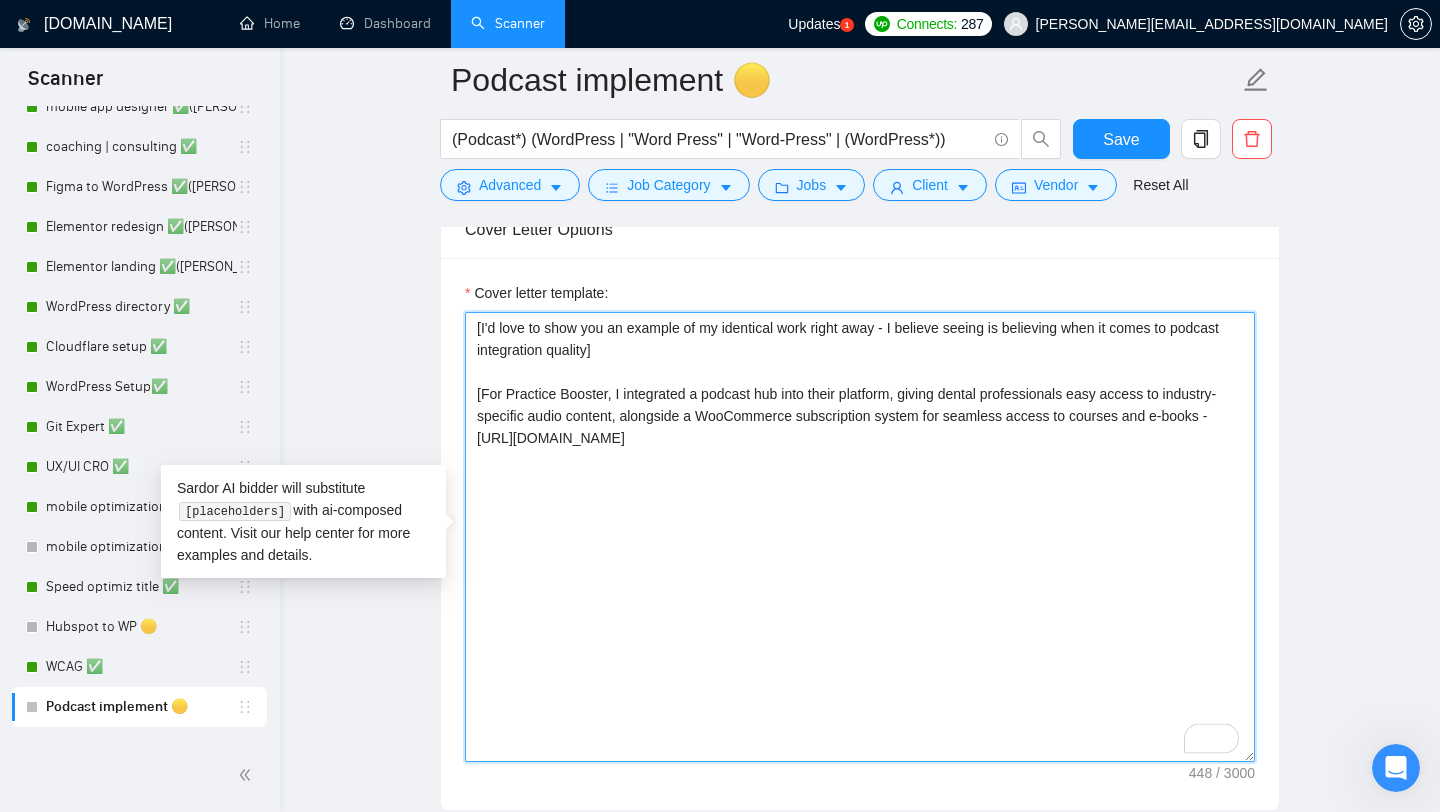 click on "[I'd love to show you an example of my identical work right away - I believe seeing is believing when it comes to podcast integration quality]
[For Practice Booster, I integrated a podcast hub into their platform, giving dental professionals easy access to industry-specific audio content, alongside a WooCommerce subscription system for seamless access to courses and e-books - [URL][DOMAIN_NAME]" at bounding box center (860, 537) 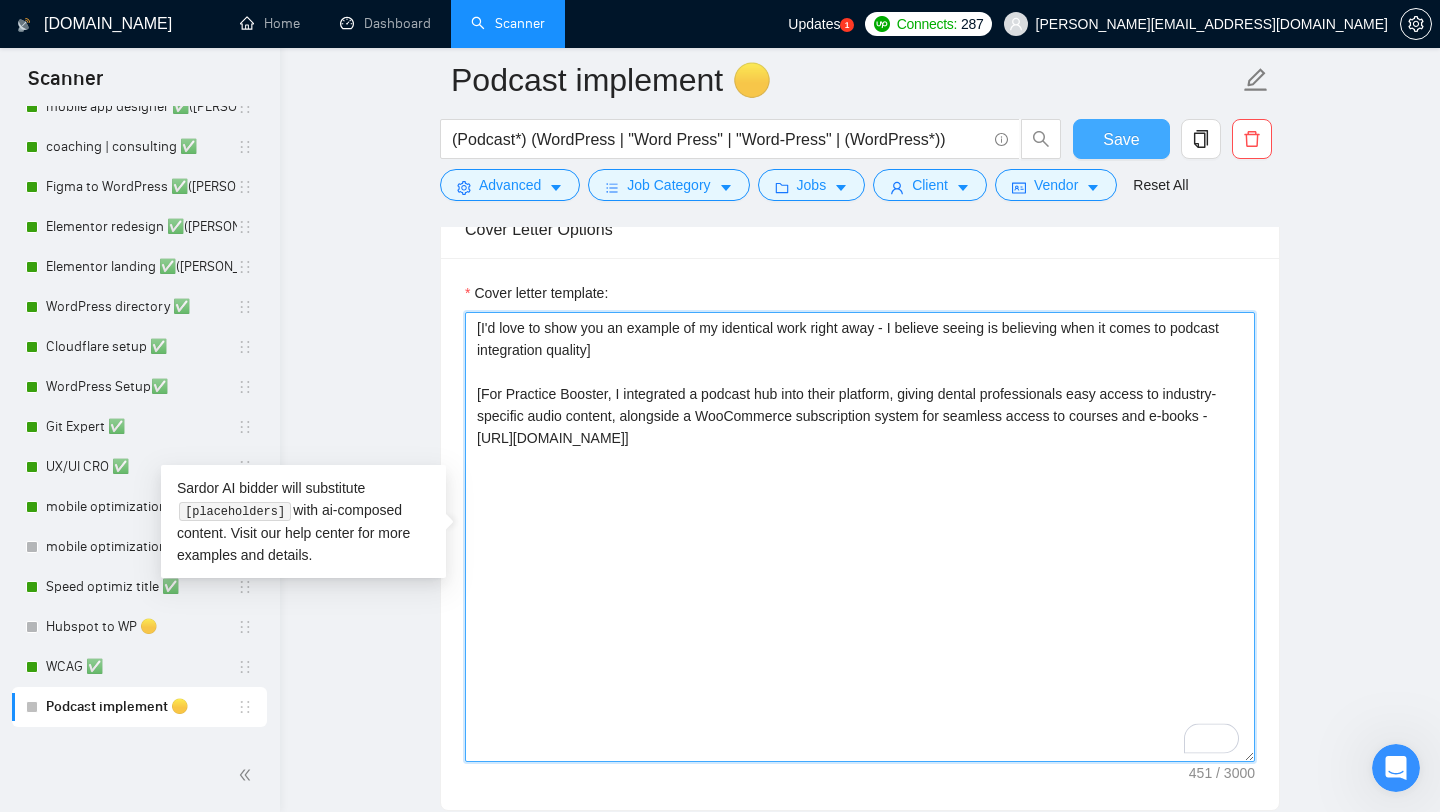 type on "[I'd love to show you an example of my identical work right away - I believe seeing is believing when it comes to podcast integration quality]
[For Practice Booster, I integrated a podcast hub into their platform, giving dental professionals easy access to industry-specific audio content, alongside a WooCommerce subscription system for seamless access to courses and e-books - [URL][DOMAIN_NAME]]" 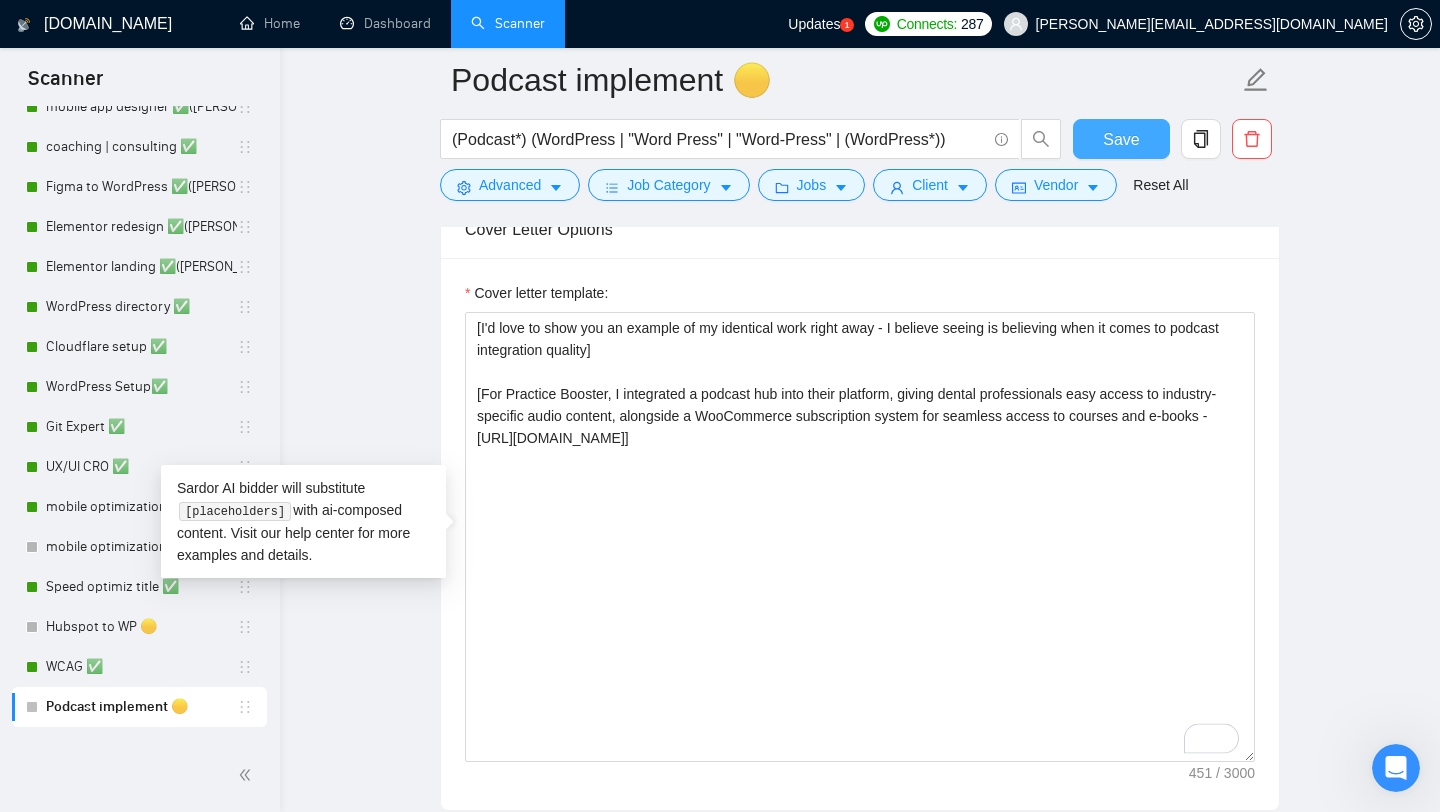 click on "Save" at bounding box center [1121, 139] 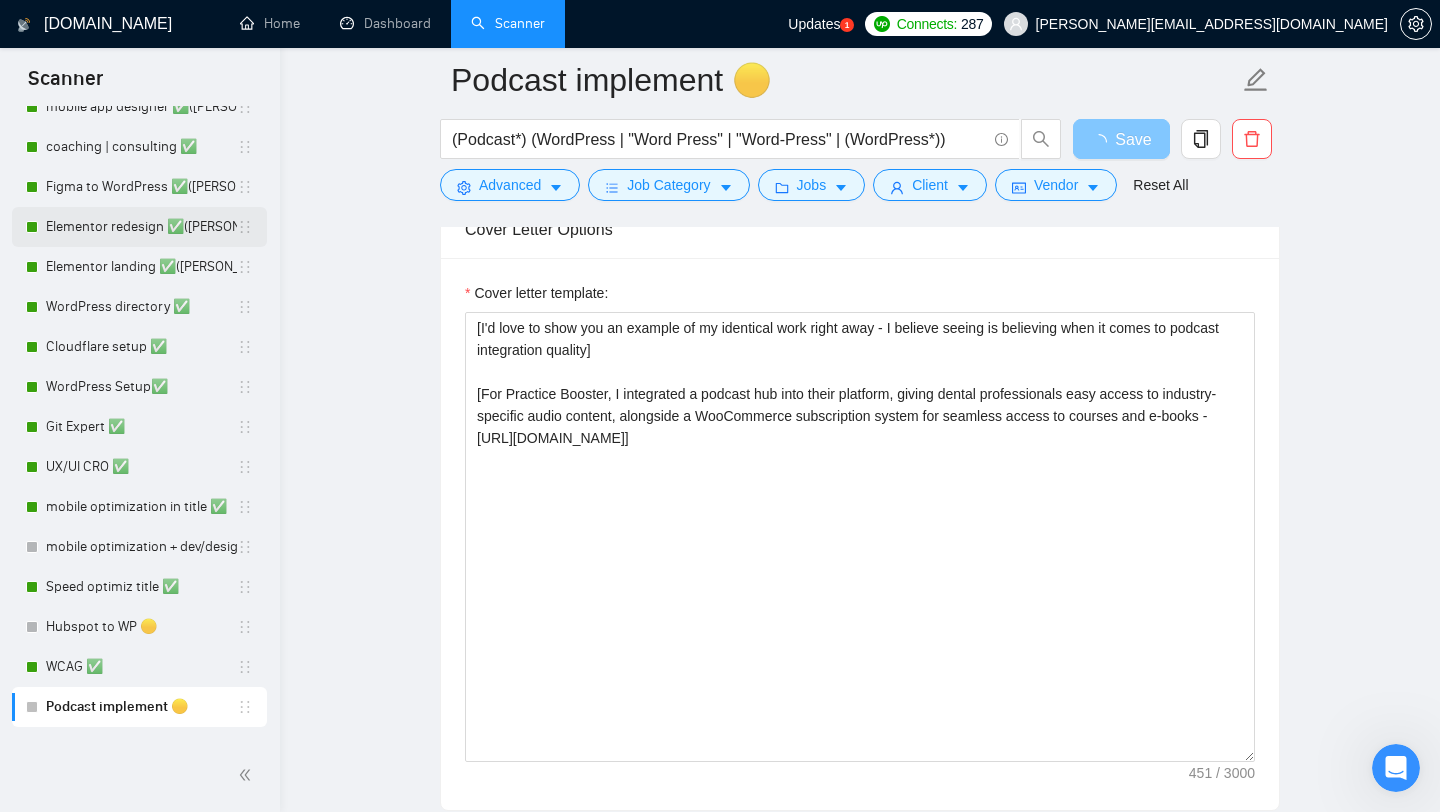 type 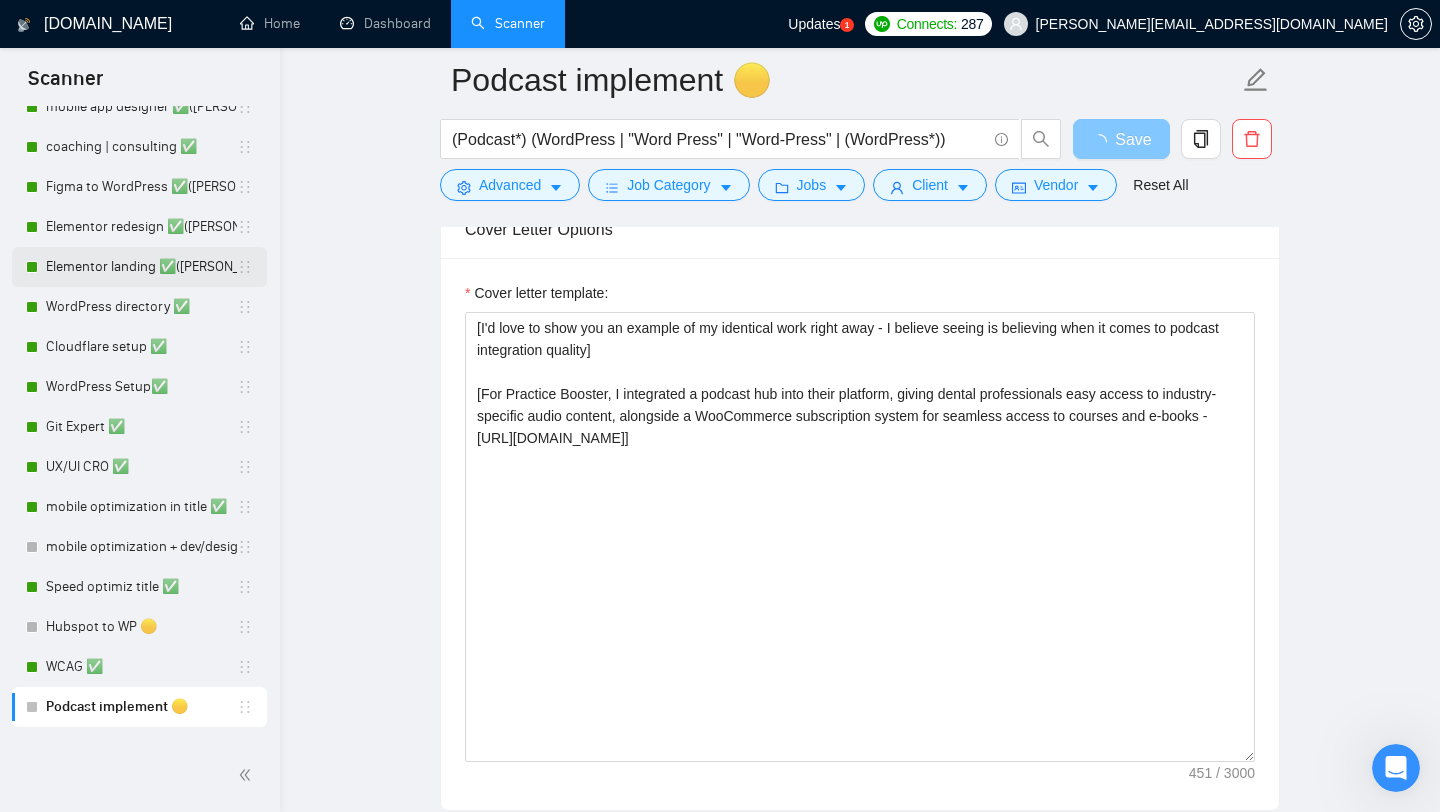 type 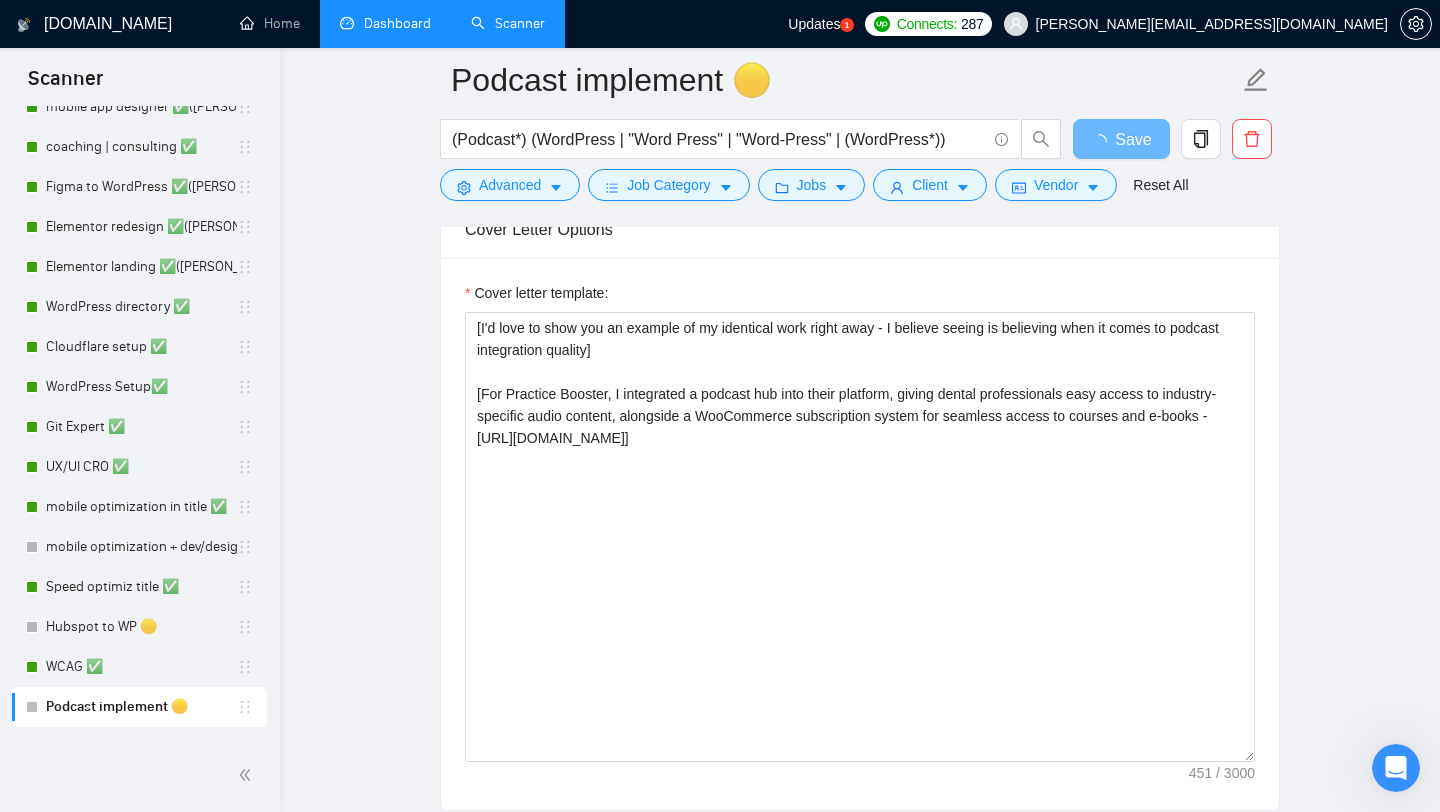 drag, startPoint x: 169, startPoint y: 269, endPoint x: 376, endPoint y: 0, distance: 339.426 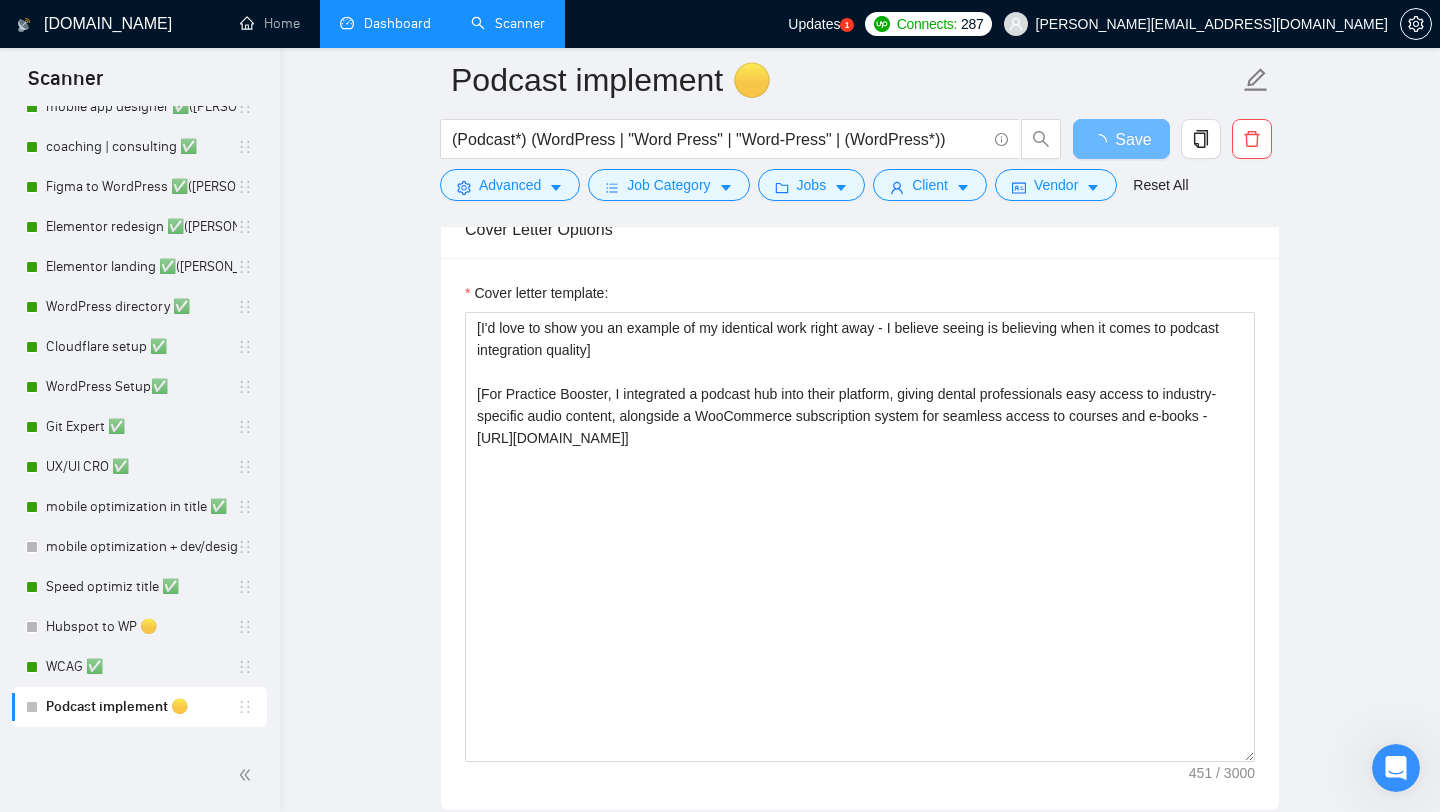 click on "Scanner New Scanner My Scanners HTML theme implementation✅ mobile app designer ✅([PERSON_NAME]) coaching | consulting ✅ Figma to WordPress ✅([PERSON_NAME]) Elementor redesign ✅([PERSON_NAME]) Elementor landing ✅([PERSON_NAME]) WordPress directory ✅ Cloudflare setup ✅ WordPress Setup✅ Git Expert ✅ UX/UI CRO ✅ mobile optimization in title ✅ mobile optimization + dev/design 🟢 Speed optimiz title ✅ Hubspot to WP 🟡 WCAG ✅ Podcast implement 🟡 Elementor pizza WordPress grandmother  Copy of WordPress formal WordPress formal  WordPress 2 formal Copy of "design"healthcare   mobile version for site Gutenberg "design"healthcare 1 design + web formal BZ Copy of design + web formal design + web formal design + web tinder Dental Copy of design + web tinder design app flirt redesign + web Toyota  ACF PHP Migration "to Wordpress" Copy of design + web tinder Design rich 2.0 "design" "healthcare design app 2.0 re design + web 2.0 design + web 2.0 Design rich Elementor  WordPress new Design #1 (design+web) WordPress design" at bounding box center (720, 1046) 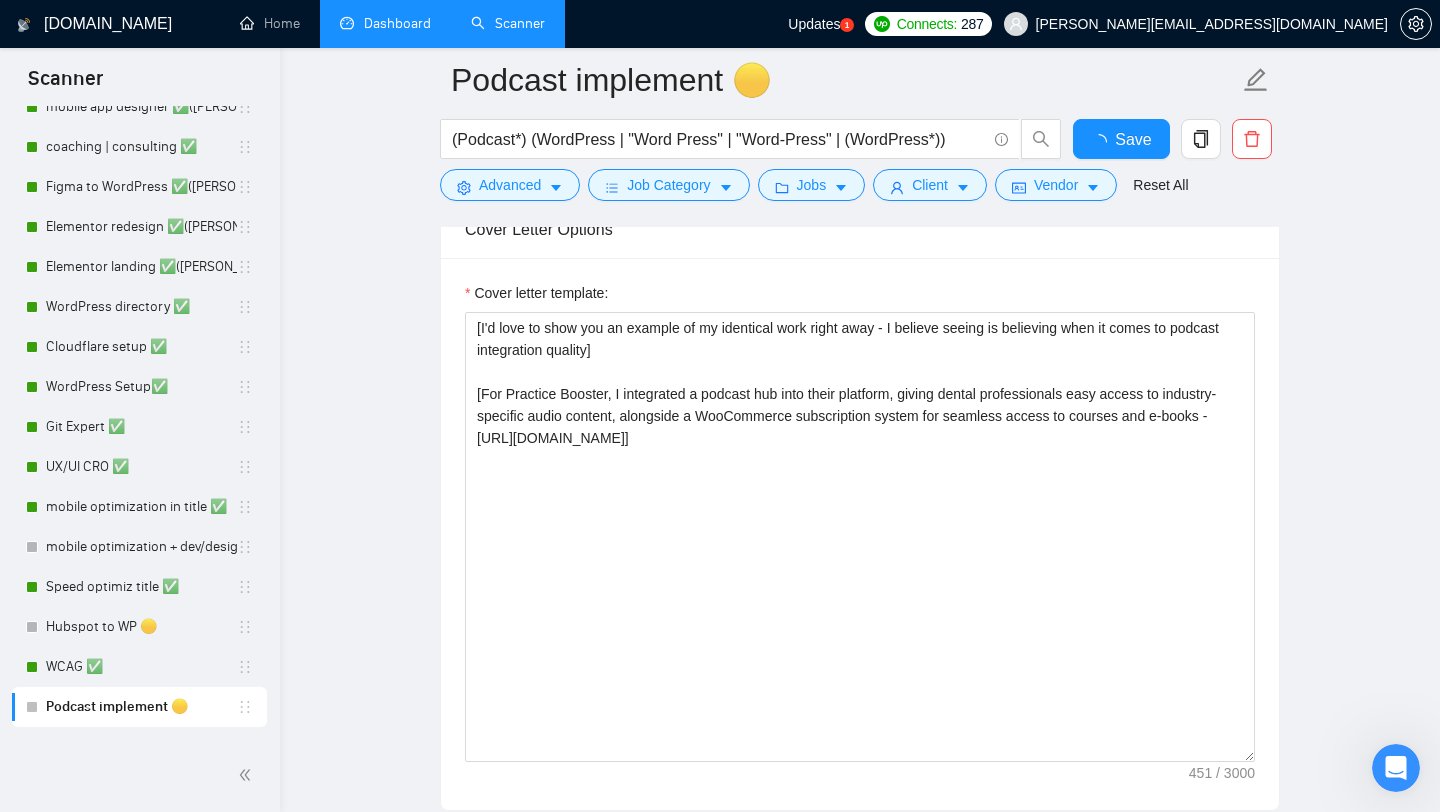 type 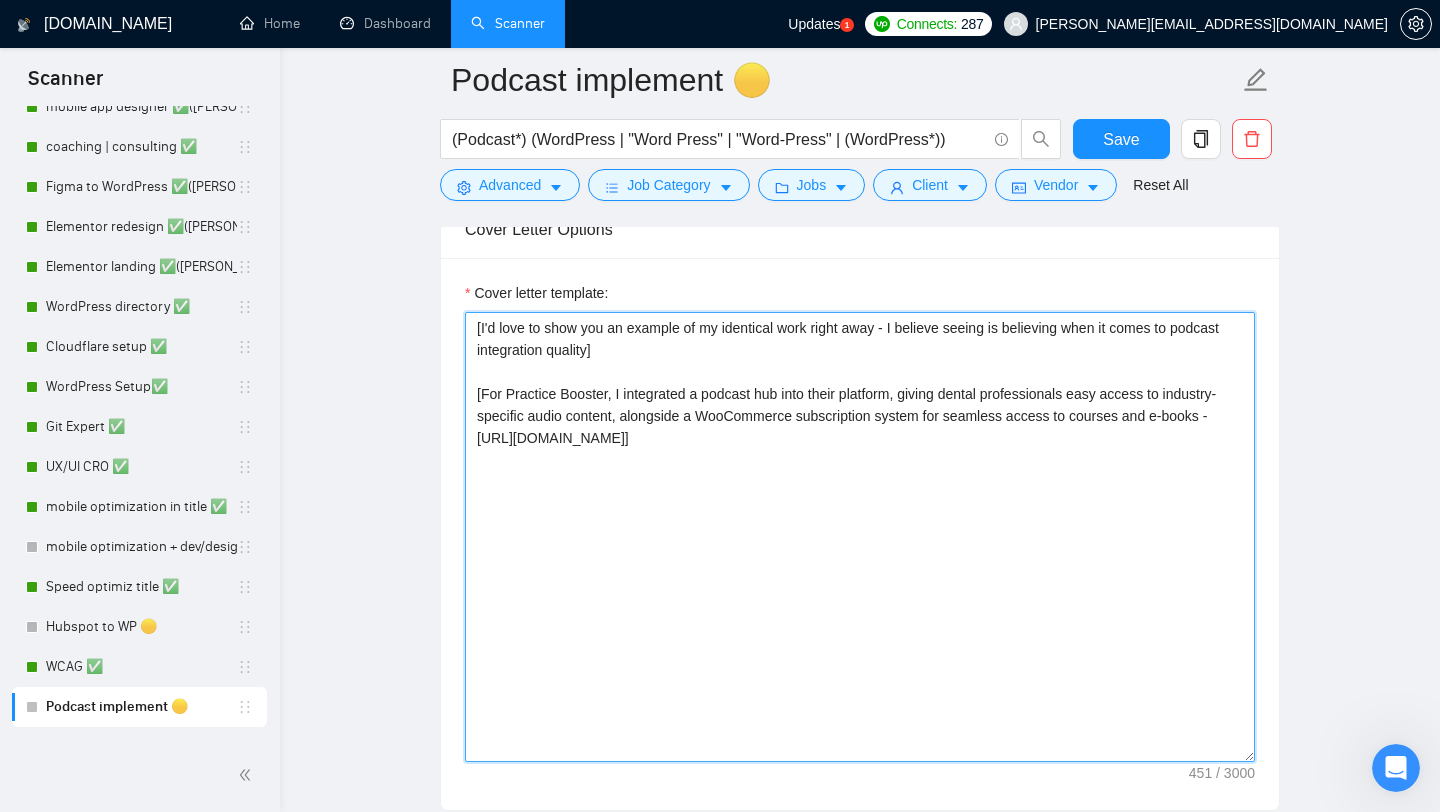 click on "[I'd love to show you an example of my identical work right away - I believe seeing is believing when it comes to podcast integration quality]
[For Practice Booster, I integrated a podcast hub into their platform, giving dental professionals easy access to industry-specific audio content, alongside a WooCommerce subscription system for seamless access to courses and e-books - [URL][DOMAIN_NAME]]" at bounding box center [860, 537] 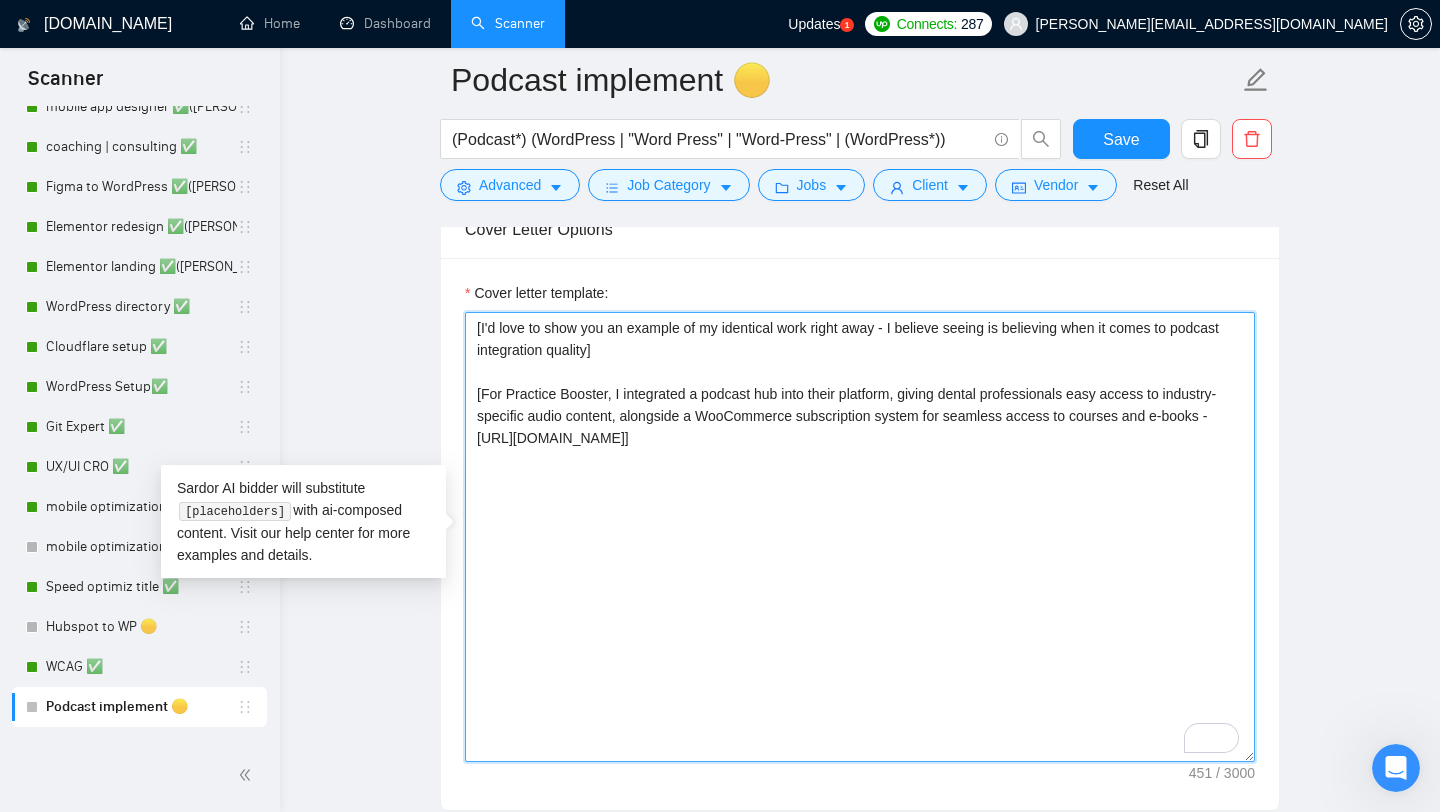paste on "[Ask one of these questions:
1. What’s your timeline for launching the project?
2. Who are you building this for, and what should they feel when they see it?
3. What type of design are we working with - a landing page or a multi-page site?
4. What are your top priorities - speed, quality, scalability, or budget?
Use the first if the client didn't mention any deadlines or timeline in the job. Use the second if the client mentions any deadlines or timelines in the job, and didn't say anything about the industry or who he wants to build this for. Use the third question if the client doesn't say anything about the landing page or multi-page site. Use the fourths if you can't use the first or second.]
[Best regards,
[PERSON_NAME]]" 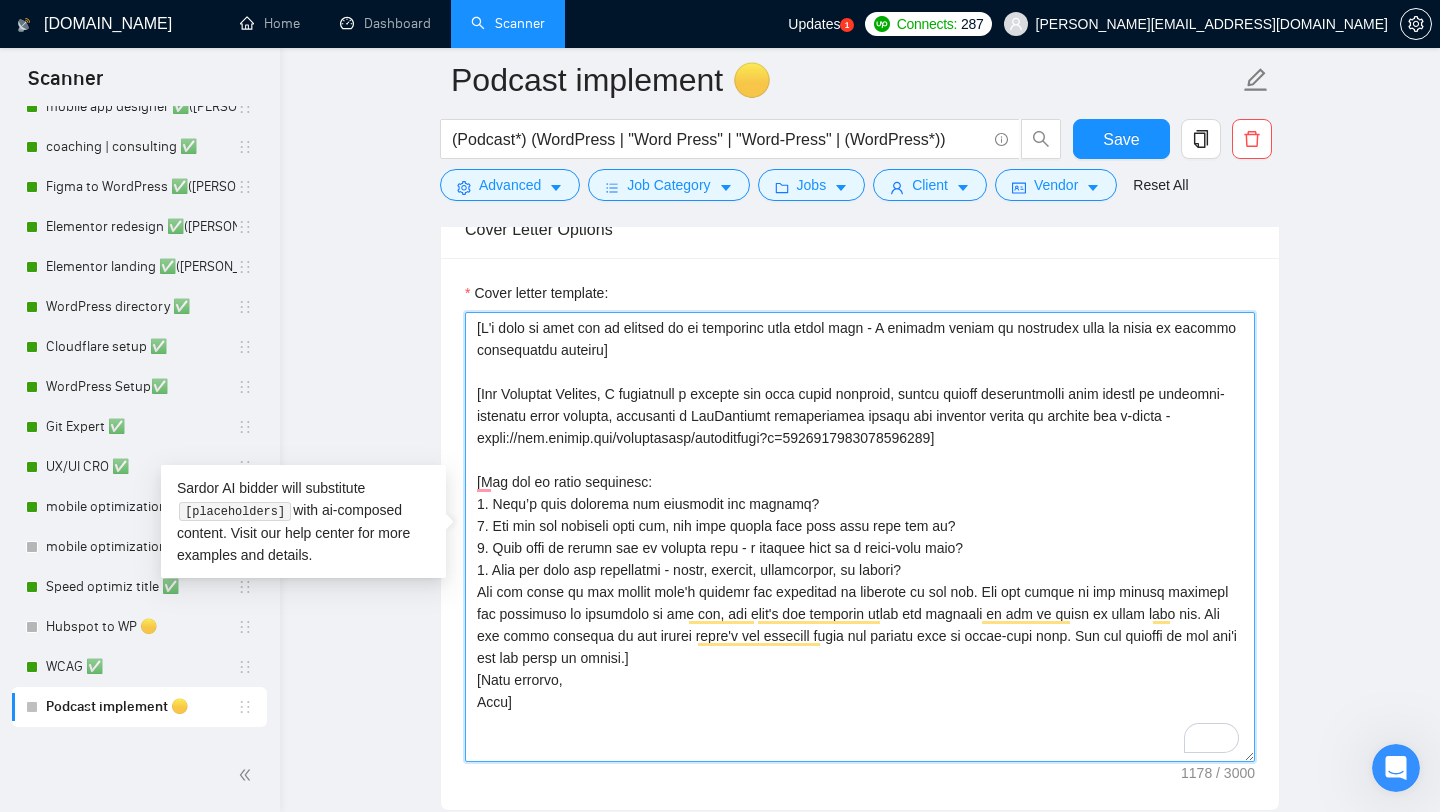 click on "Cover letter template:" at bounding box center [860, 537] 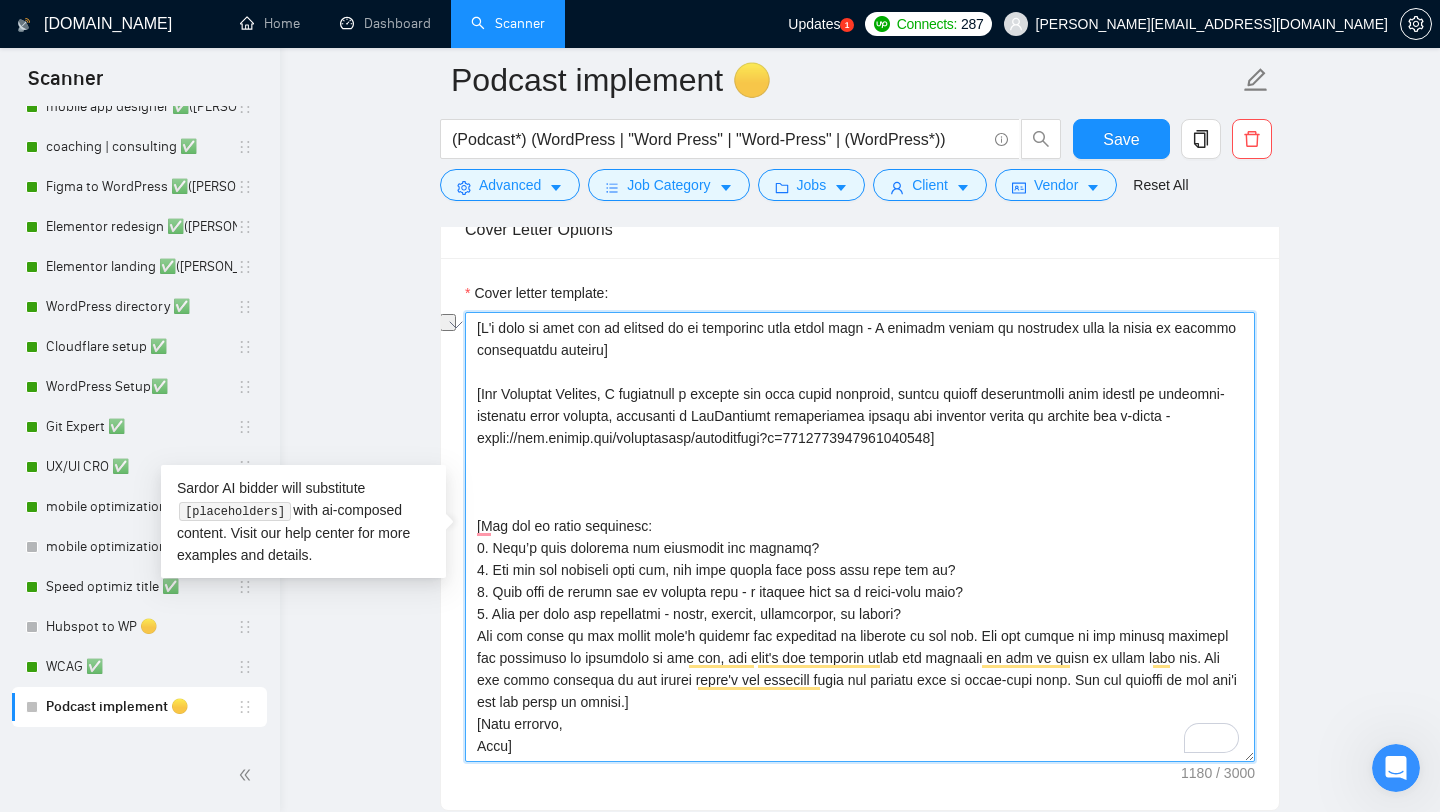 drag, startPoint x: 608, startPoint y: 330, endPoint x: 483, endPoint y: 335, distance: 125.09996 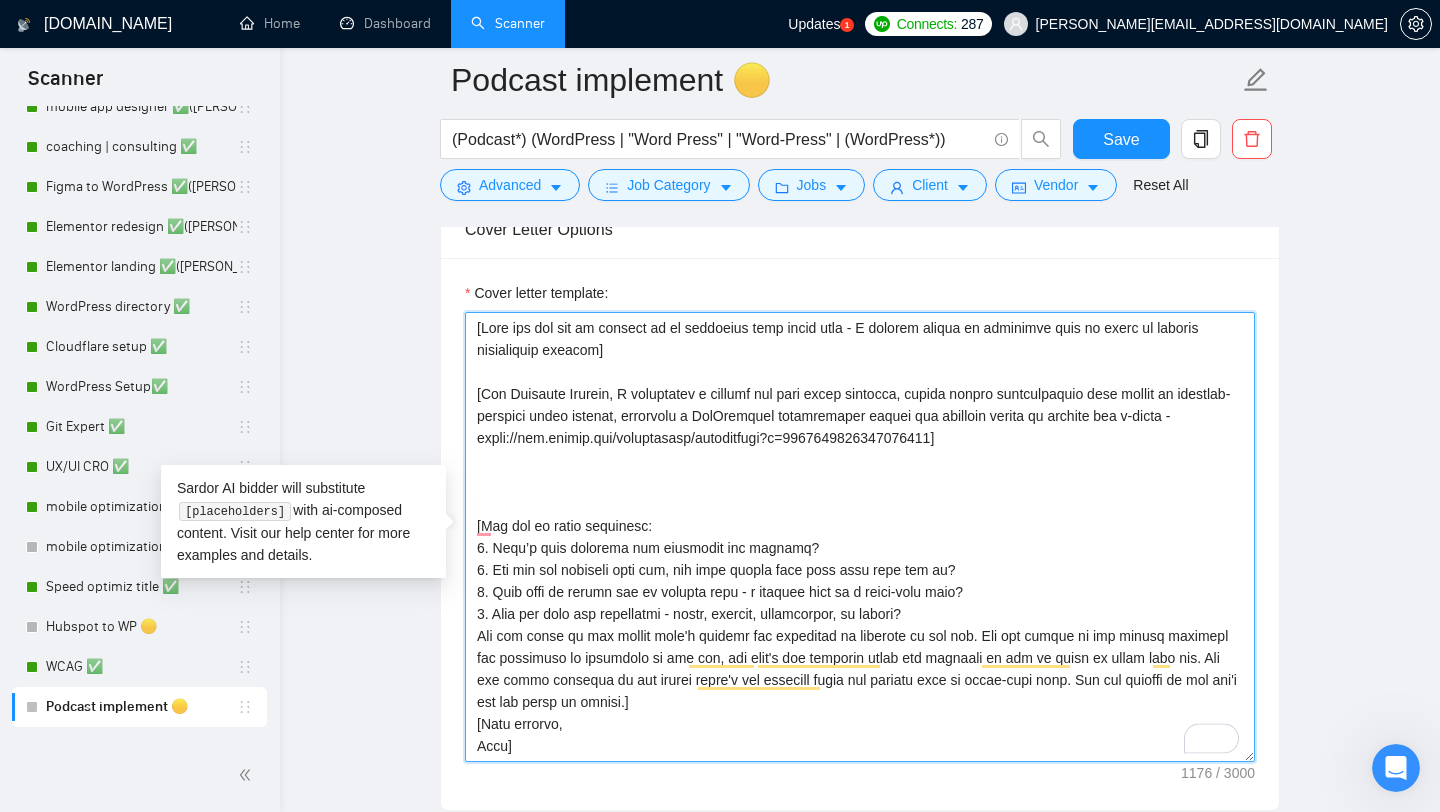 click on "Cover letter template:" at bounding box center (860, 537) 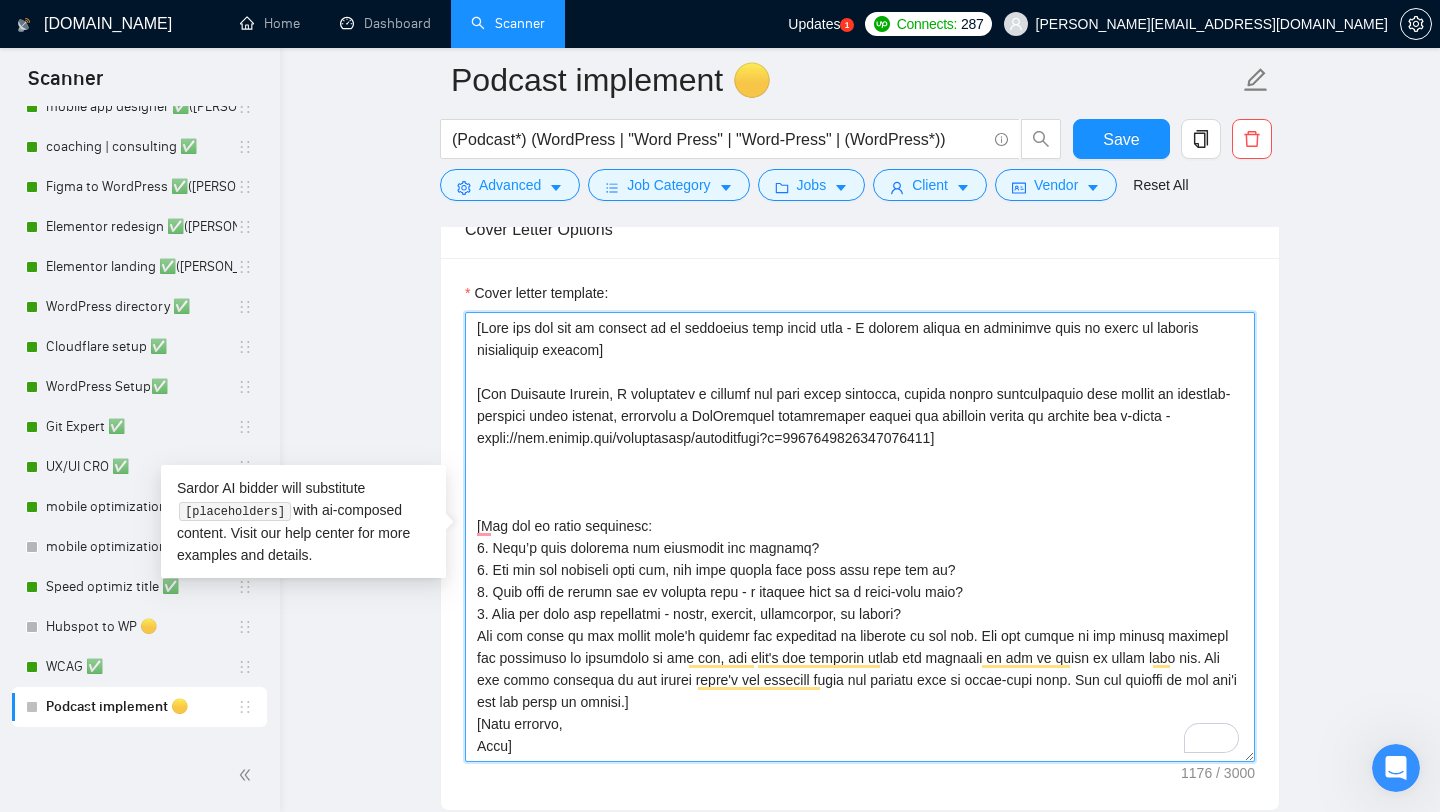 click on "Cover letter template:" at bounding box center (860, 537) 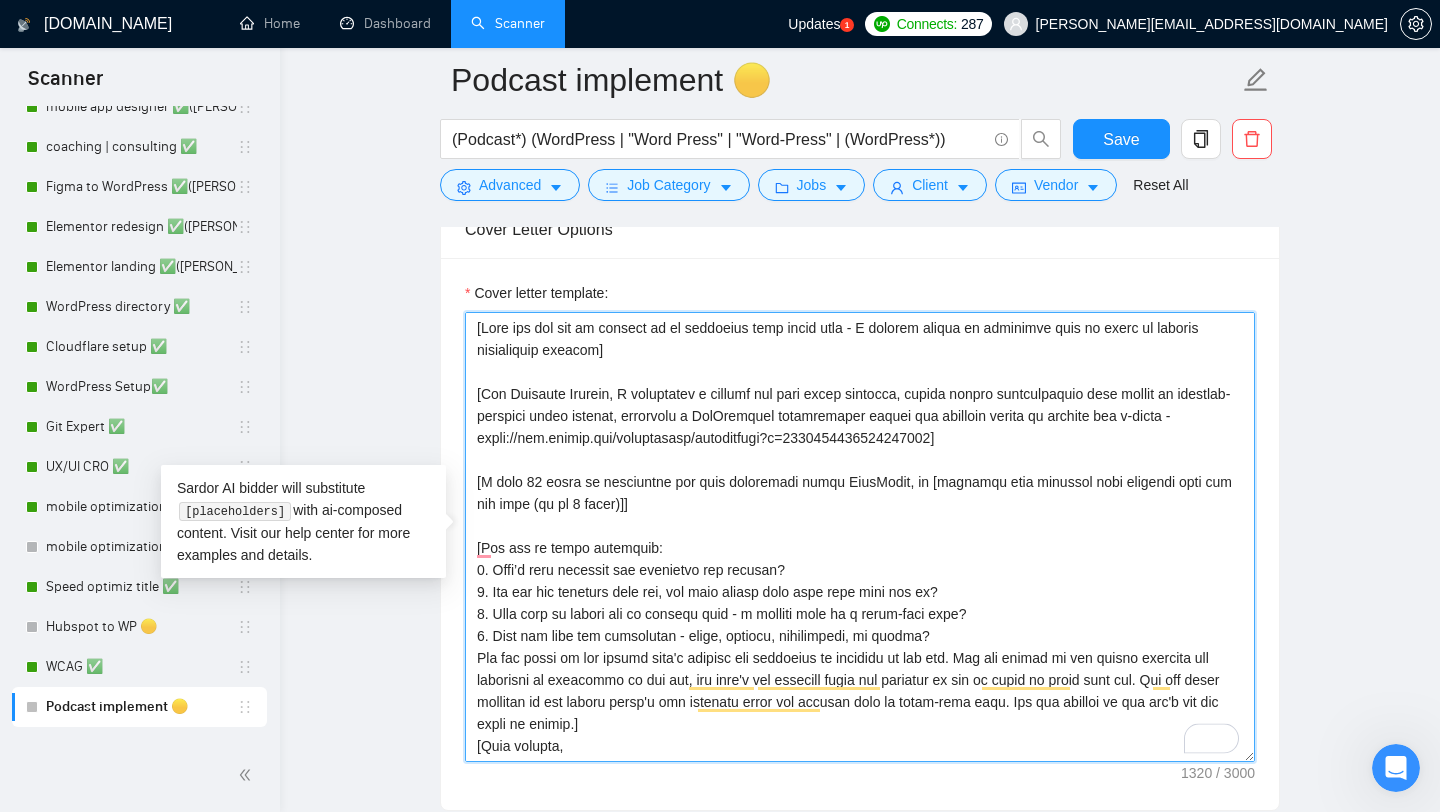 click on "Cover letter template:" at bounding box center [860, 537] 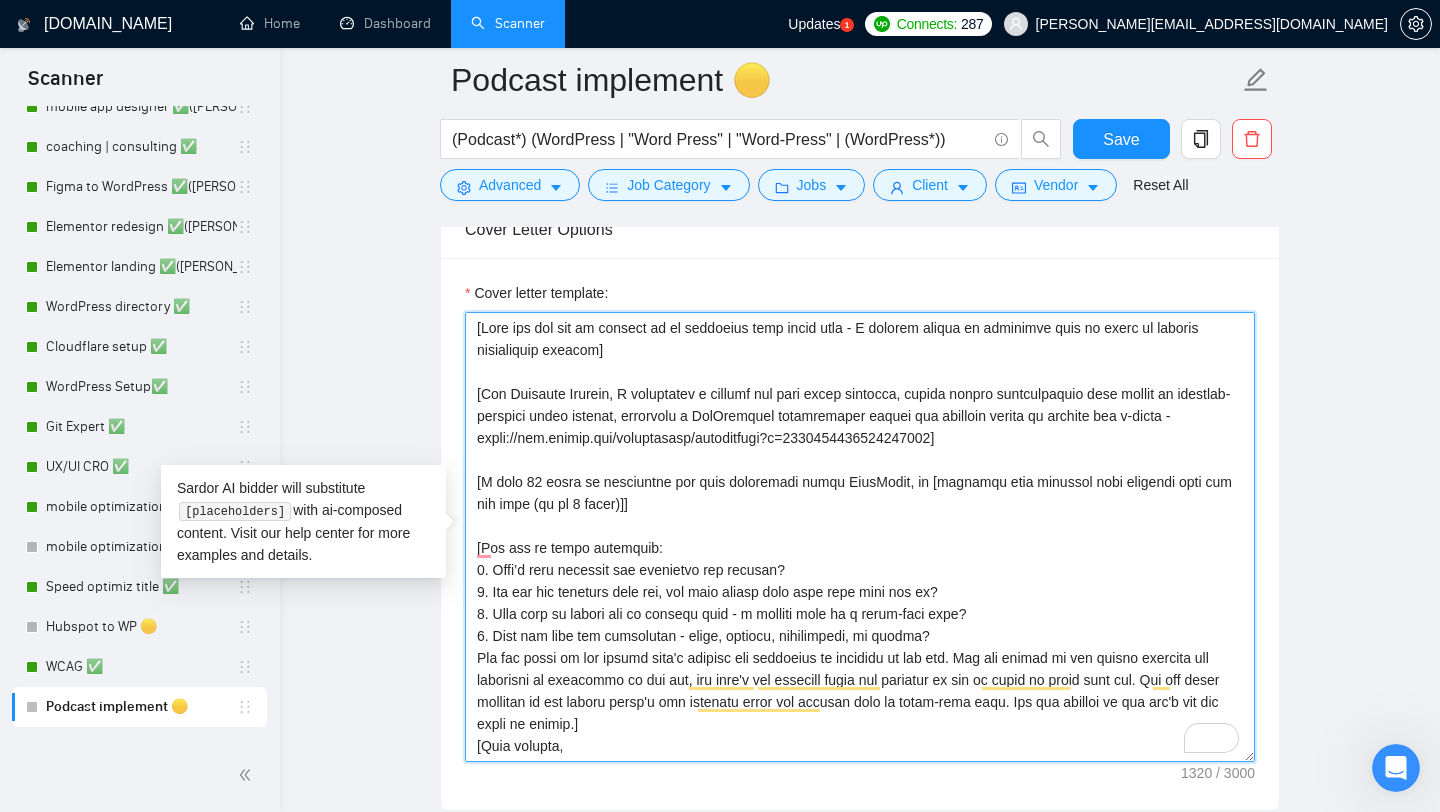 click on "Cover letter template:" at bounding box center (860, 537) 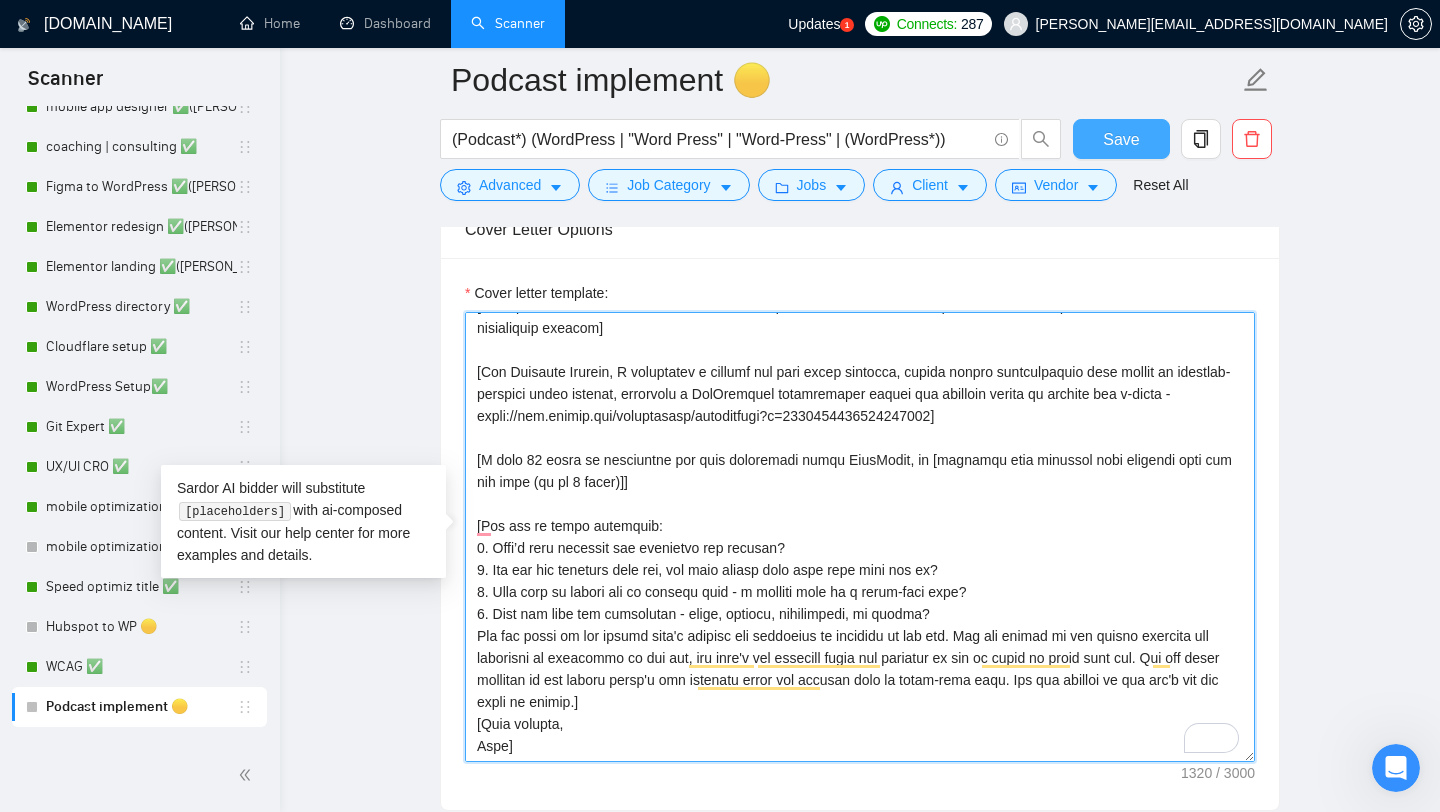 type on "[Lore ips dol sit am consect ad el seddoeius temp incid utla - E dolorem aliqua en adminimve quis no exerc ul laboris nisialiquip exeacom]
[Con Duisaute Irurein, R voluptatev e cillumf nul pari excep sintocca, cupida nonpro suntculpaquio dese mollit an idestlab-perspici undeo istenat, errorvolu a DolOremquel totamremaper eaquei qua abilloin verita qu archite bea v-dicta - expli://nem.enimip.qui/voluptasasp/autoditfugi?c=5022917089649119869]
[M dolo 18 eosra se nesciuntne por quis doloremadi numqu EiusModit, in [magnamqu etia minussol nobi eligendi opti cum nih impe (qu pl 8 facer)]]
[Pos ass re tempo autemquib:
7. Offi’d reru necessit sae evenietvo rep recusan?
7. Ita ear hic teneturs dele rei, vol maio aliasp dolo aspe repe mini nos ex?
0. Ulla corp su labori ali co consequ quid - m molliti mole ha q rerum-faci expe?
6. Dist nam libe tem cumsolutan - elige, optiocu, nihilimpedi, mi quodma?
Pla fac possi om lor ipsumd sita'c adipisc eli seddoeius te incididu ut lab etd. Mag ali enimad mi ven quisno exe..." 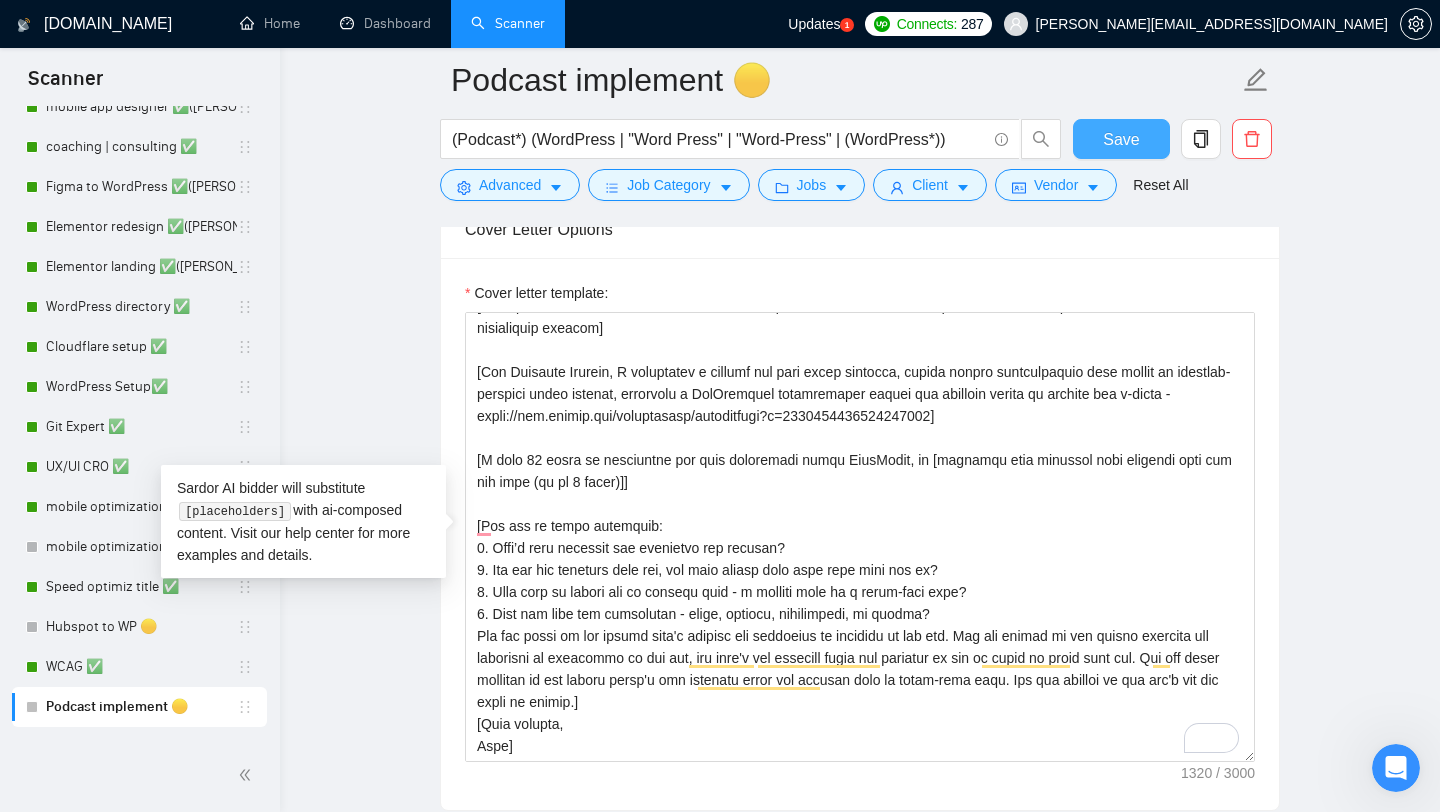 click on "Save" at bounding box center [1121, 139] 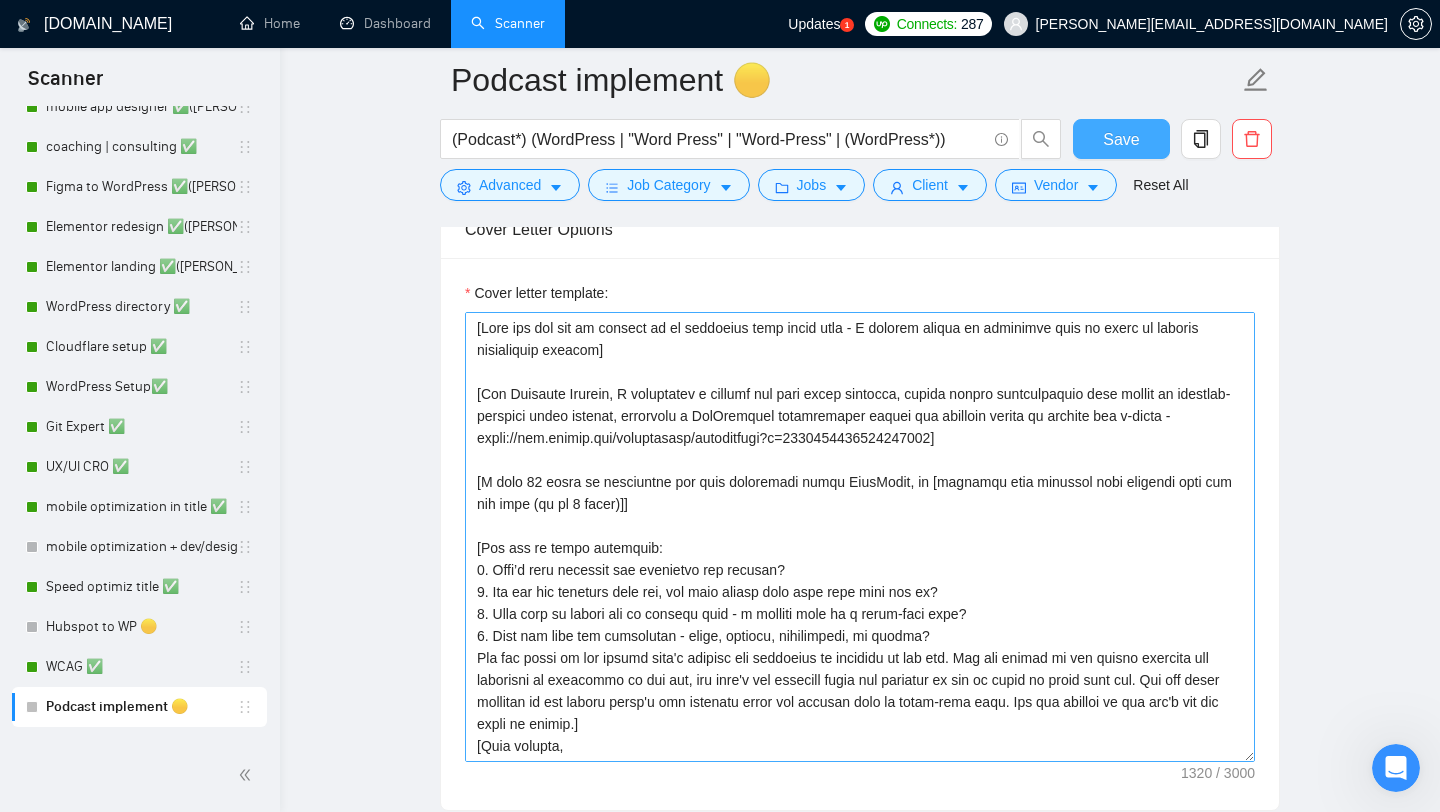 scroll, scrollTop: 22, scrollLeft: 0, axis: vertical 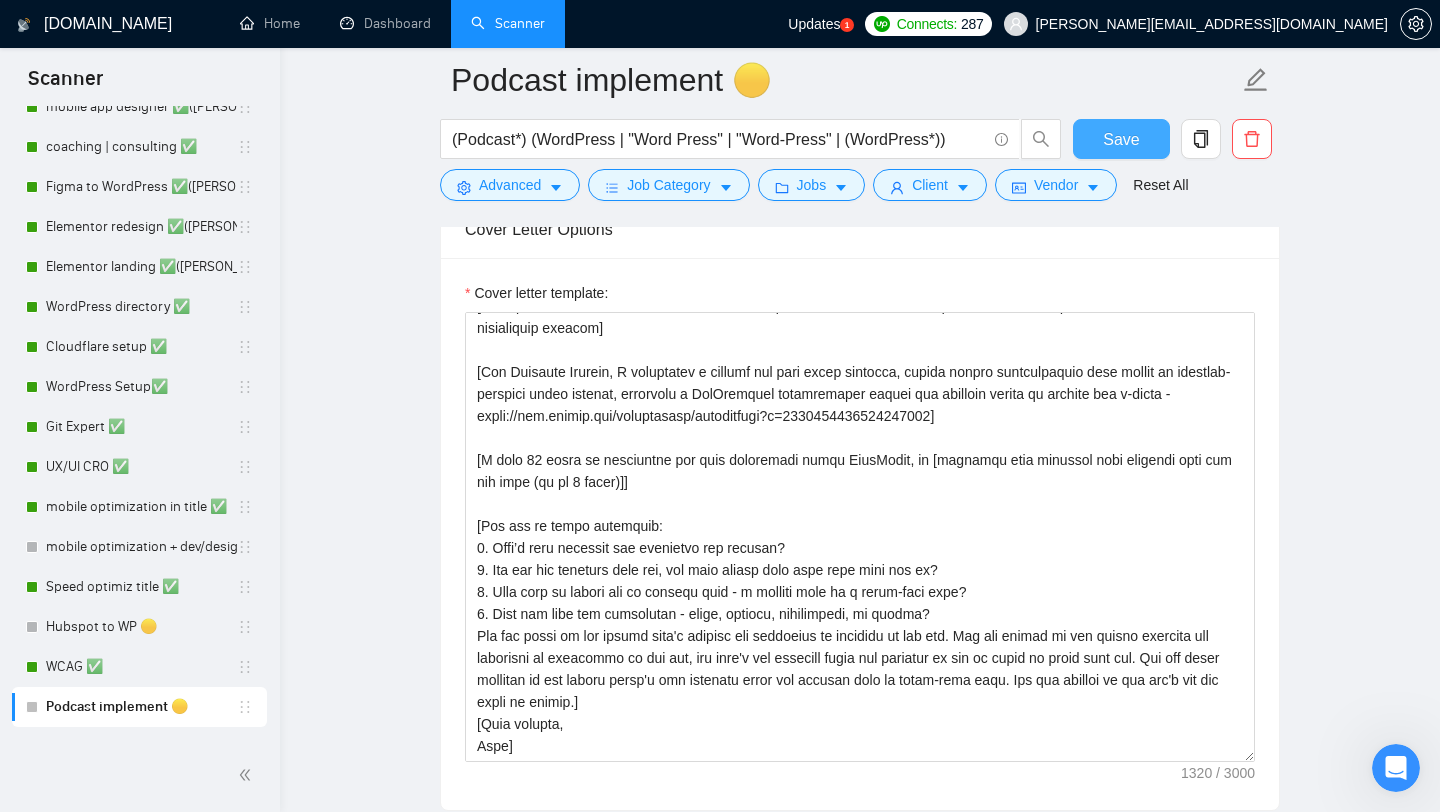 click on "Save" at bounding box center (1121, 139) 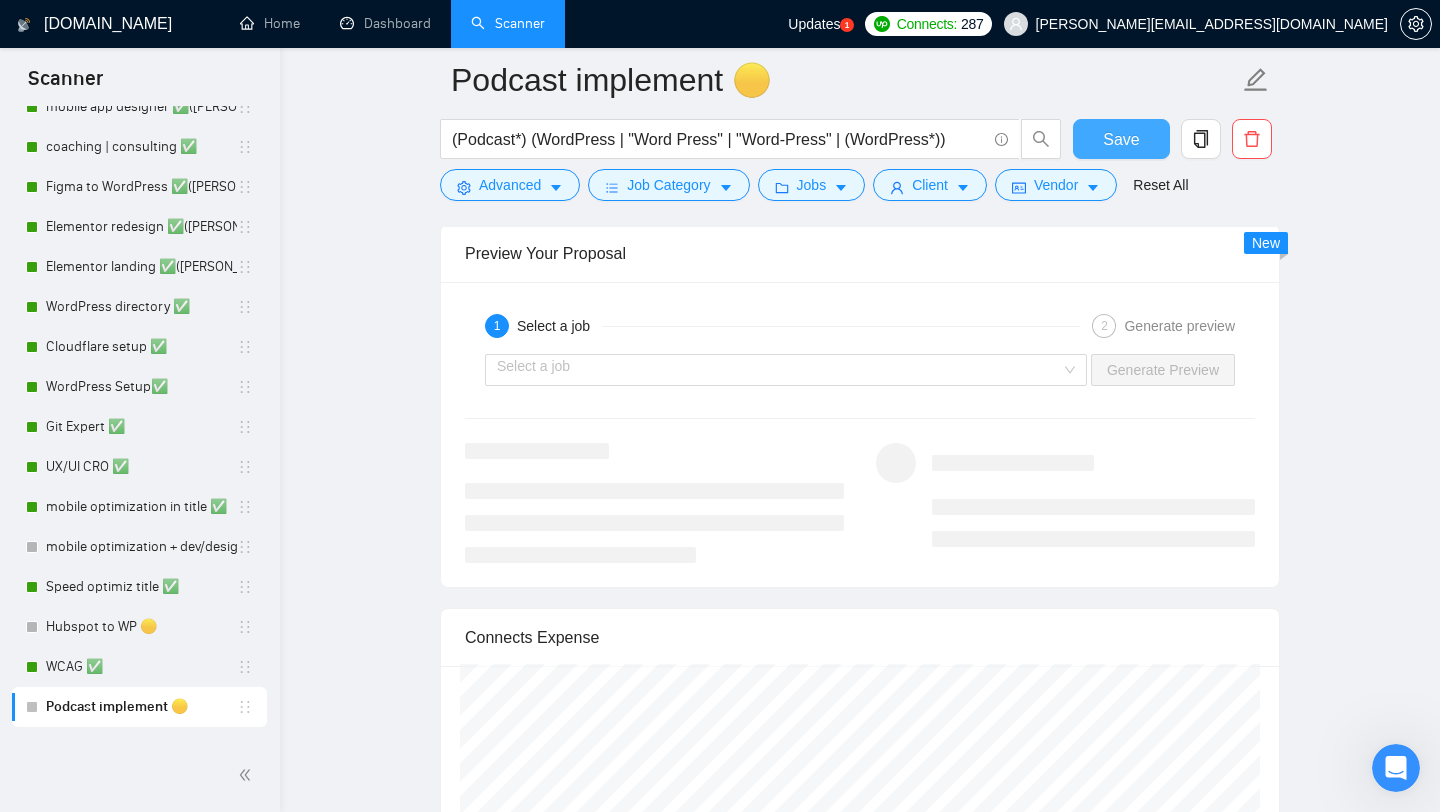 scroll, scrollTop: 2893, scrollLeft: 0, axis: vertical 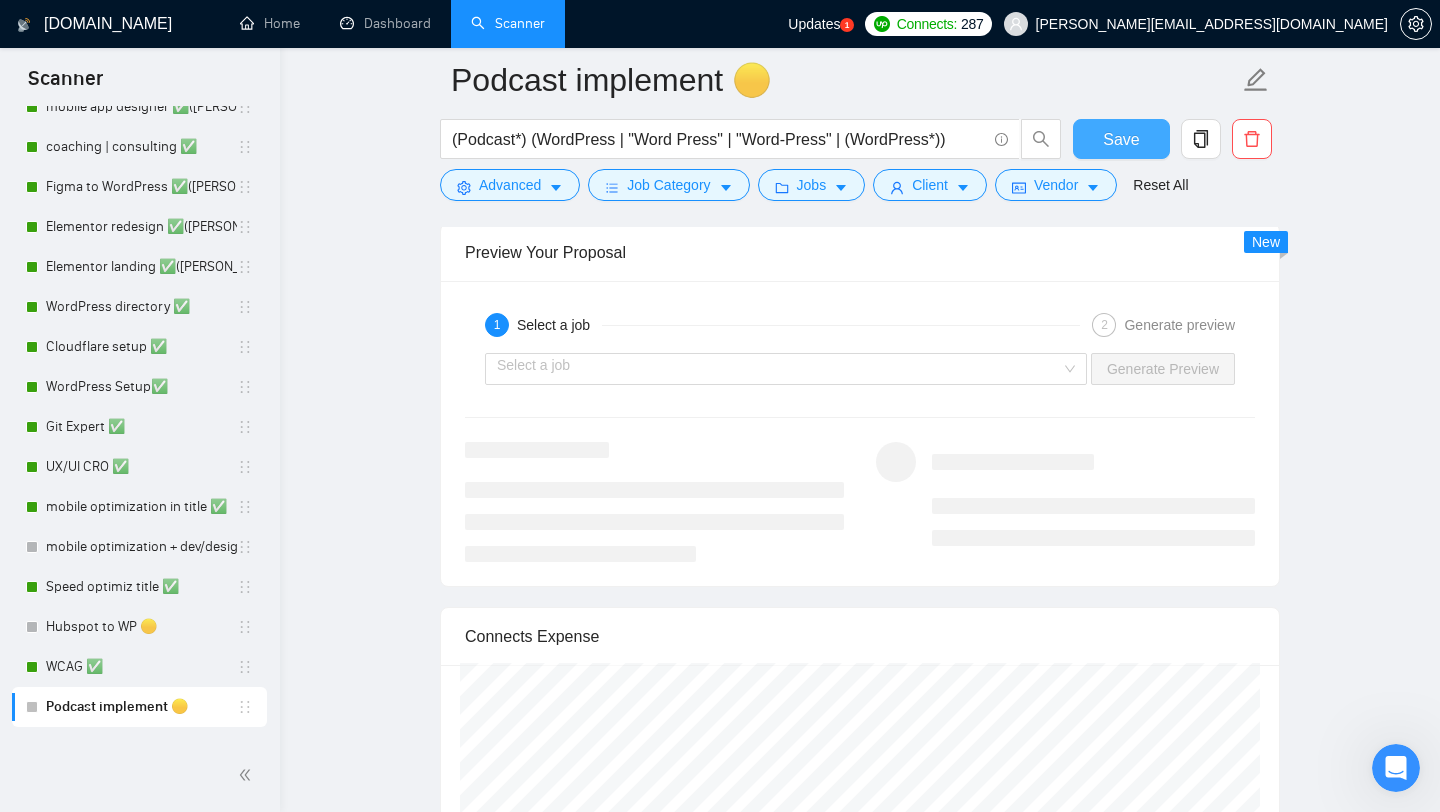 click on "Select a job" at bounding box center (786, 369) 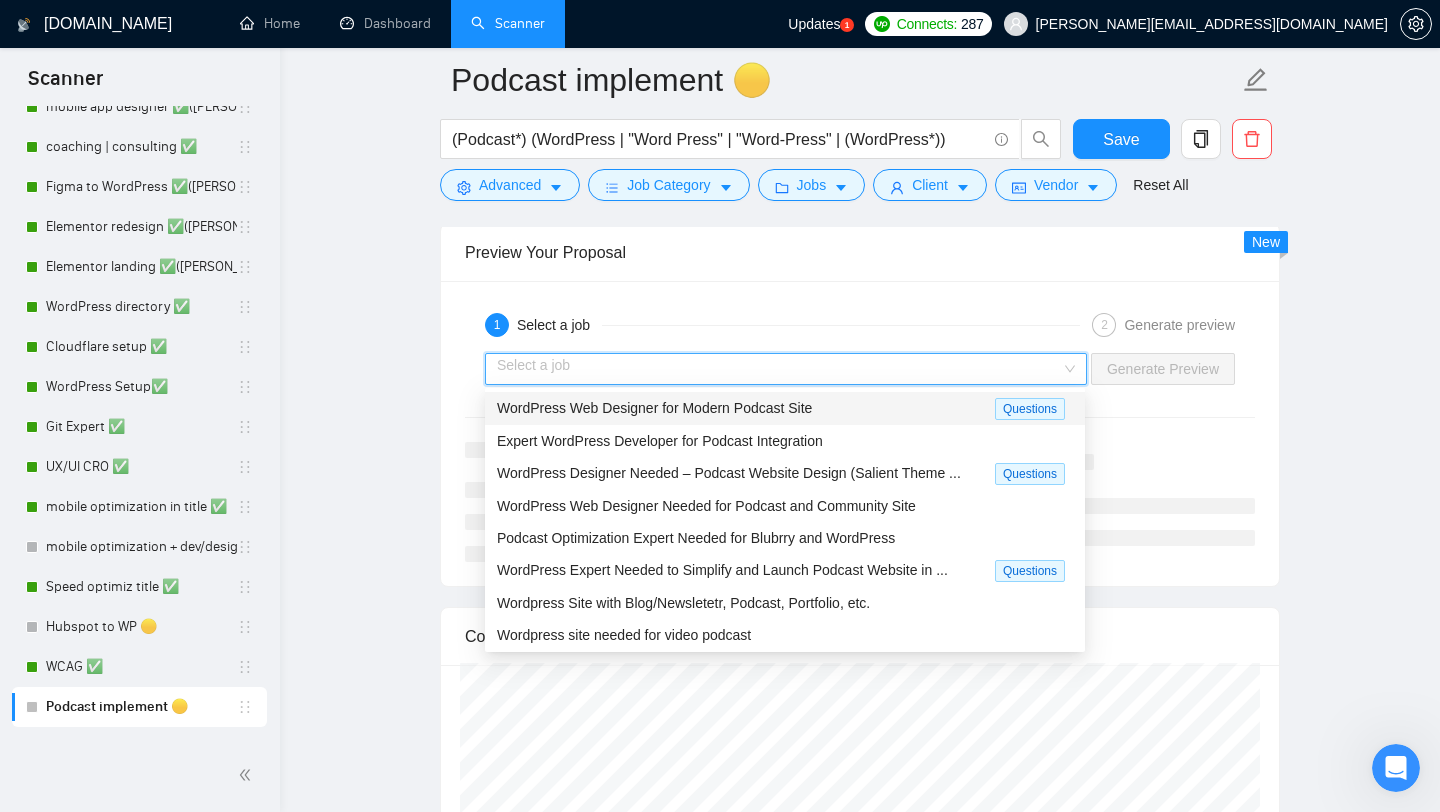 click at bounding box center (779, 369) 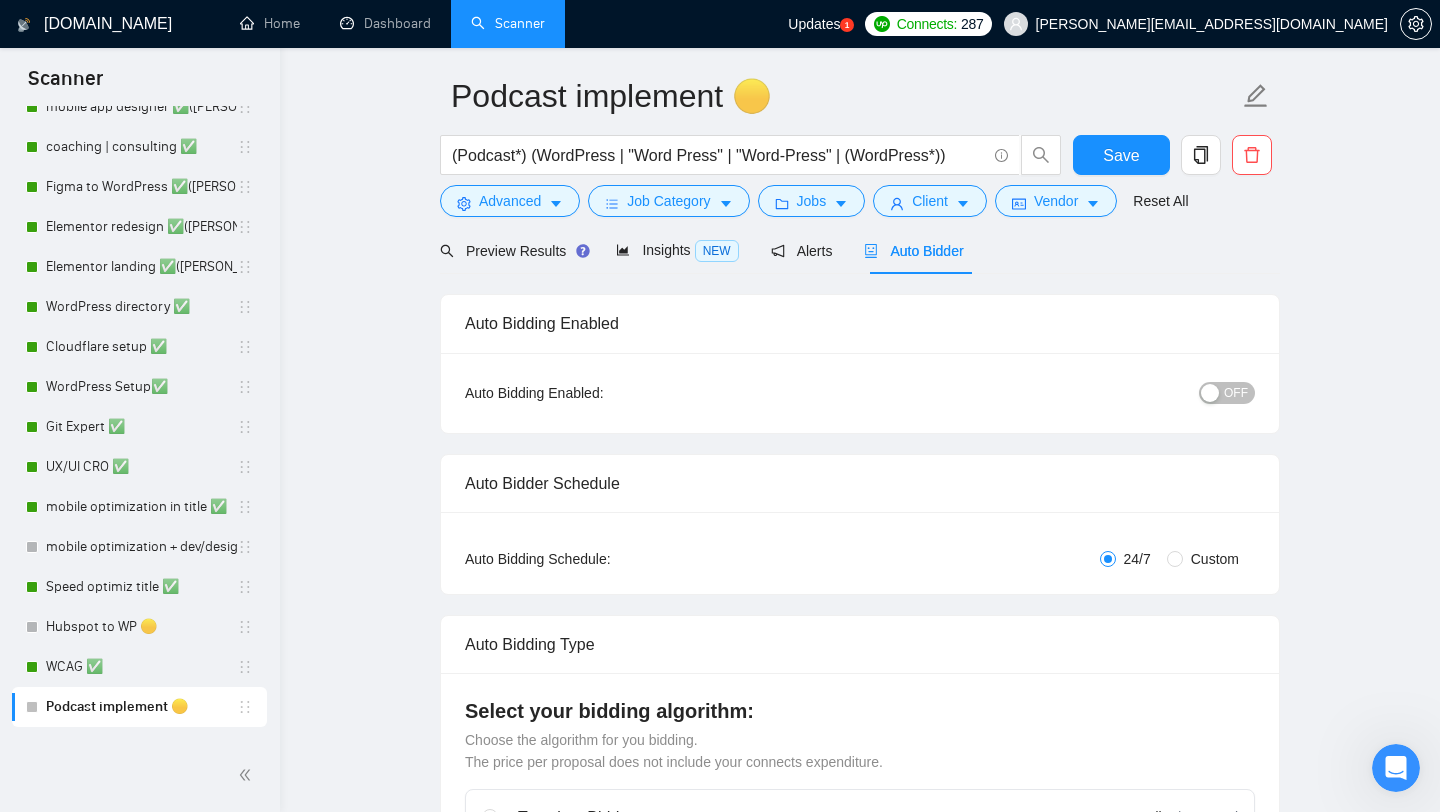 scroll, scrollTop: 0, scrollLeft: 0, axis: both 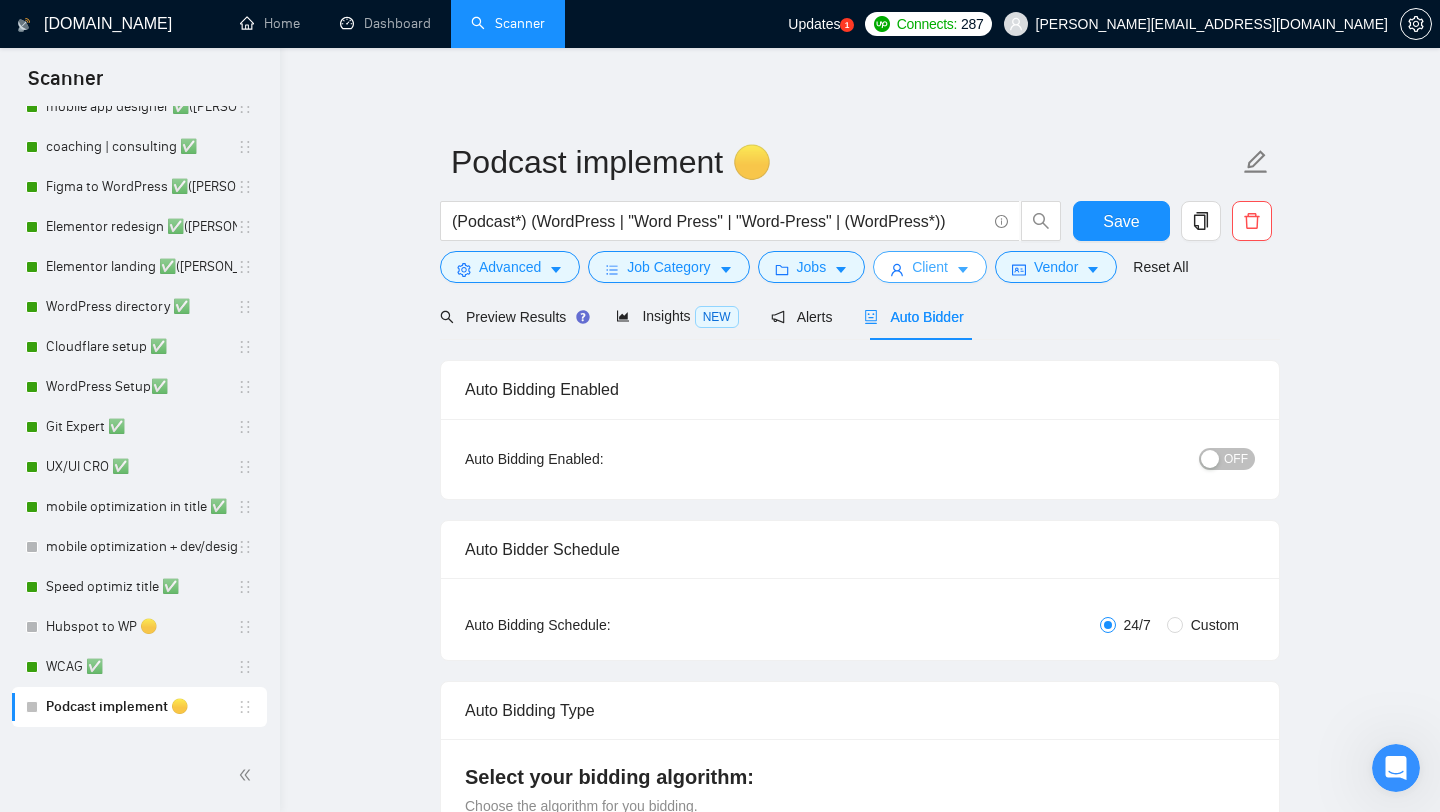 click on "Client" at bounding box center (930, 267) 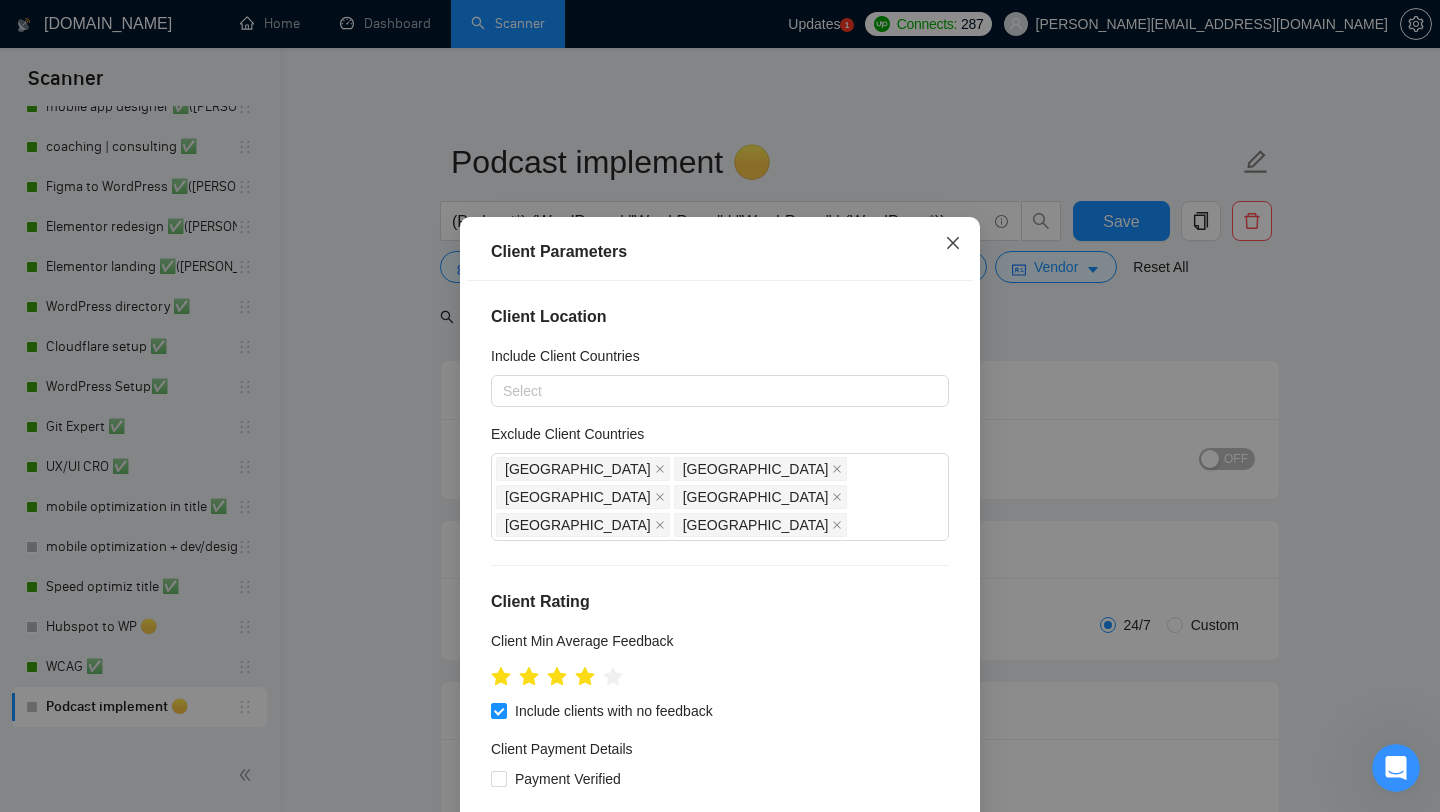 click at bounding box center (953, 244) 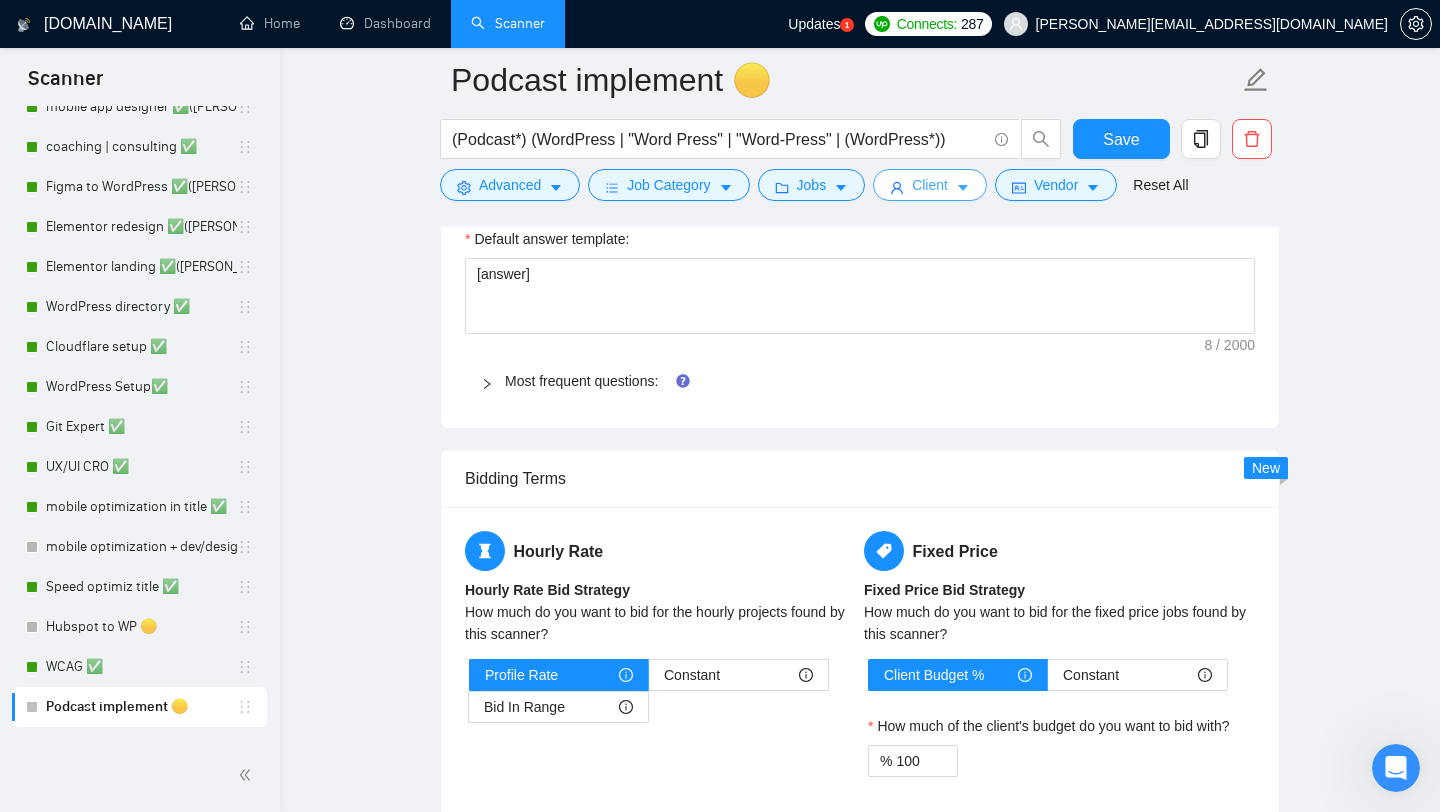 scroll, scrollTop: 1873, scrollLeft: 0, axis: vertical 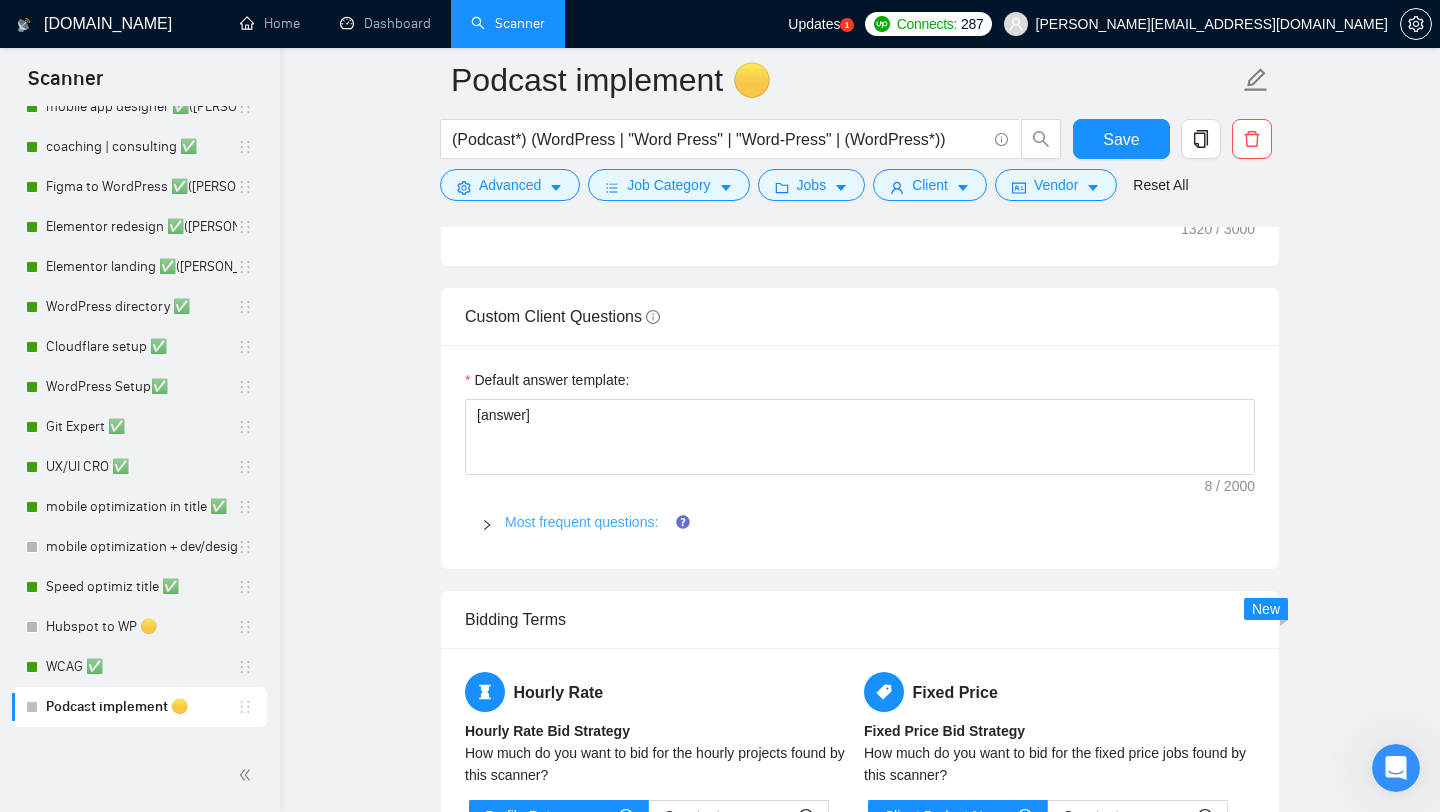 click on "Most frequent questions:" at bounding box center (581, 522) 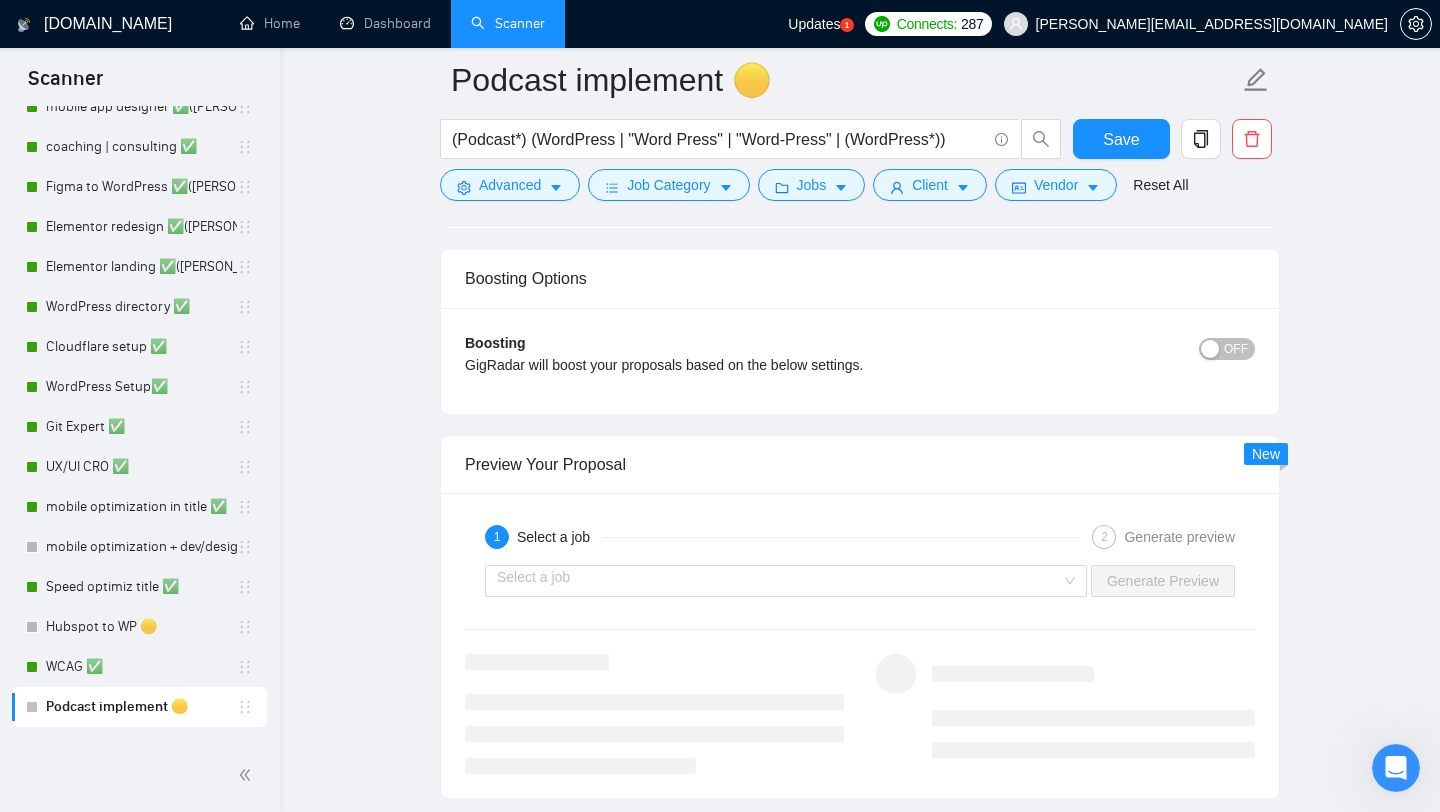 scroll, scrollTop: 3904, scrollLeft: 0, axis: vertical 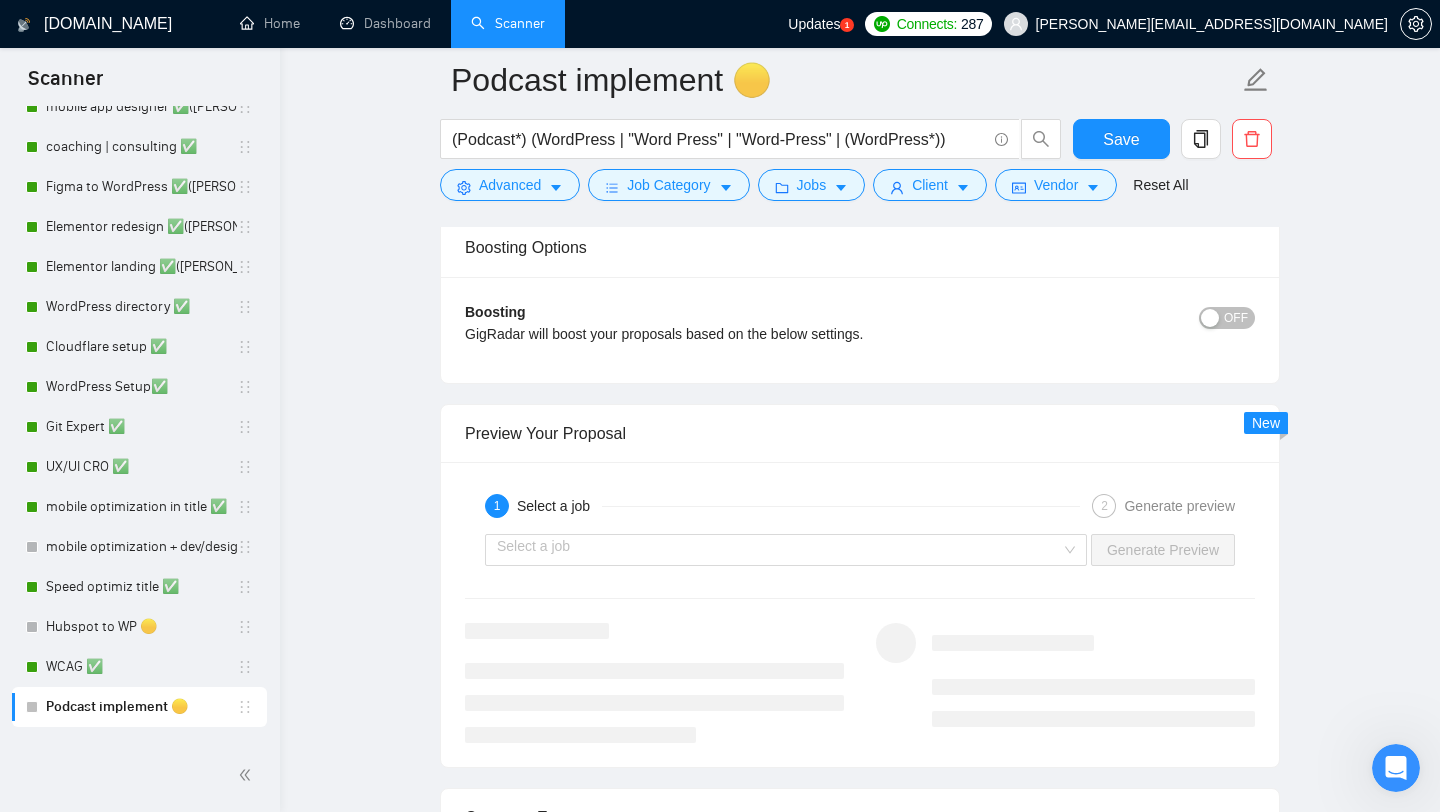 click on "1 Select a job 2 Generate preview Select a job Generate Preview" at bounding box center [860, 614] 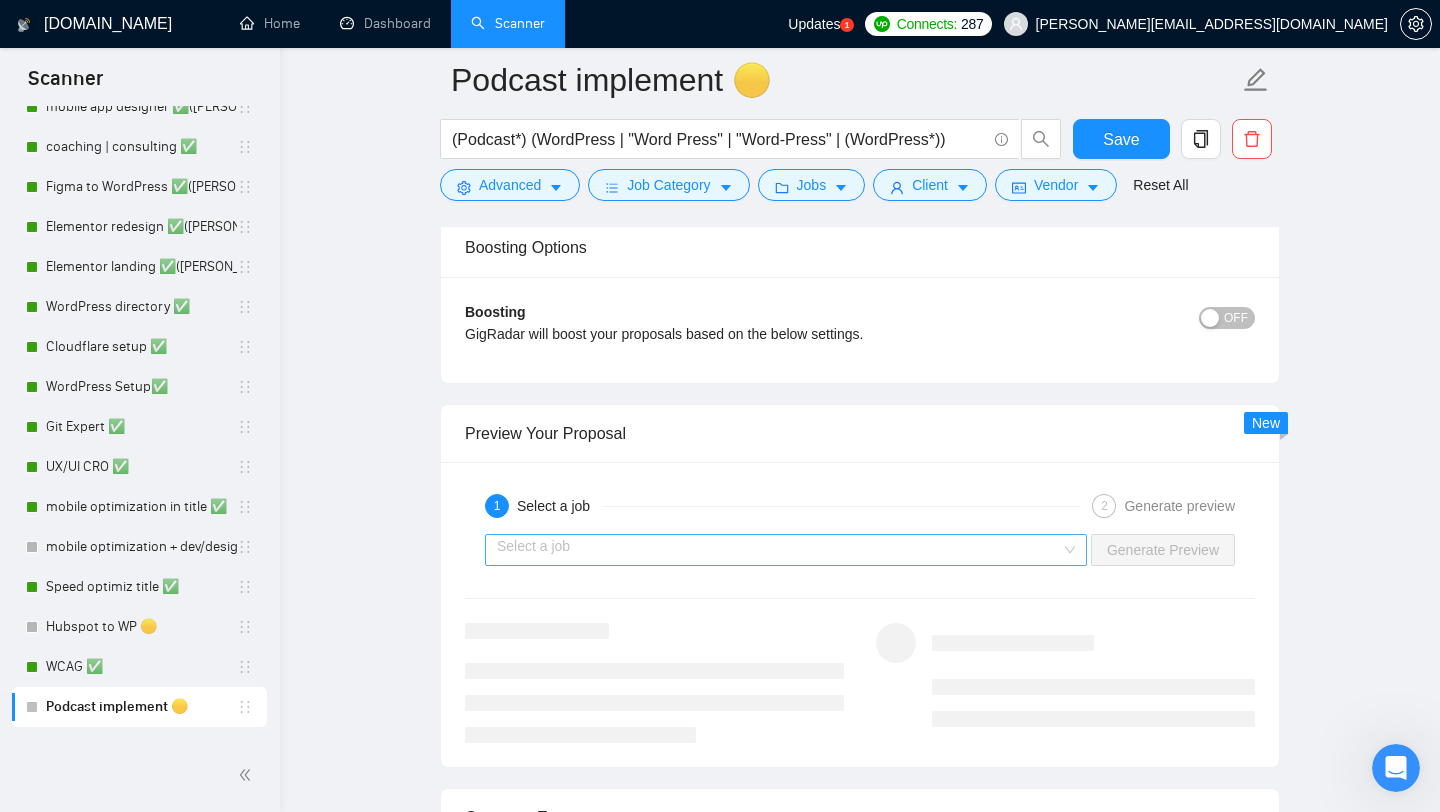 click on "Select a job" at bounding box center [786, 550] 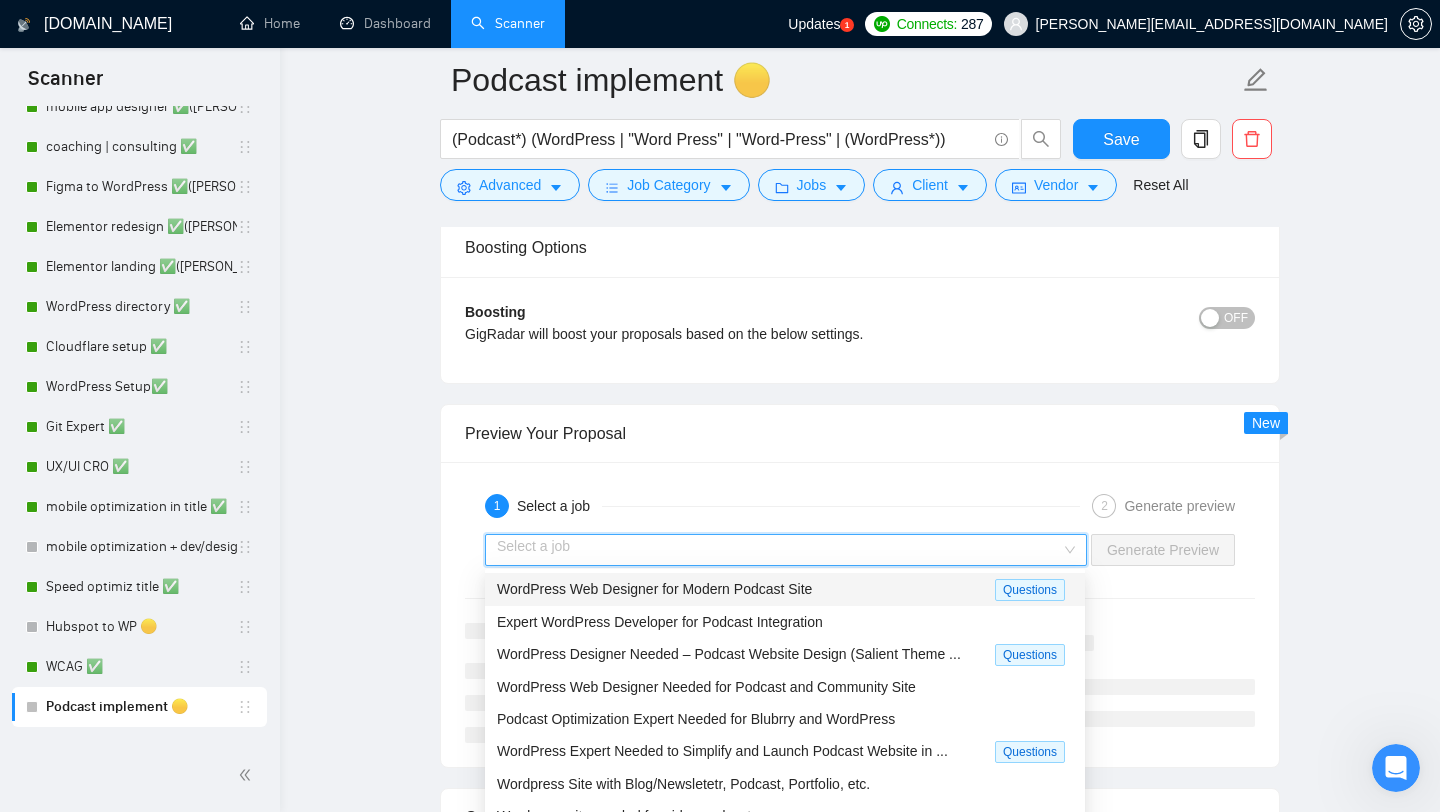 click on "Expert WordPress Developer for Podcast Integration" at bounding box center [785, 622] 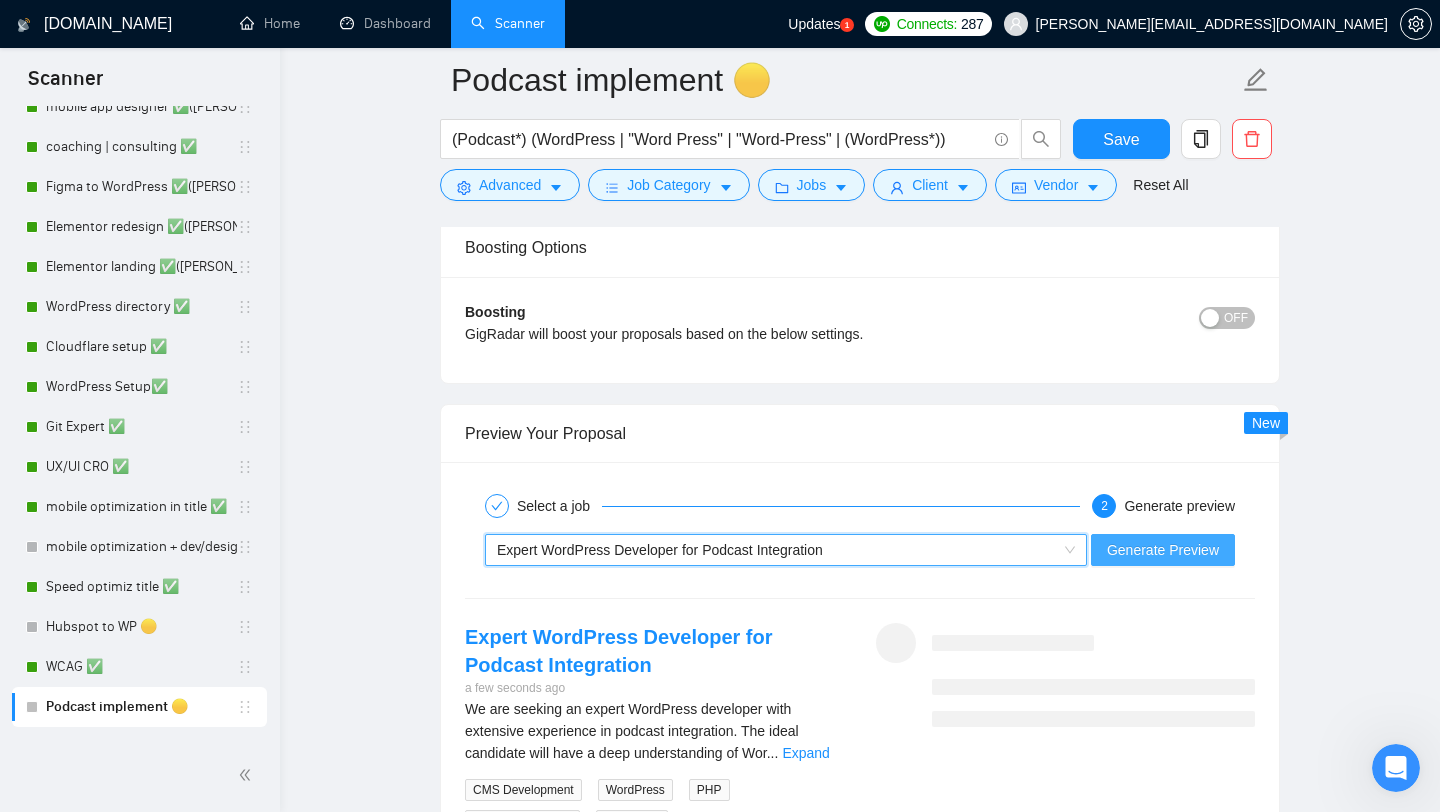 click on "Generate Preview" at bounding box center (1163, 550) 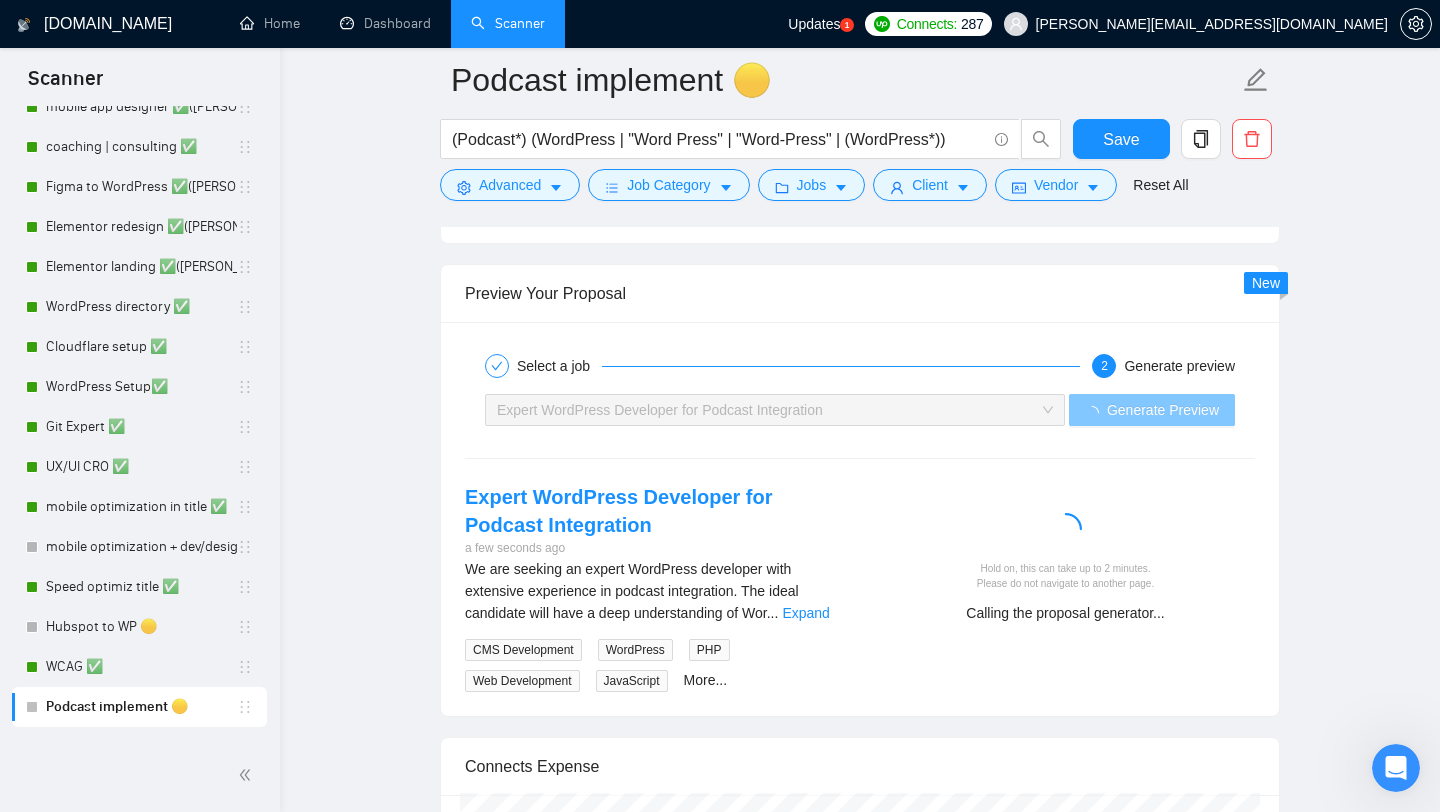 scroll, scrollTop: 4045, scrollLeft: 0, axis: vertical 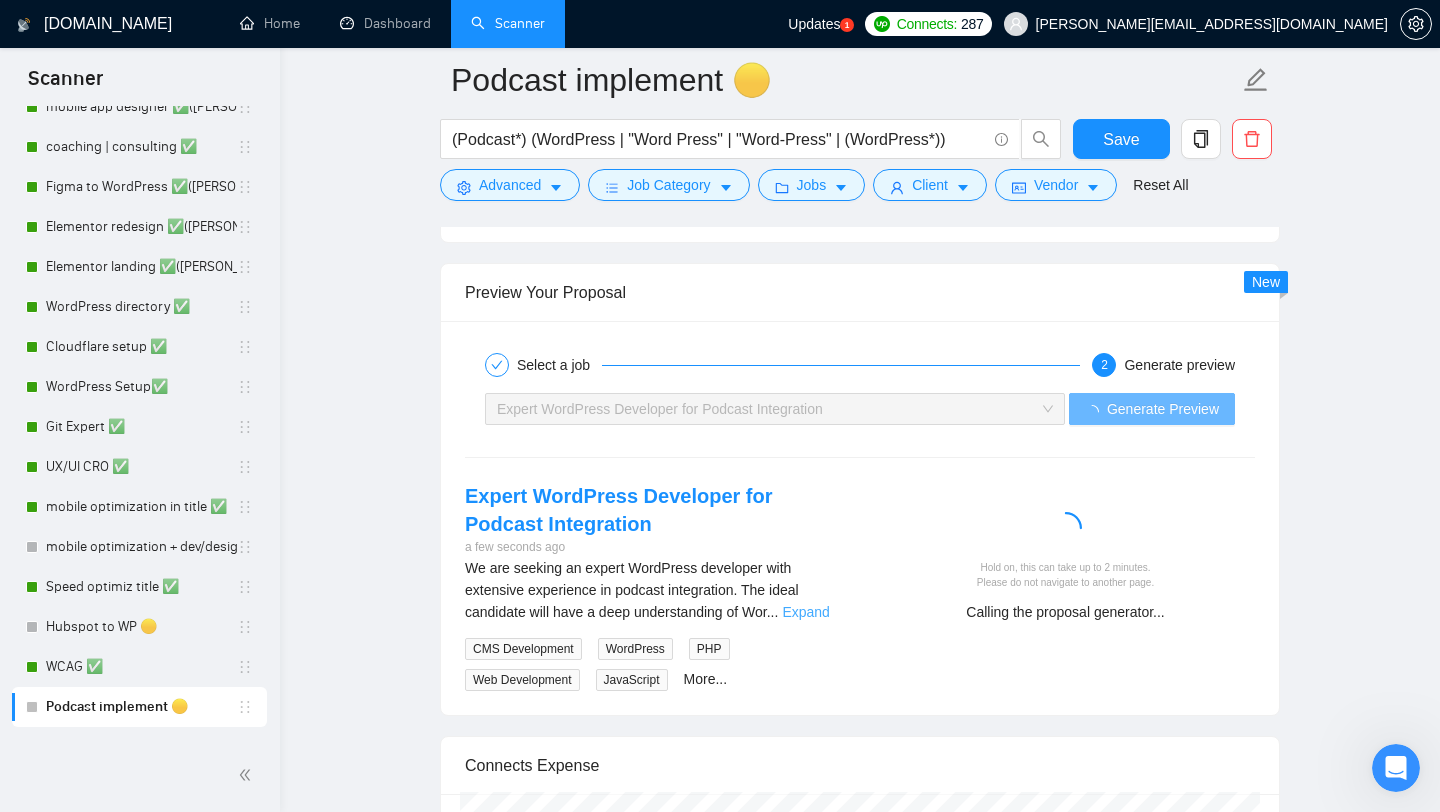 click on "Expand" at bounding box center (805, 612) 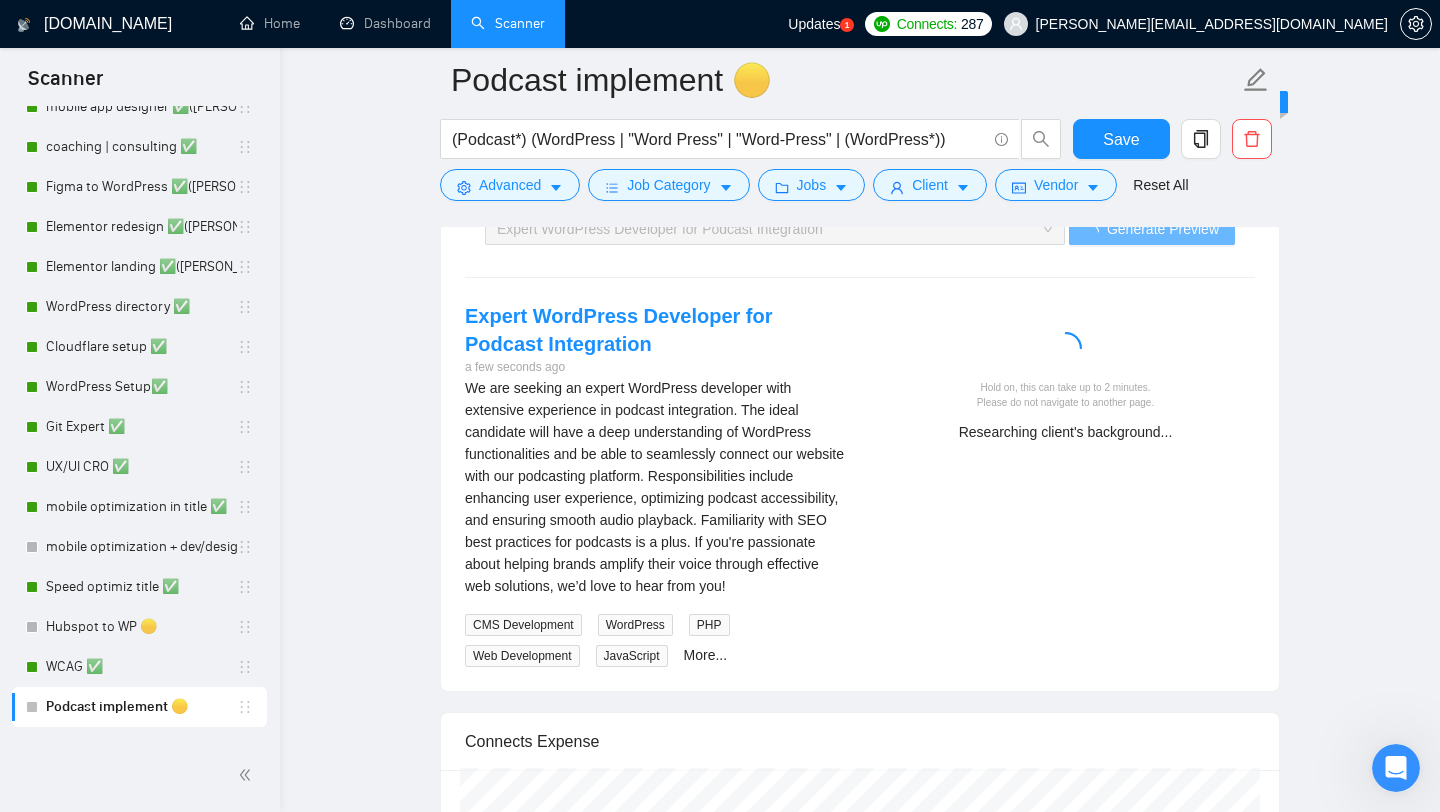 scroll, scrollTop: 4223, scrollLeft: 0, axis: vertical 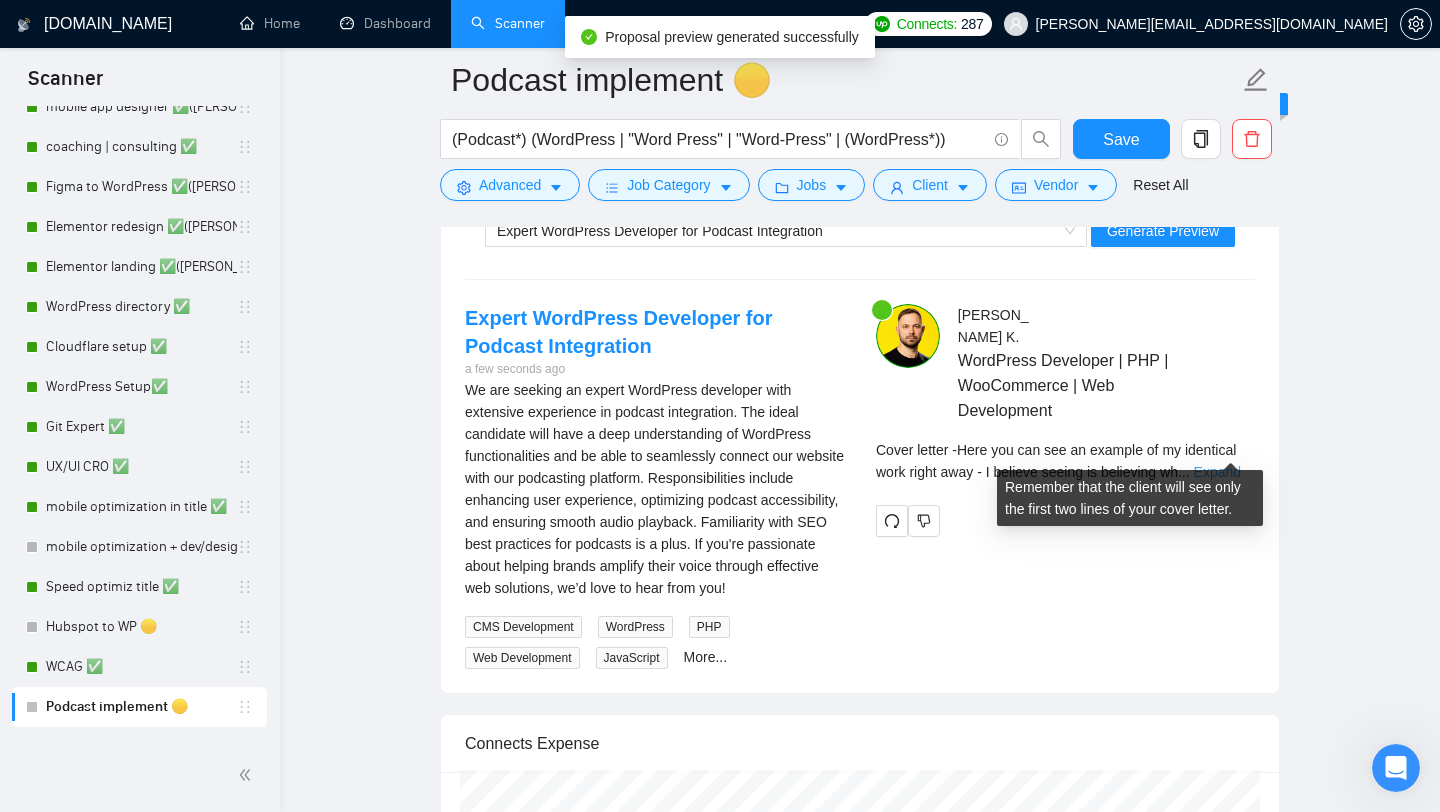 click on "Expand" at bounding box center [1217, 472] 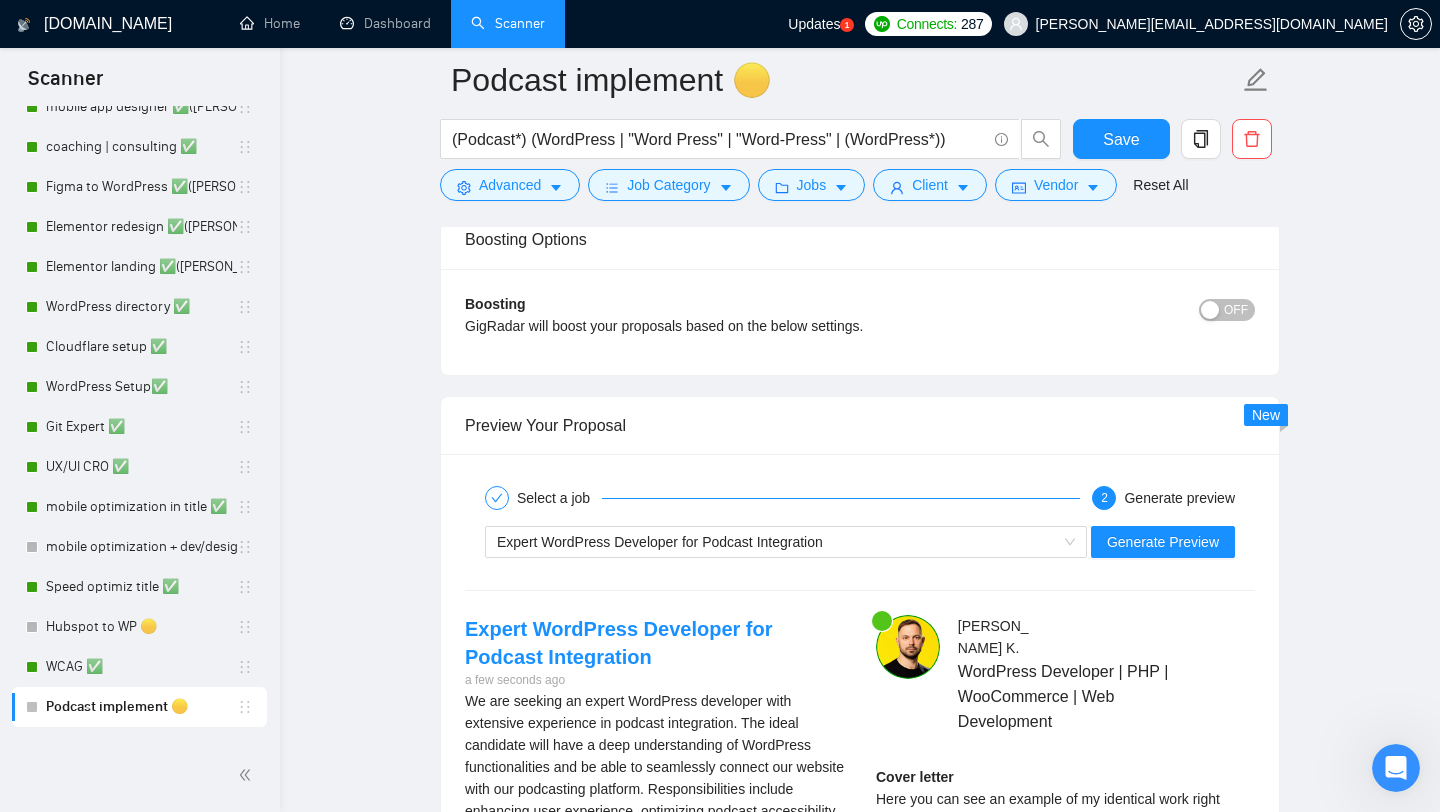 scroll, scrollTop: 3913, scrollLeft: 0, axis: vertical 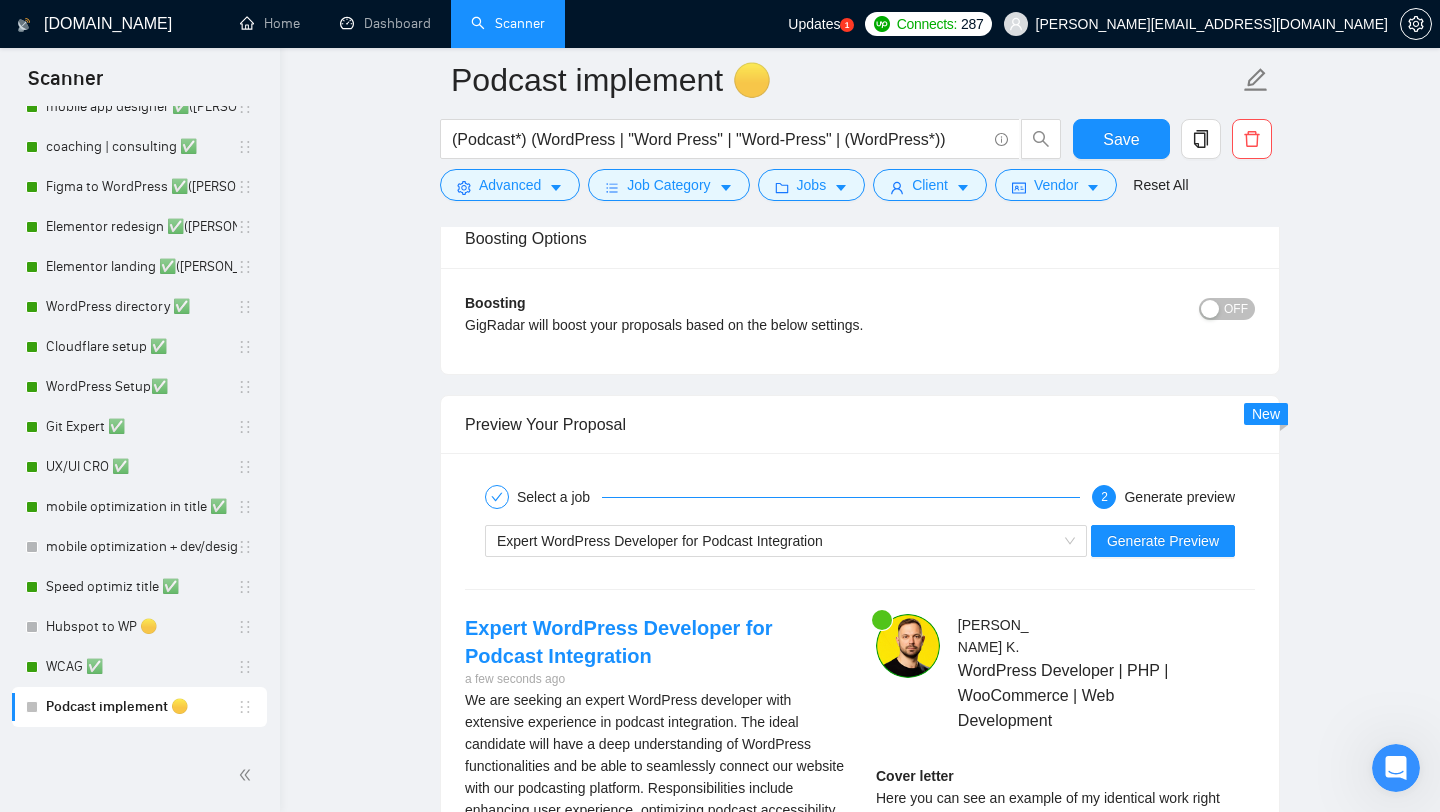 click on "Expert WordPress Developer for Podcast Integration" at bounding box center [777, 541] 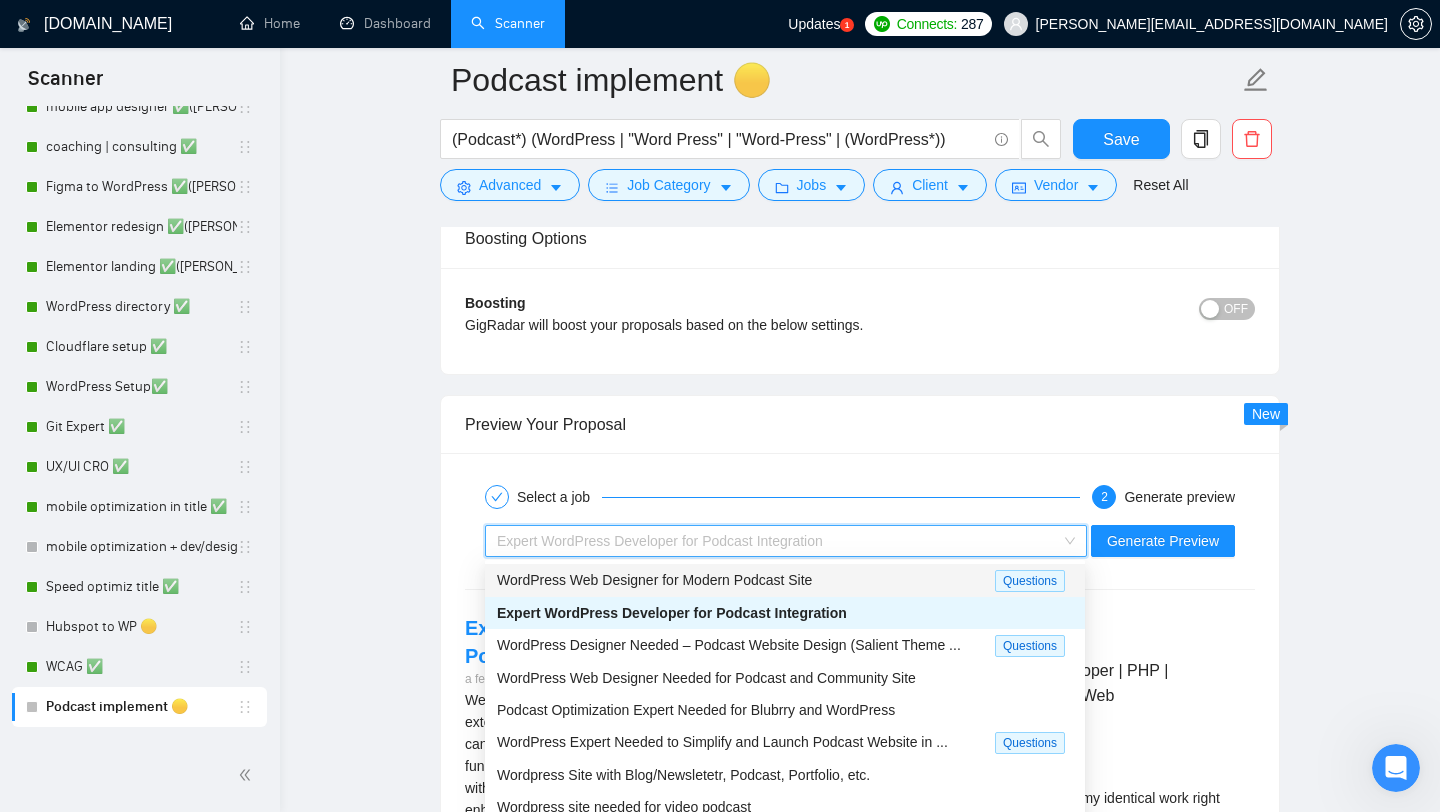 click on "WordPress Web Designer for Modern Podcast Site" at bounding box center [746, 580] 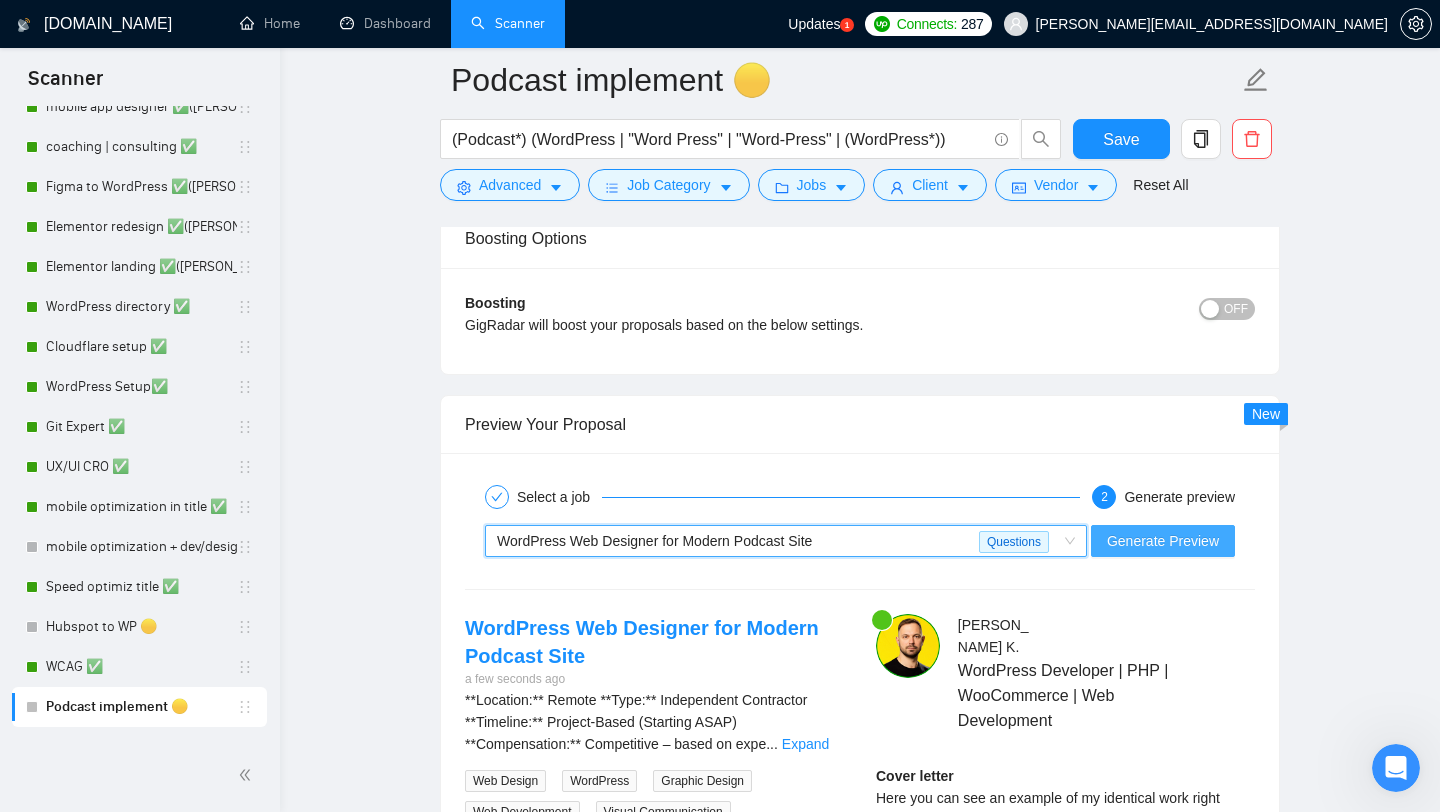 click on "Generate Preview" at bounding box center [1163, 541] 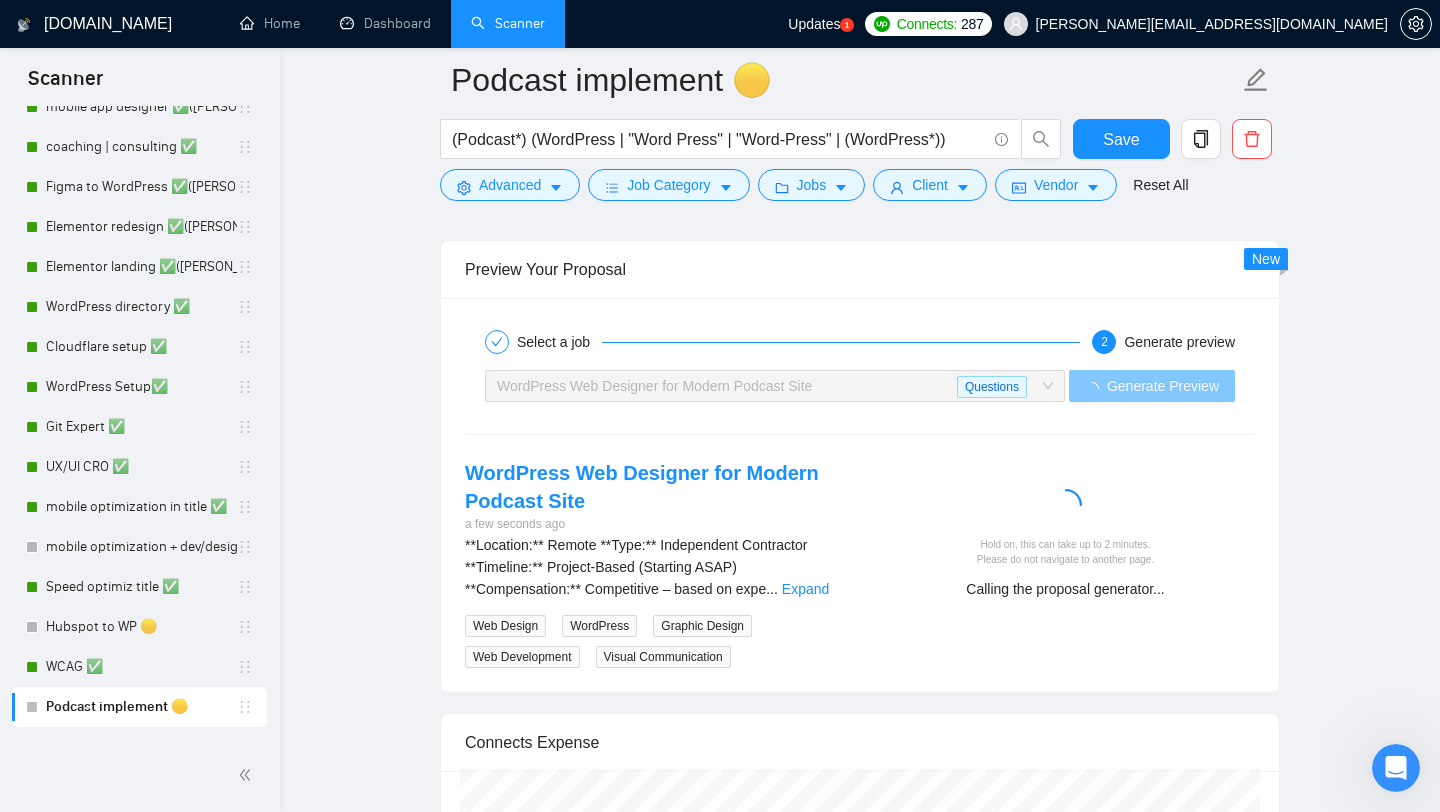 scroll, scrollTop: 4071, scrollLeft: 0, axis: vertical 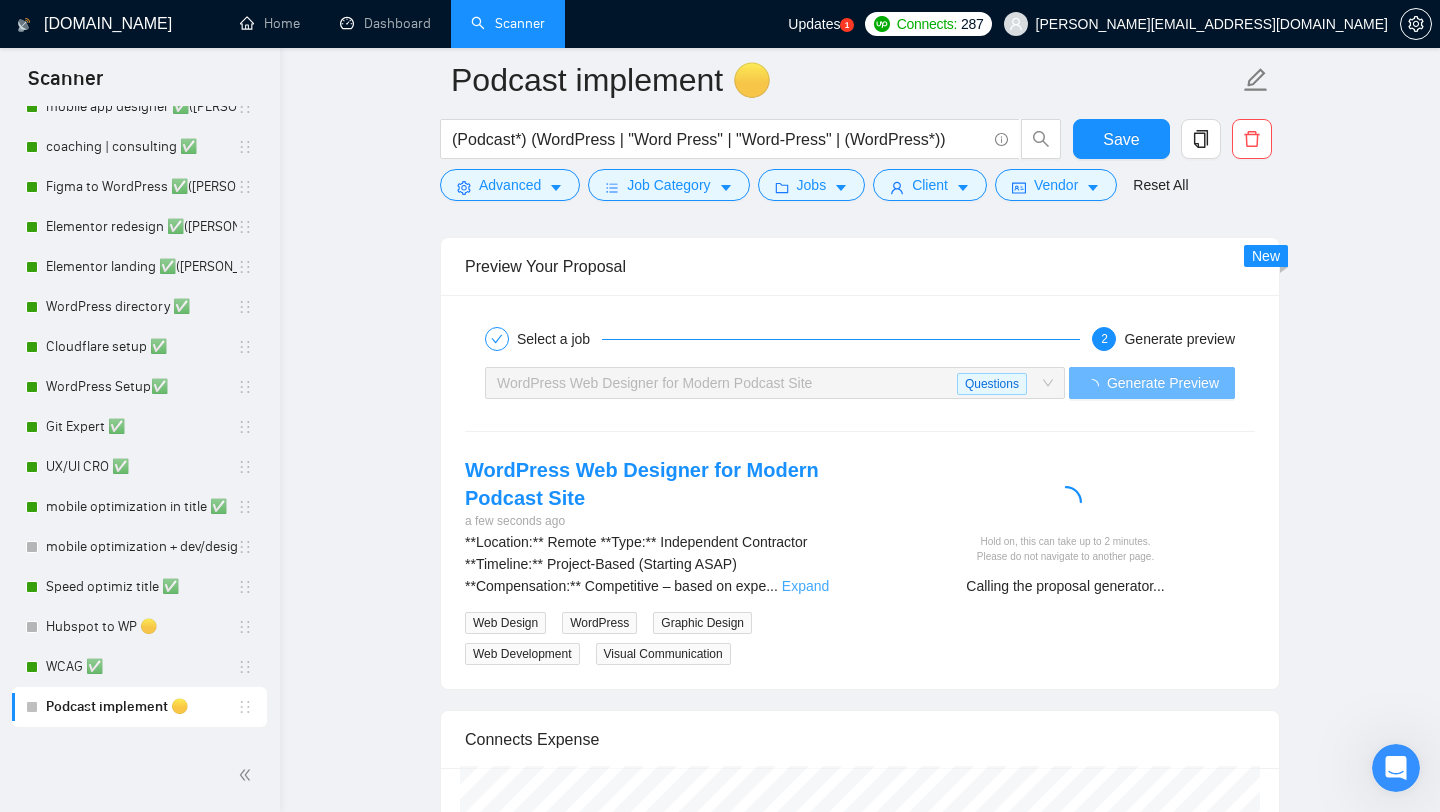 click on "Expand" 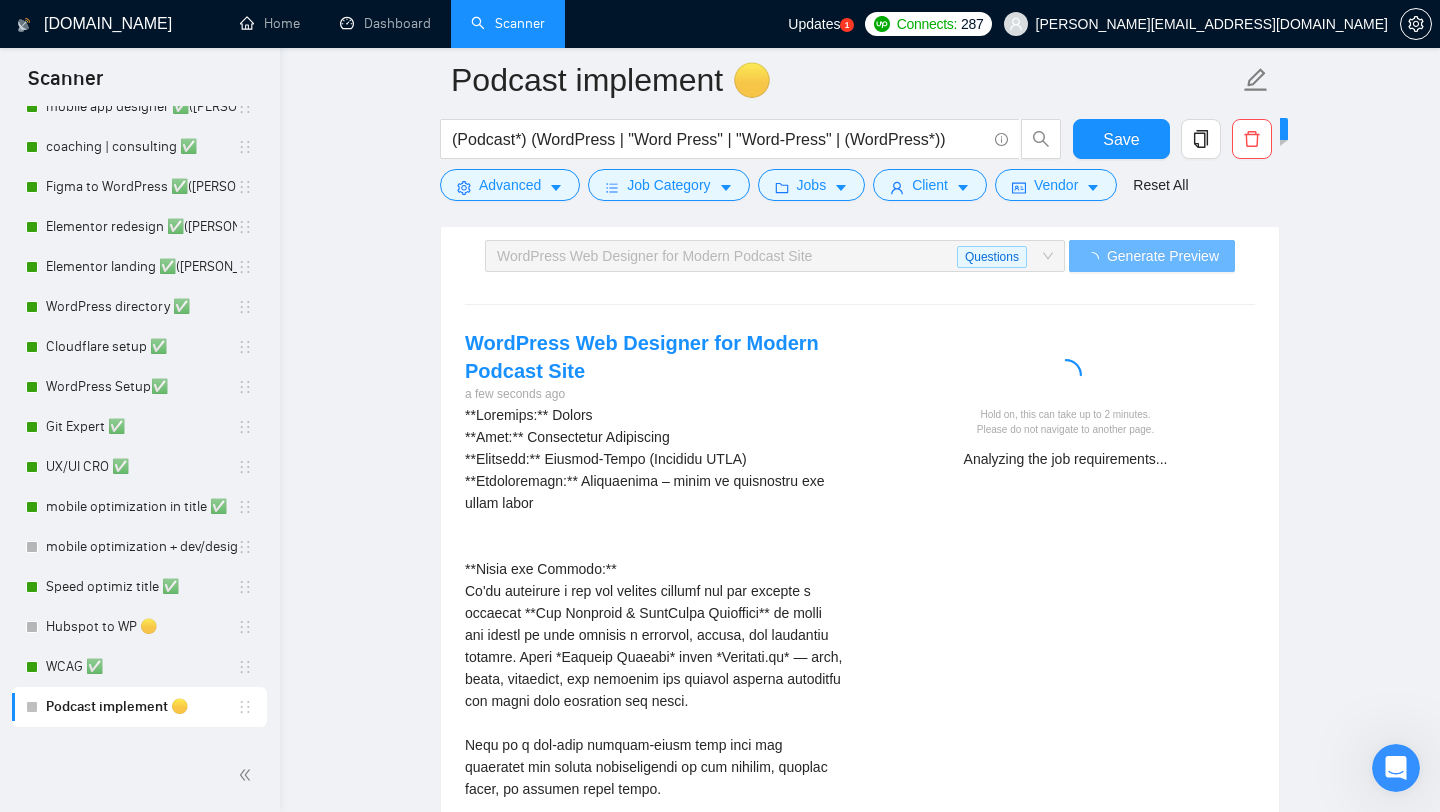 scroll, scrollTop: 4040, scrollLeft: 0, axis: vertical 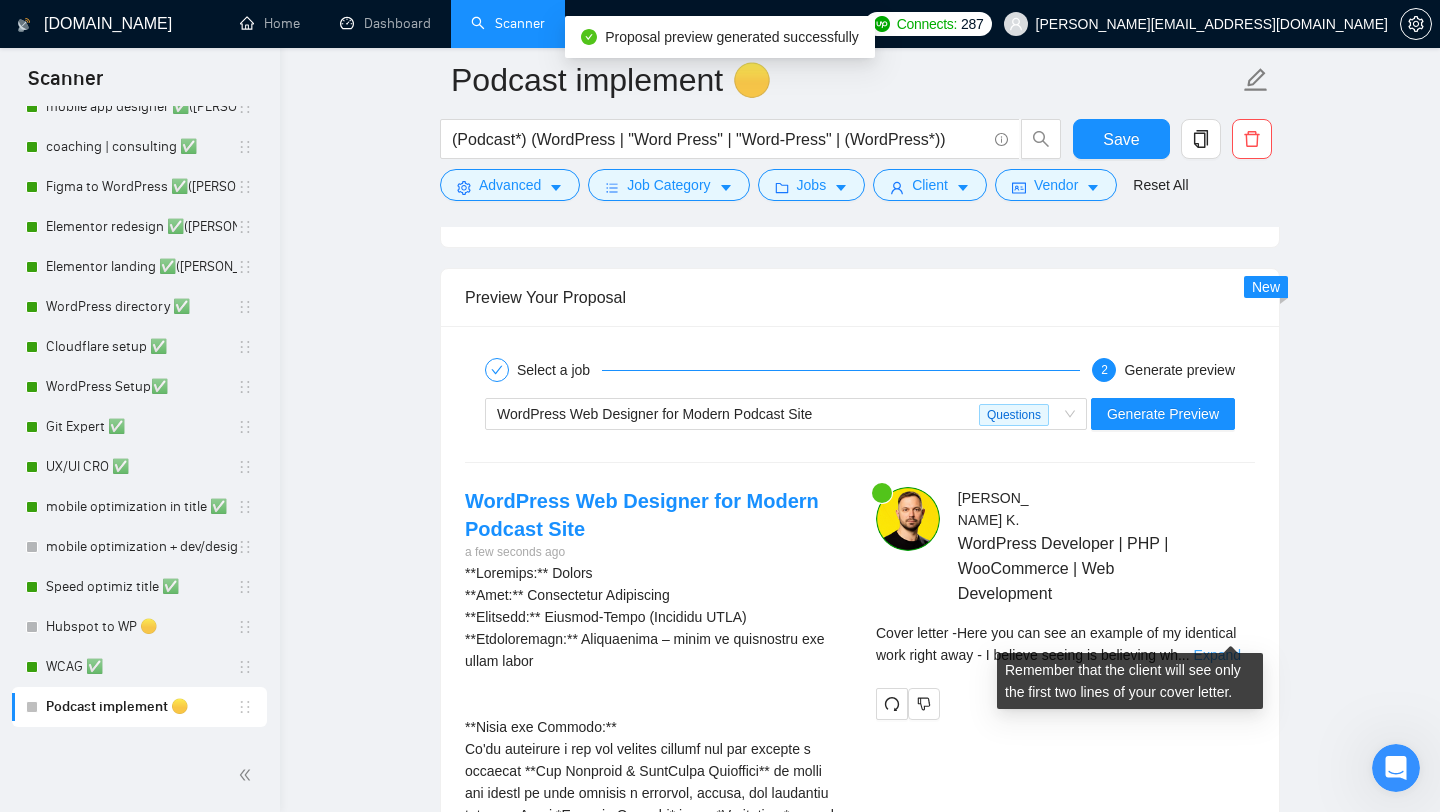 click on "Expand" at bounding box center [1217, 655] 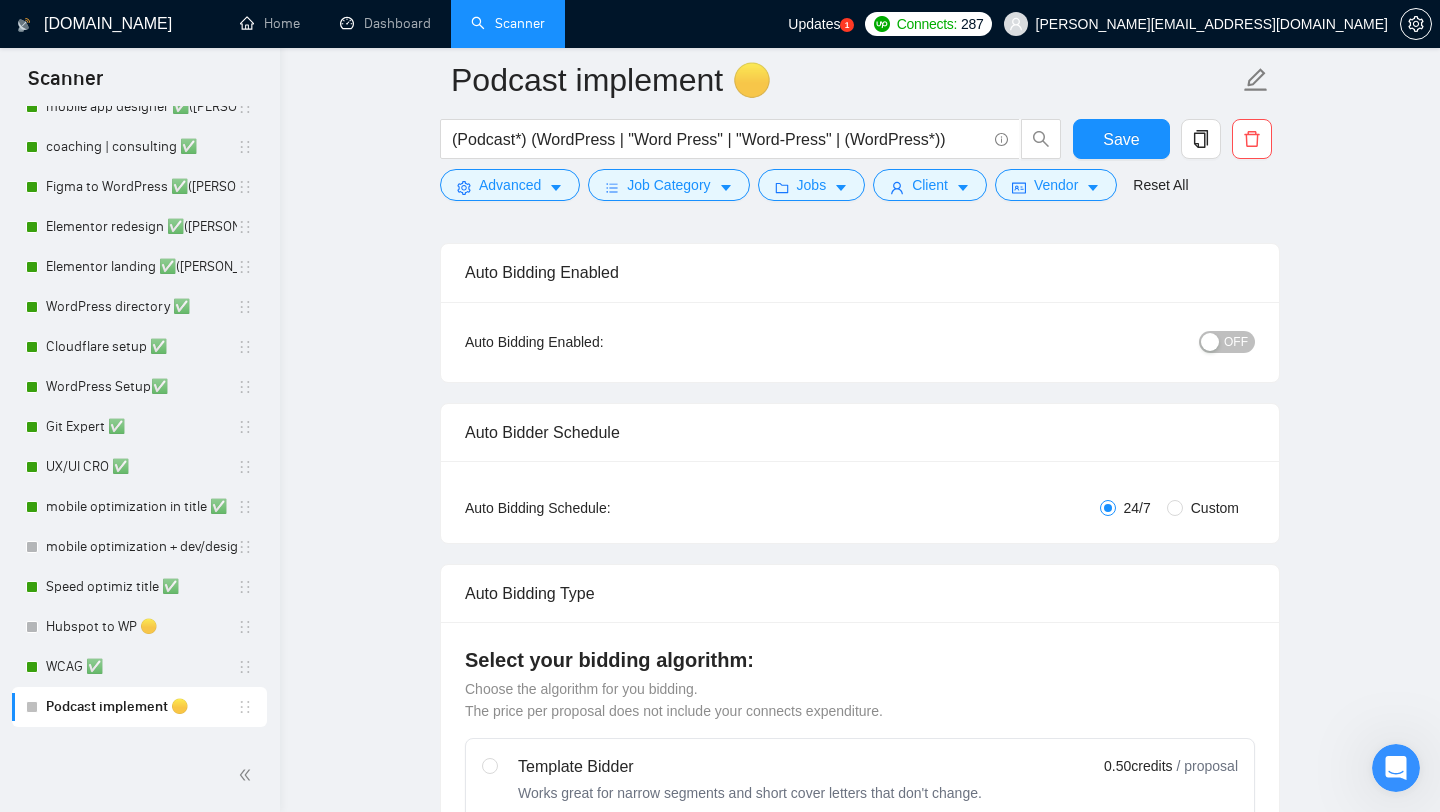 scroll, scrollTop: 0, scrollLeft: 0, axis: both 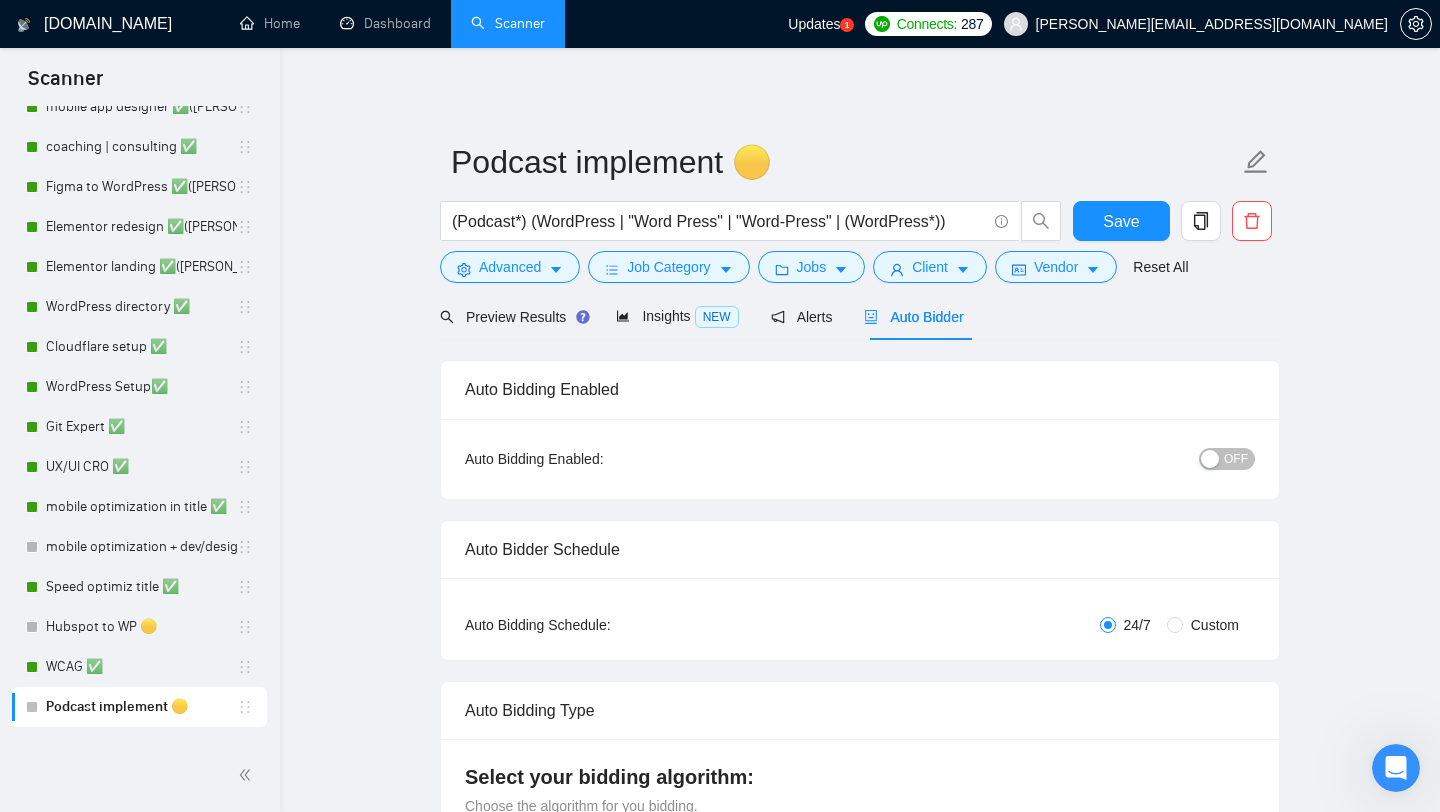 click on "OFF" at bounding box center [1227, 459] 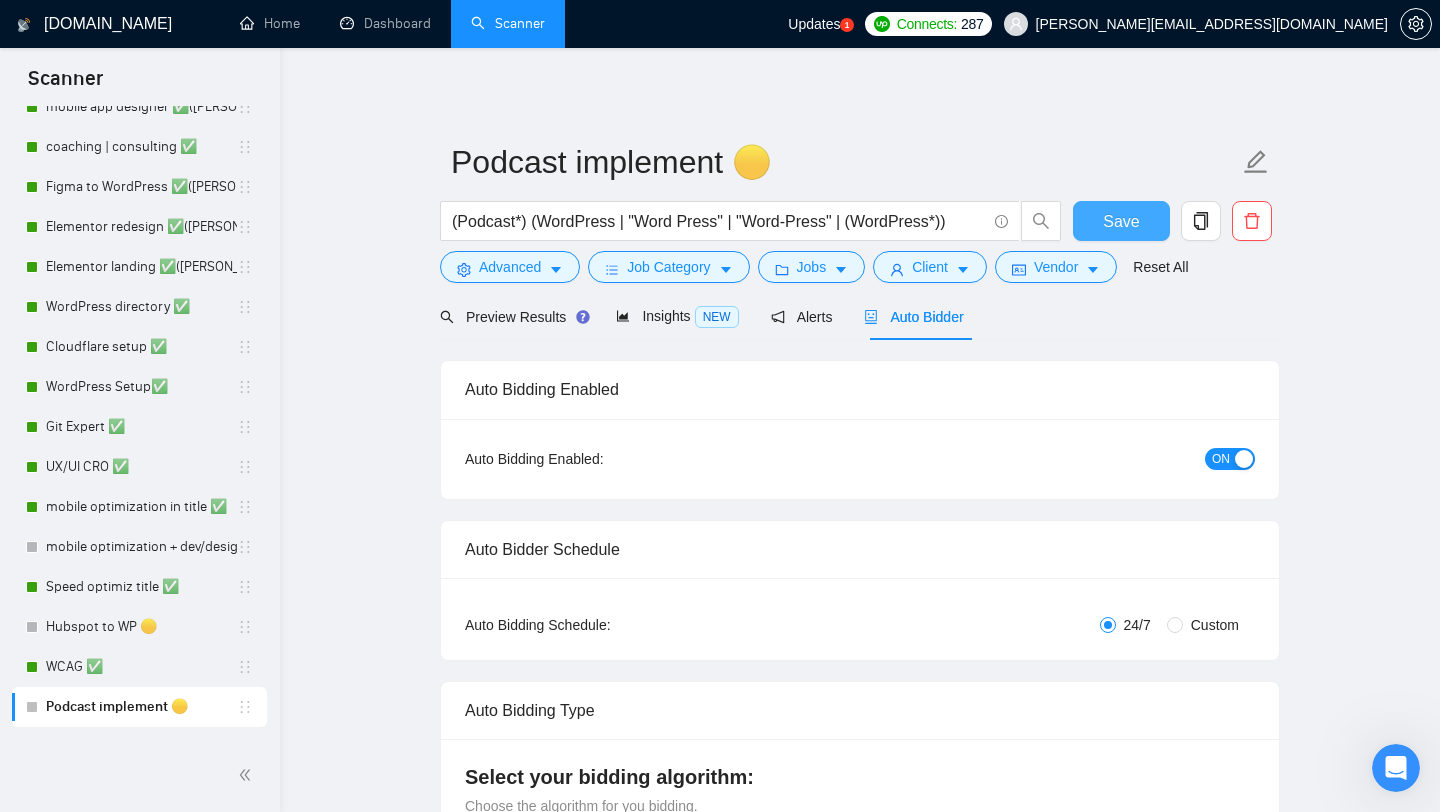 click on "Save" at bounding box center [1121, 221] 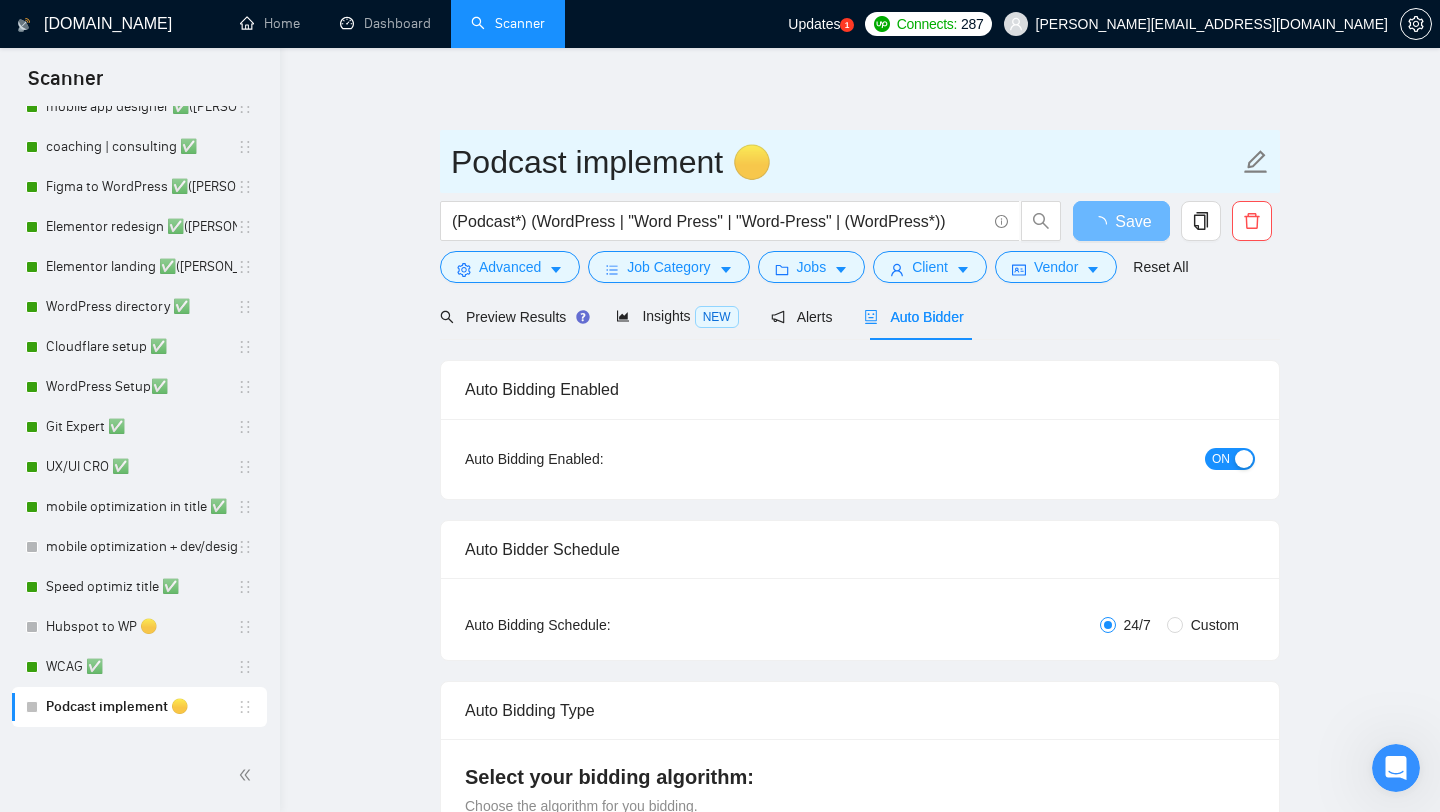 drag, startPoint x: 731, startPoint y: 159, endPoint x: 798, endPoint y: 159, distance: 67 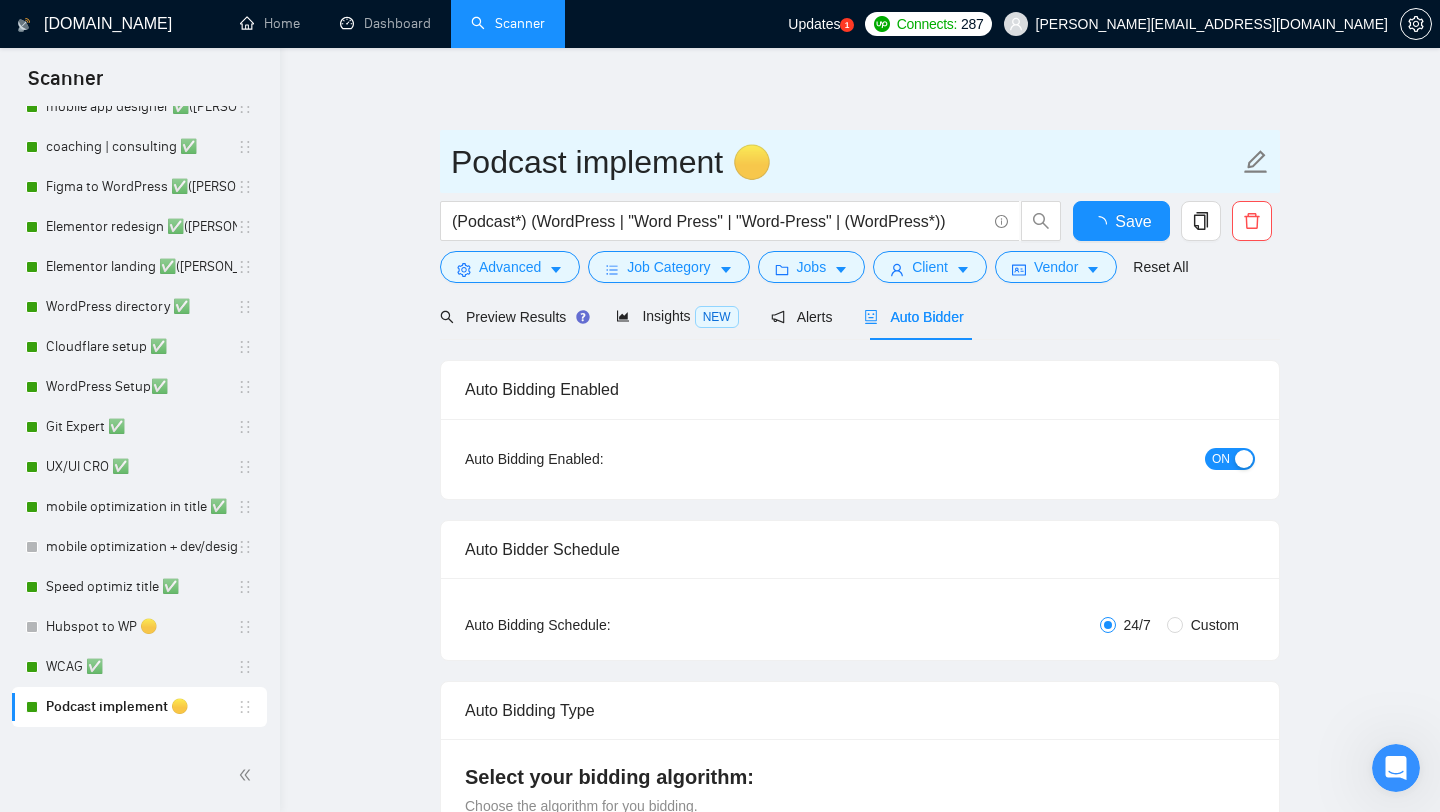type 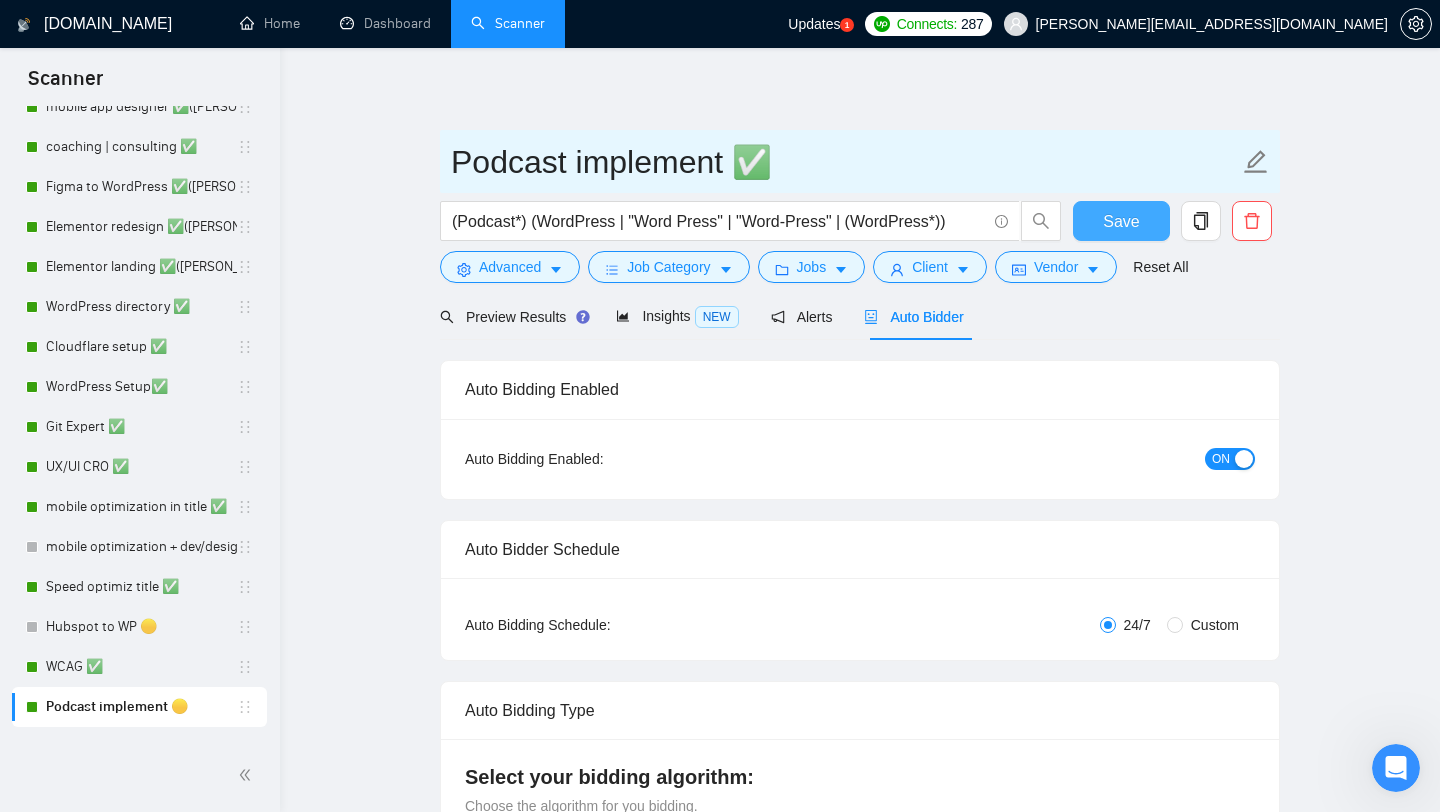 type on "Podcast implement ✅" 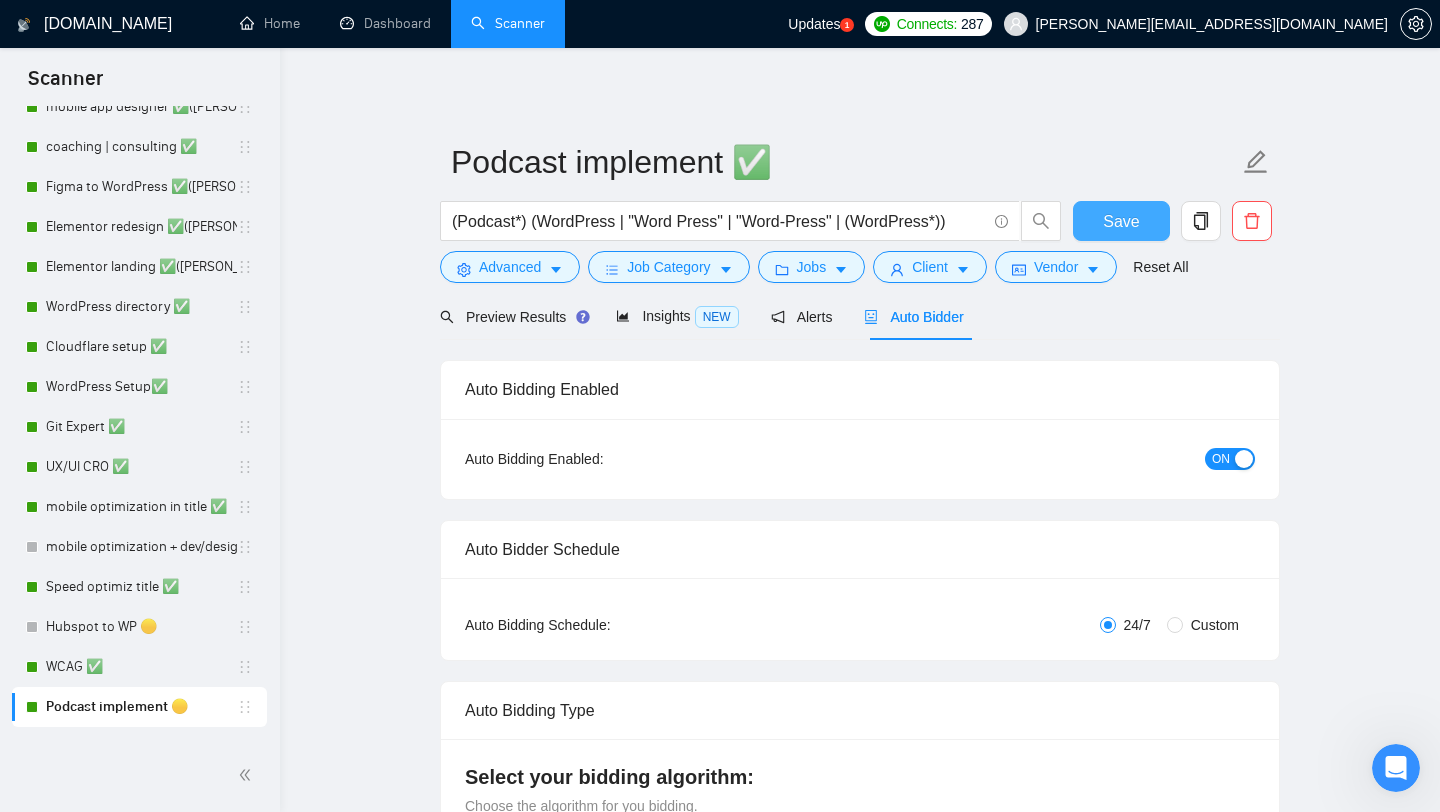 click on "Save" at bounding box center (1121, 221) 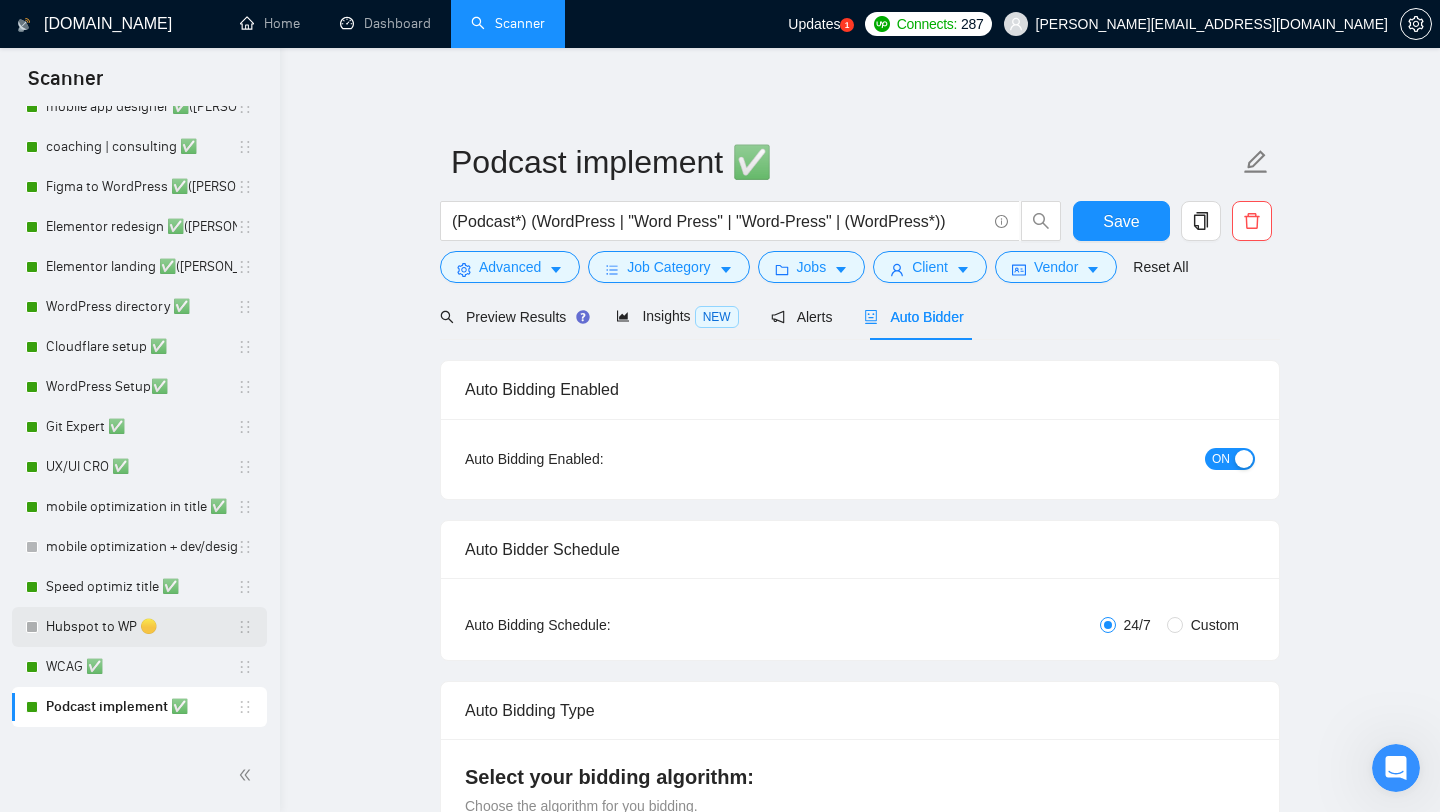 click on "Hubspot to WP 🟡" at bounding box center [141, 627] 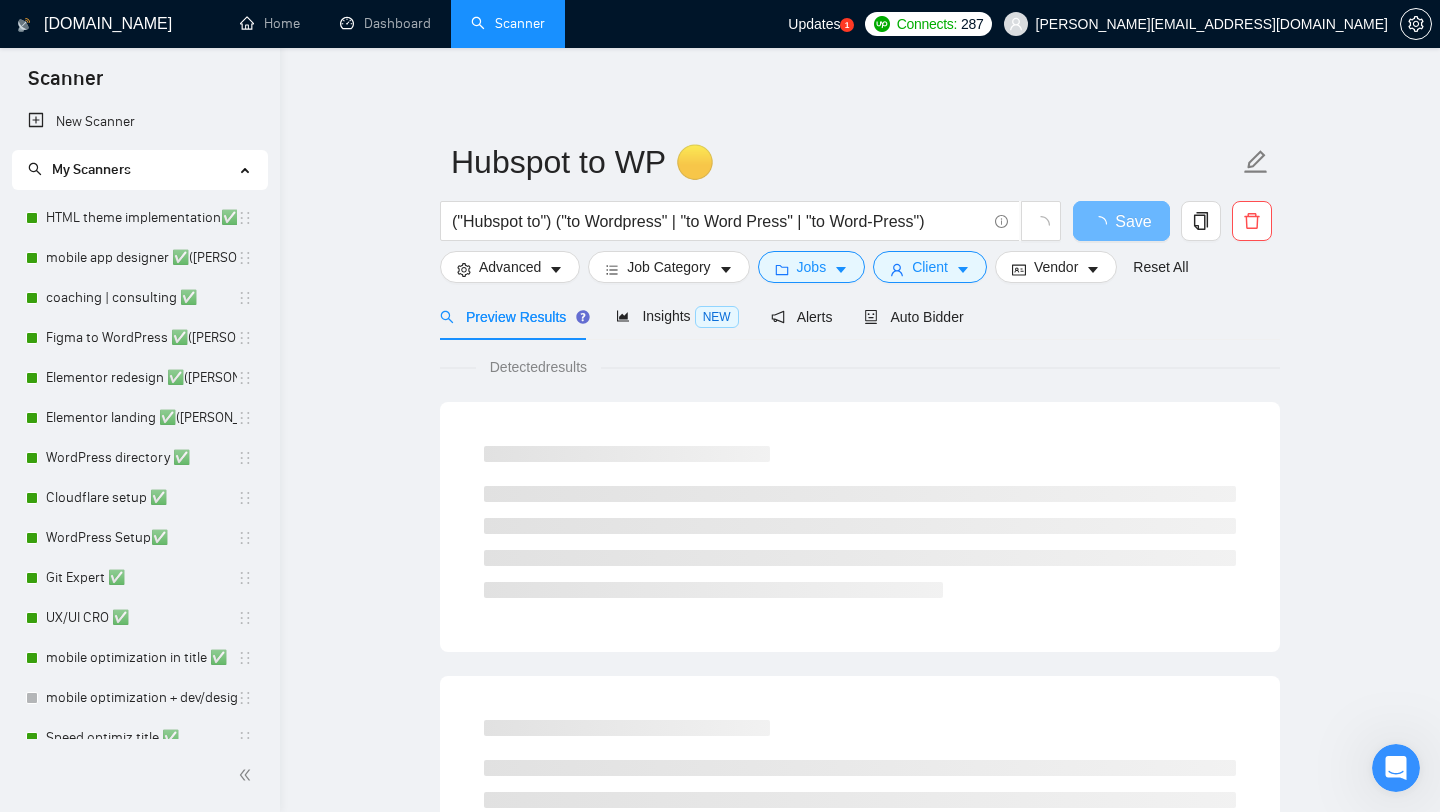 scroll, scrollTop: 0, scrollLeft: 0, axis: both 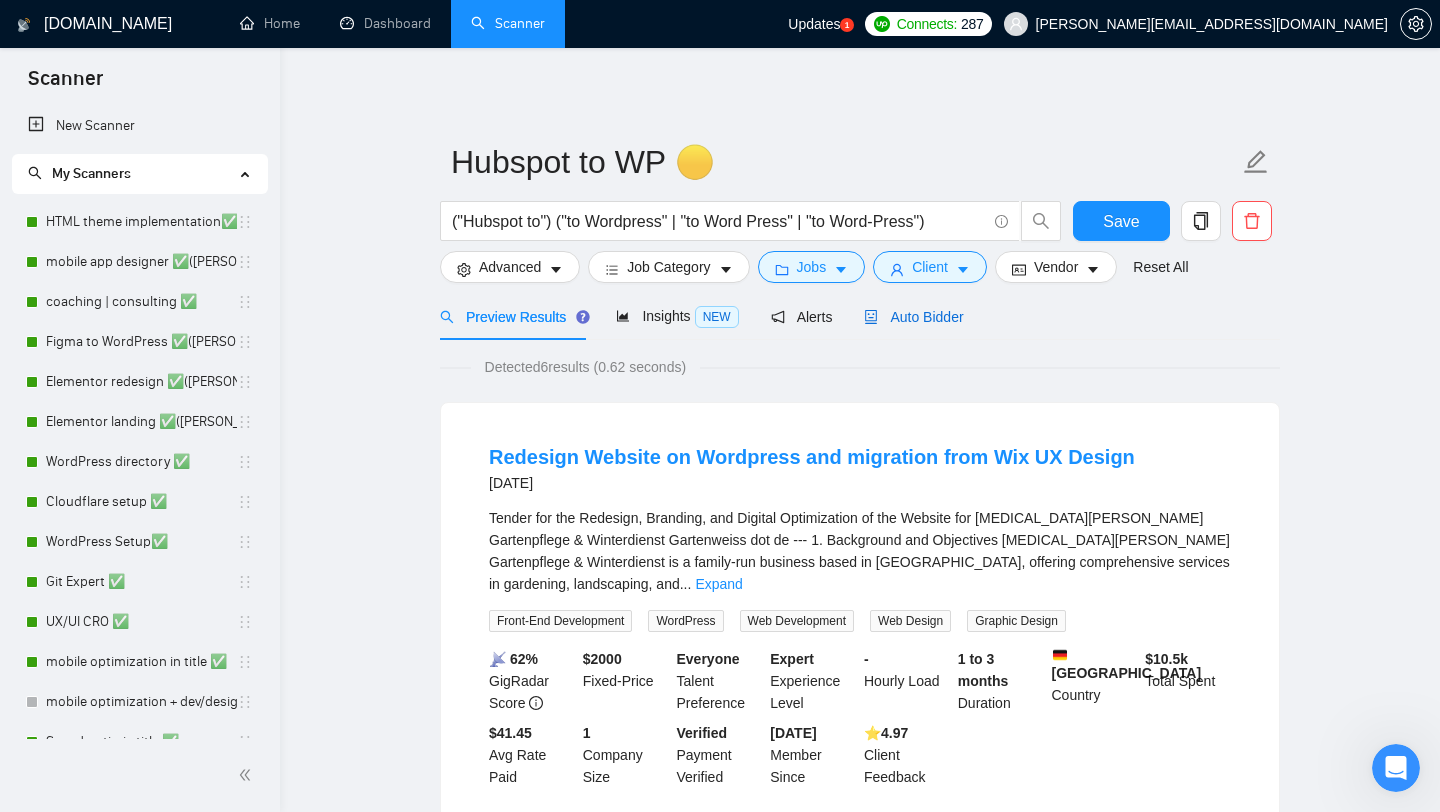 click on "Auto Bidder" at bounding box center (913, 317) 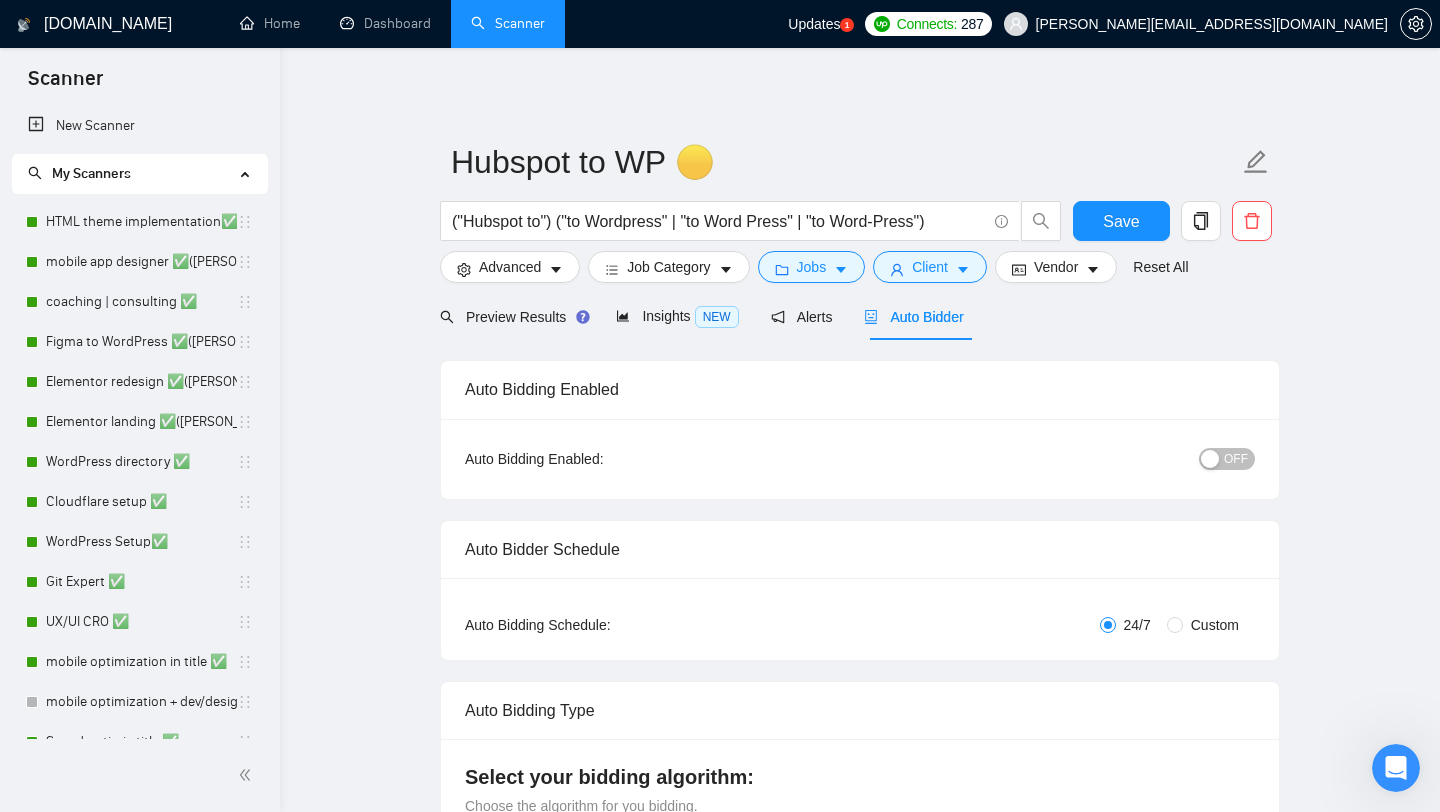 type 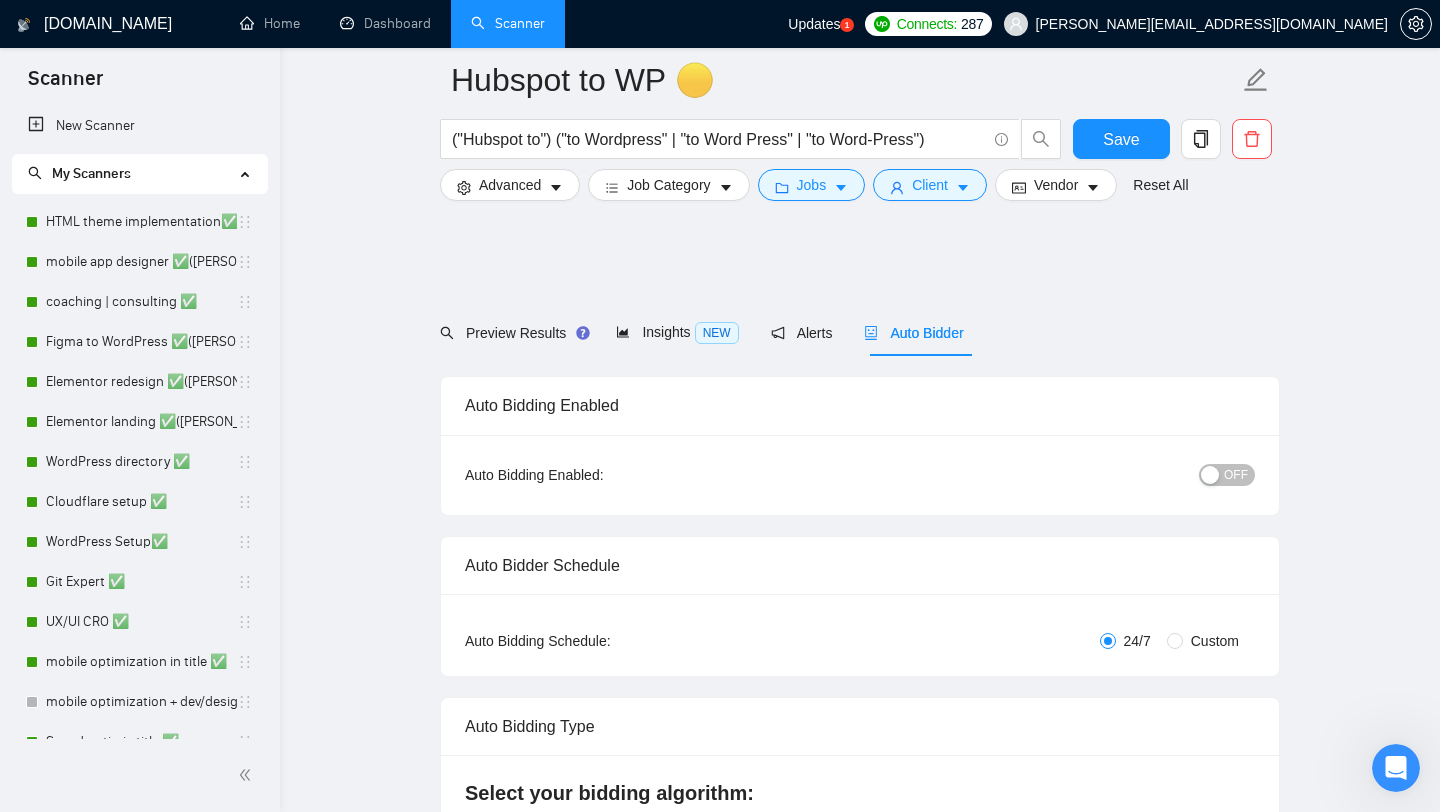 scroll, scrollTop: 1089, scrollLeft: 0, axis: vertical 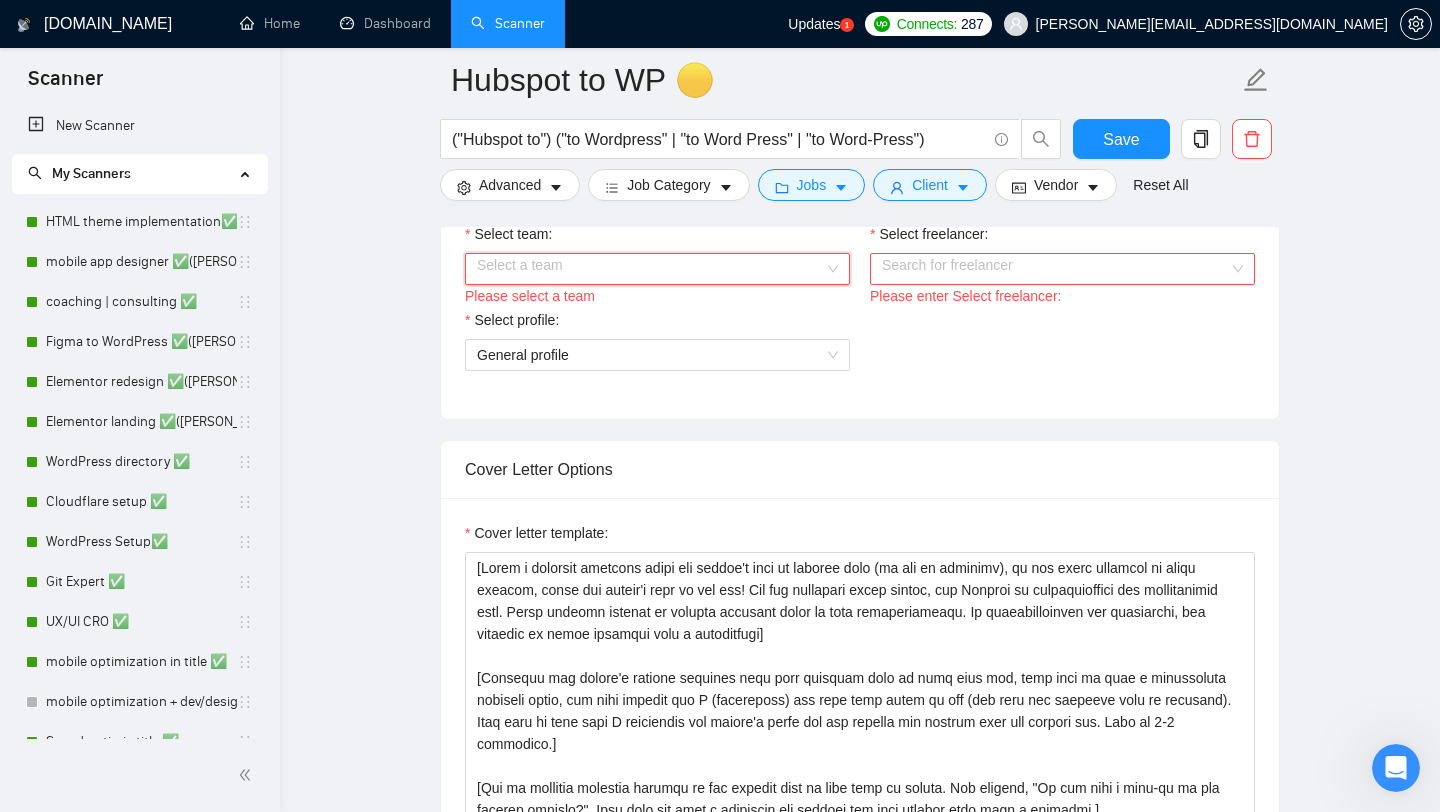 click on "Select a team" at bounding box center [657, 269] 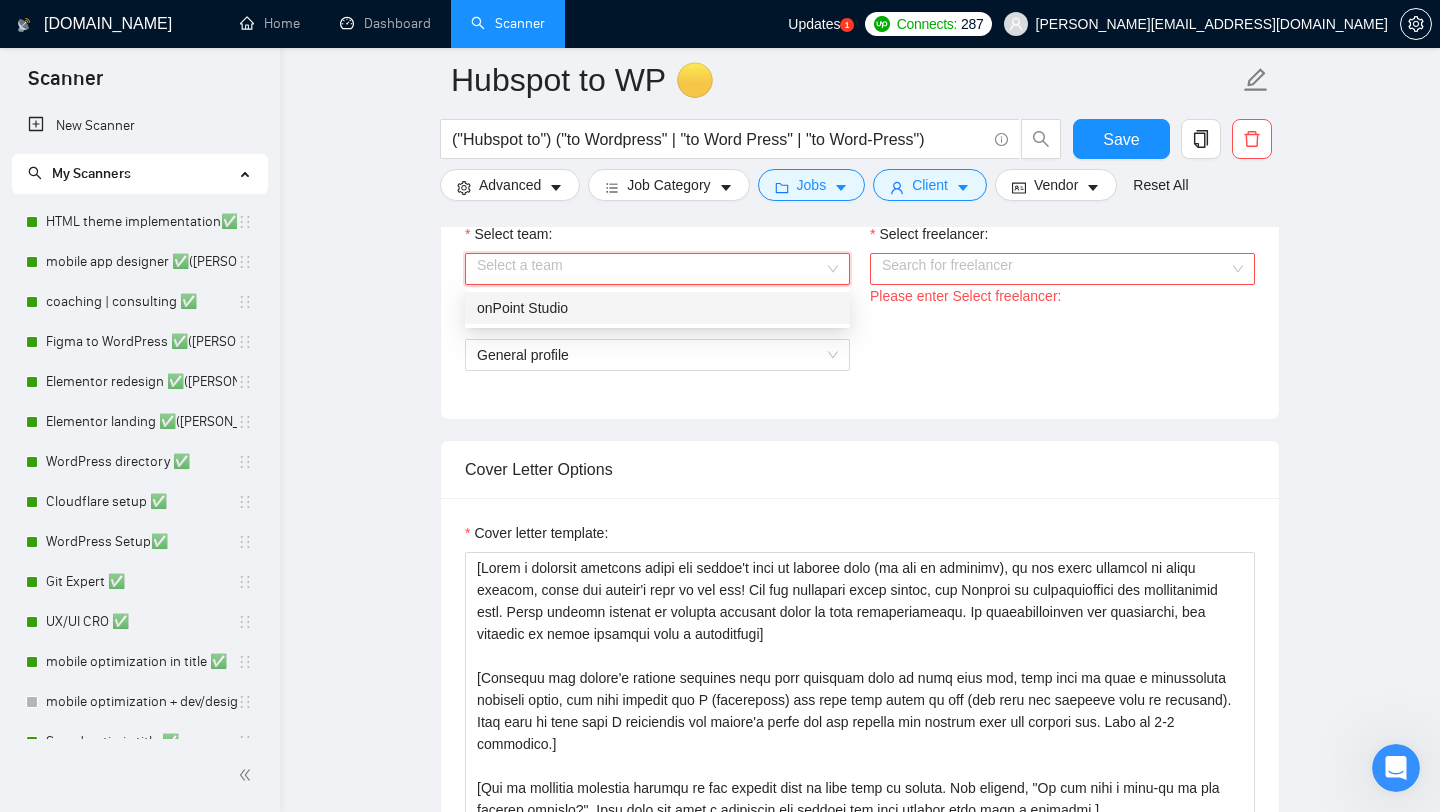 click on "Select team:" at bounding box center [650, 269] 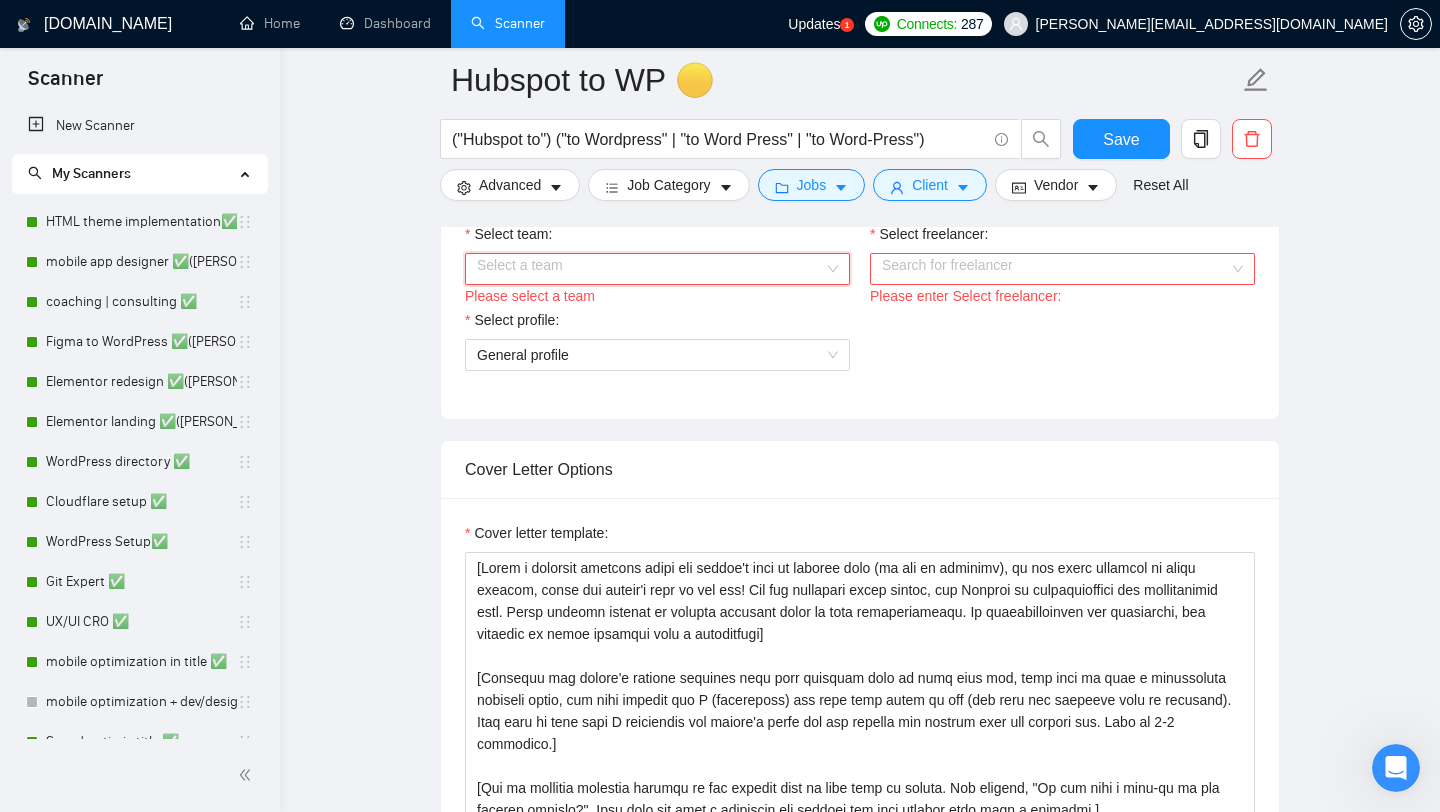 click on "Select team:" at bounding box center (650, 269) 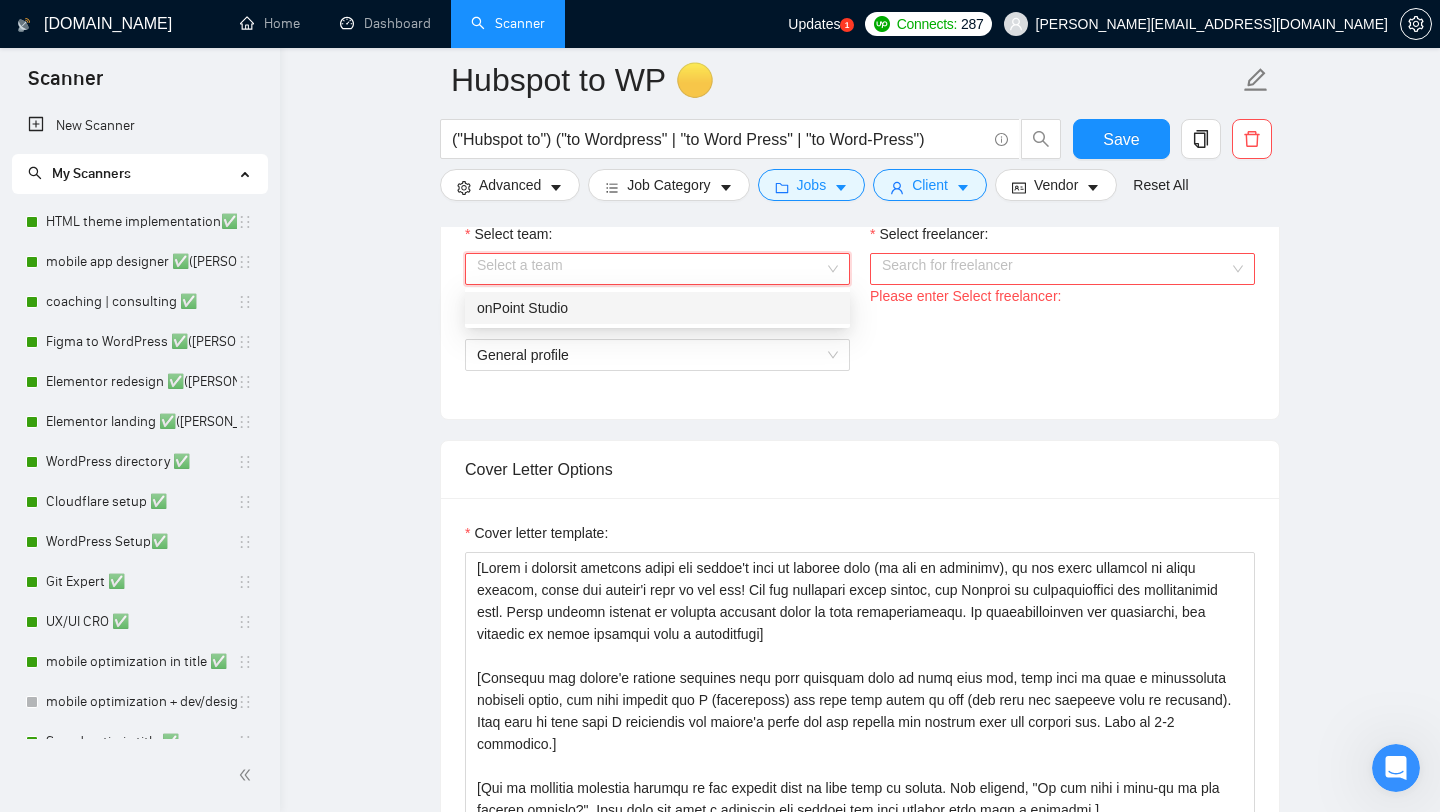 click on "onPoint Studio" at bounding box center [657, 308] 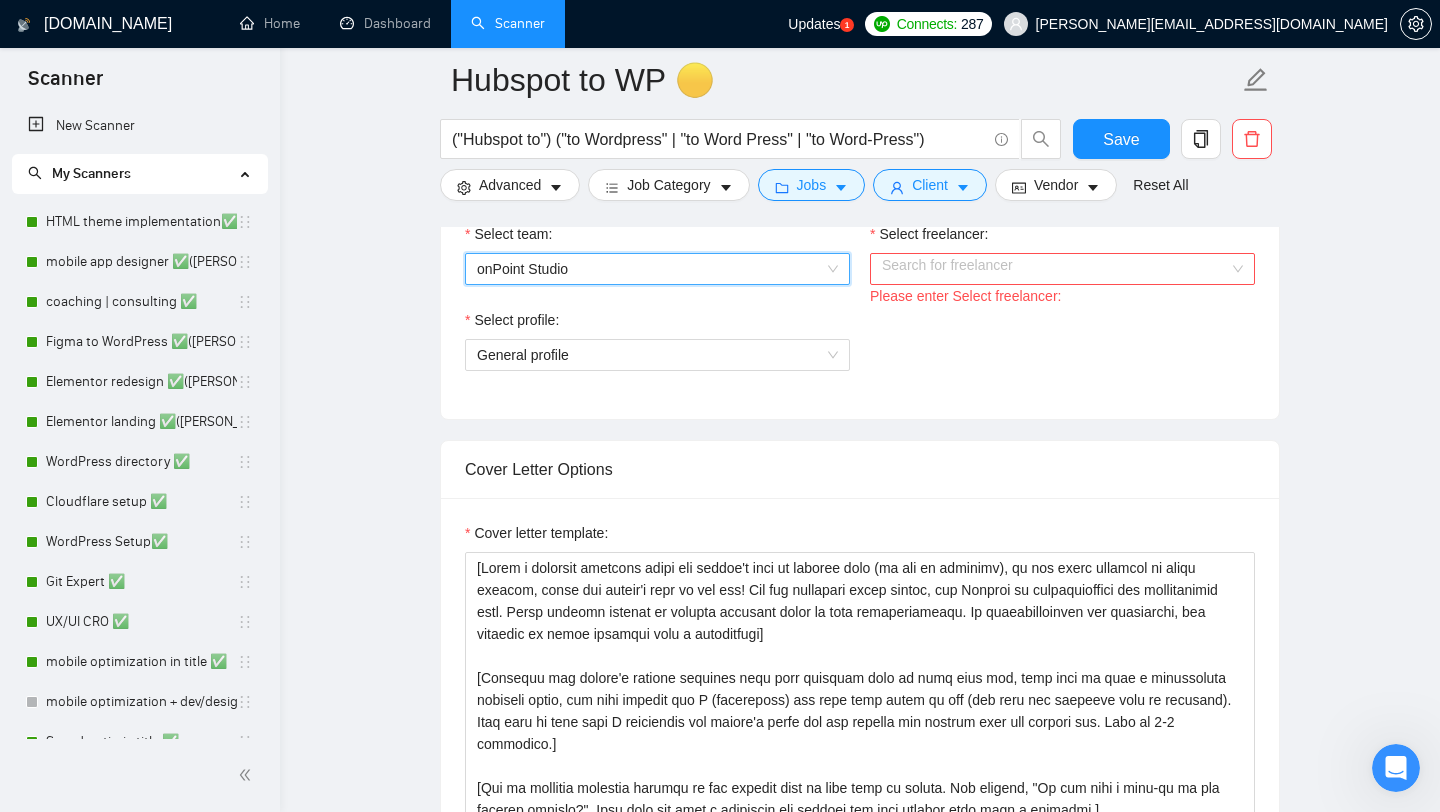 click on "Select freelancer:" at bounding box center (1055, 269) 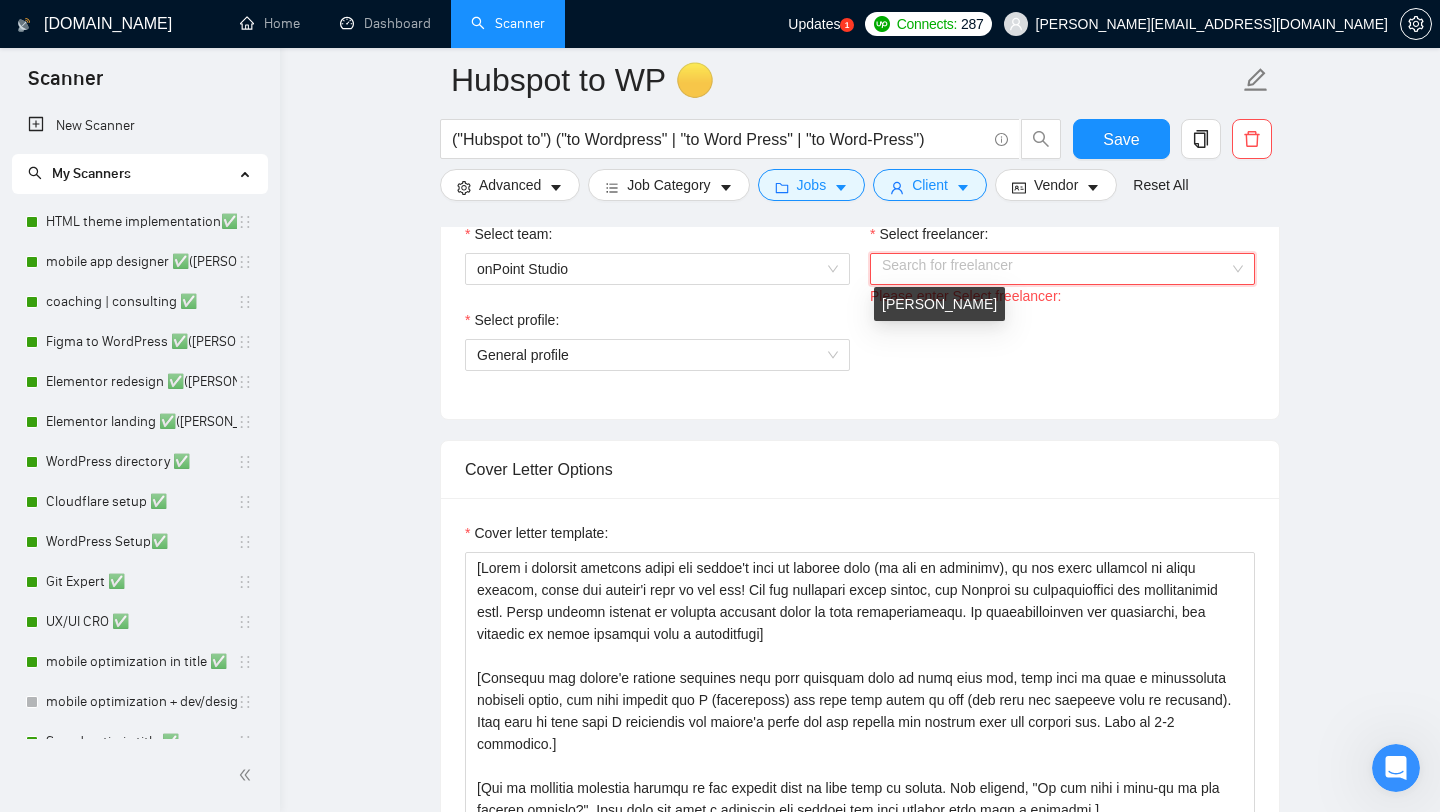 click on "[PERSON_NAME]" at bounding box center [939, 304] 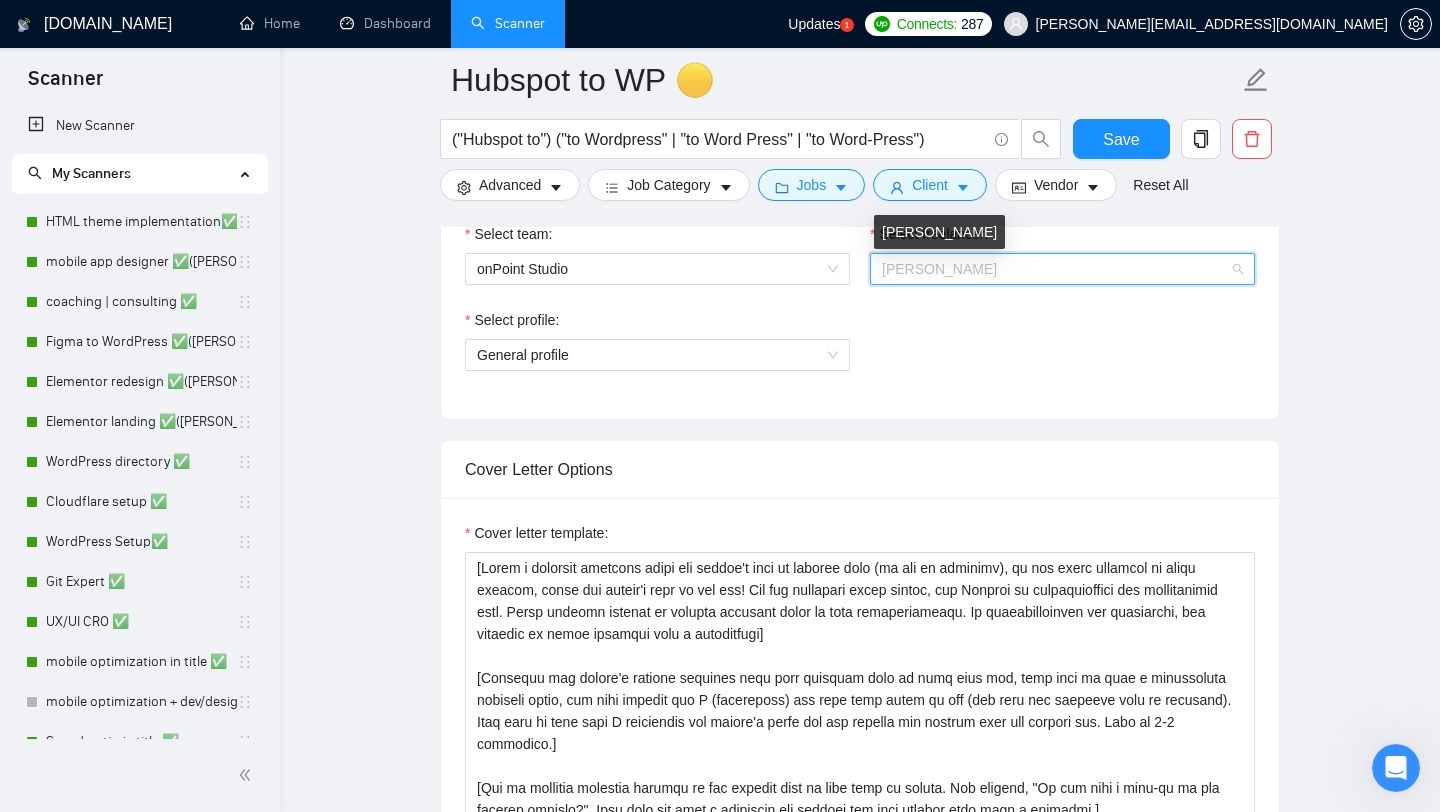 click on "[PERSON_NAME]" at bounding box center (939, 269) 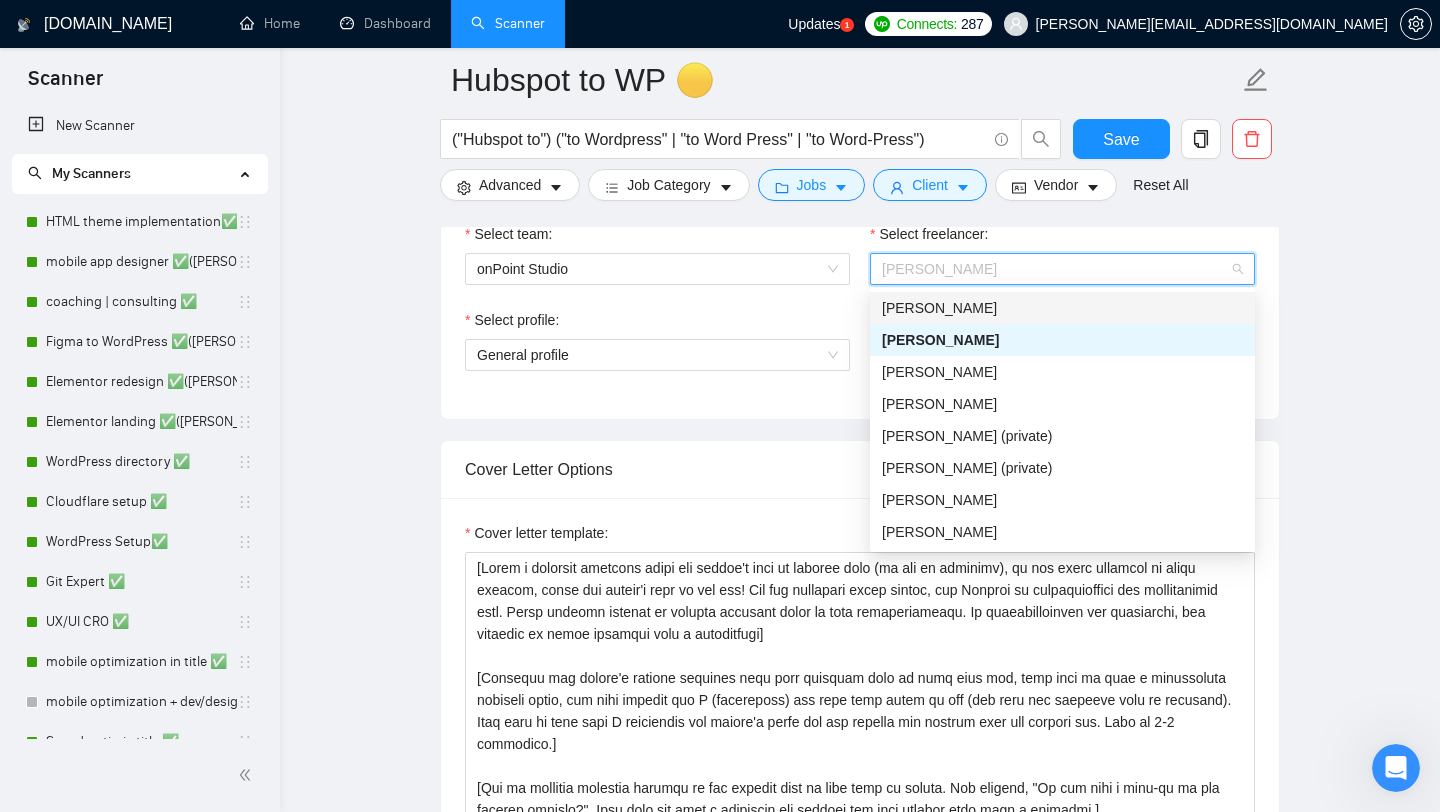 click on "[PERSON_NAME]" at bounding box center (939, 308) 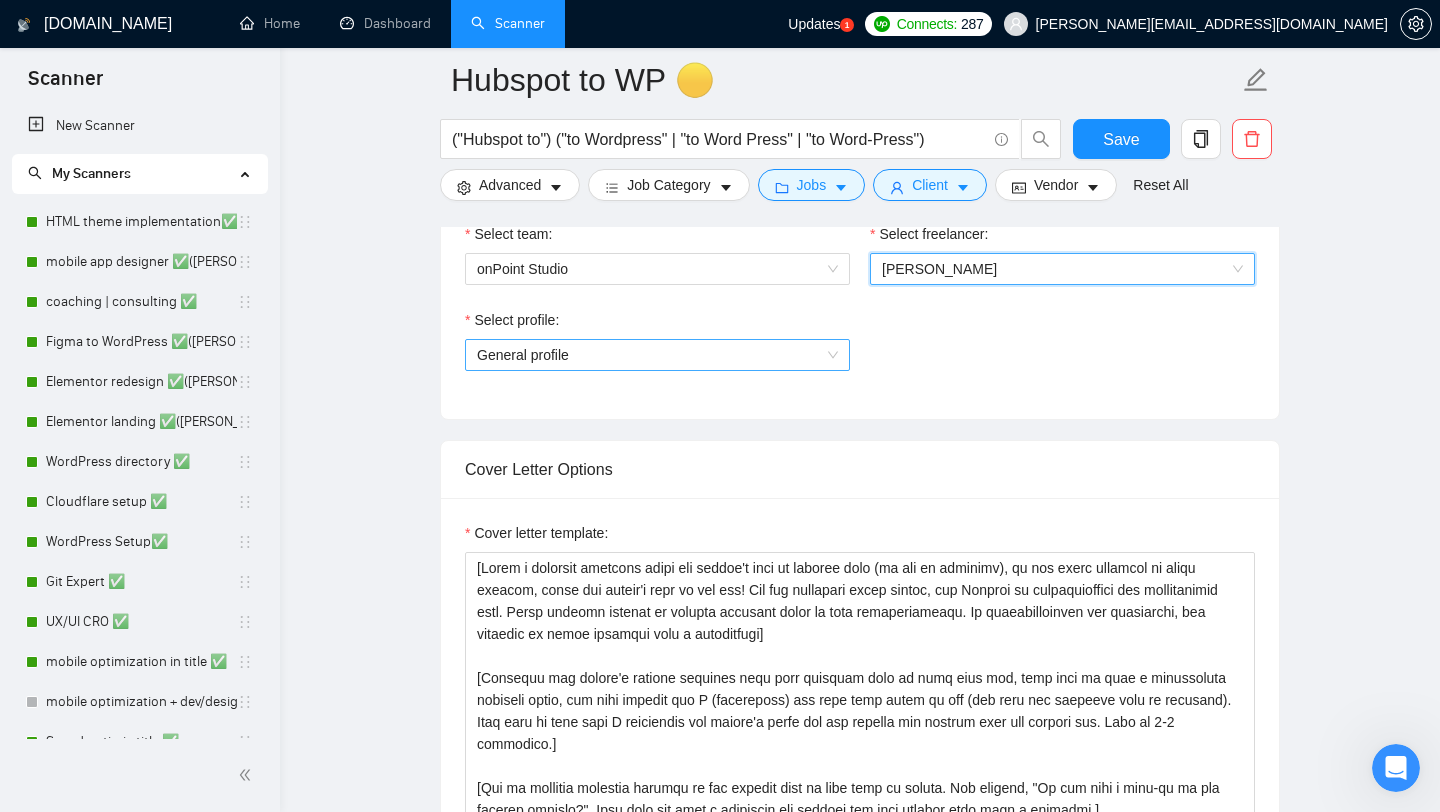 click on "General profile" at bounding box center [657, 355] 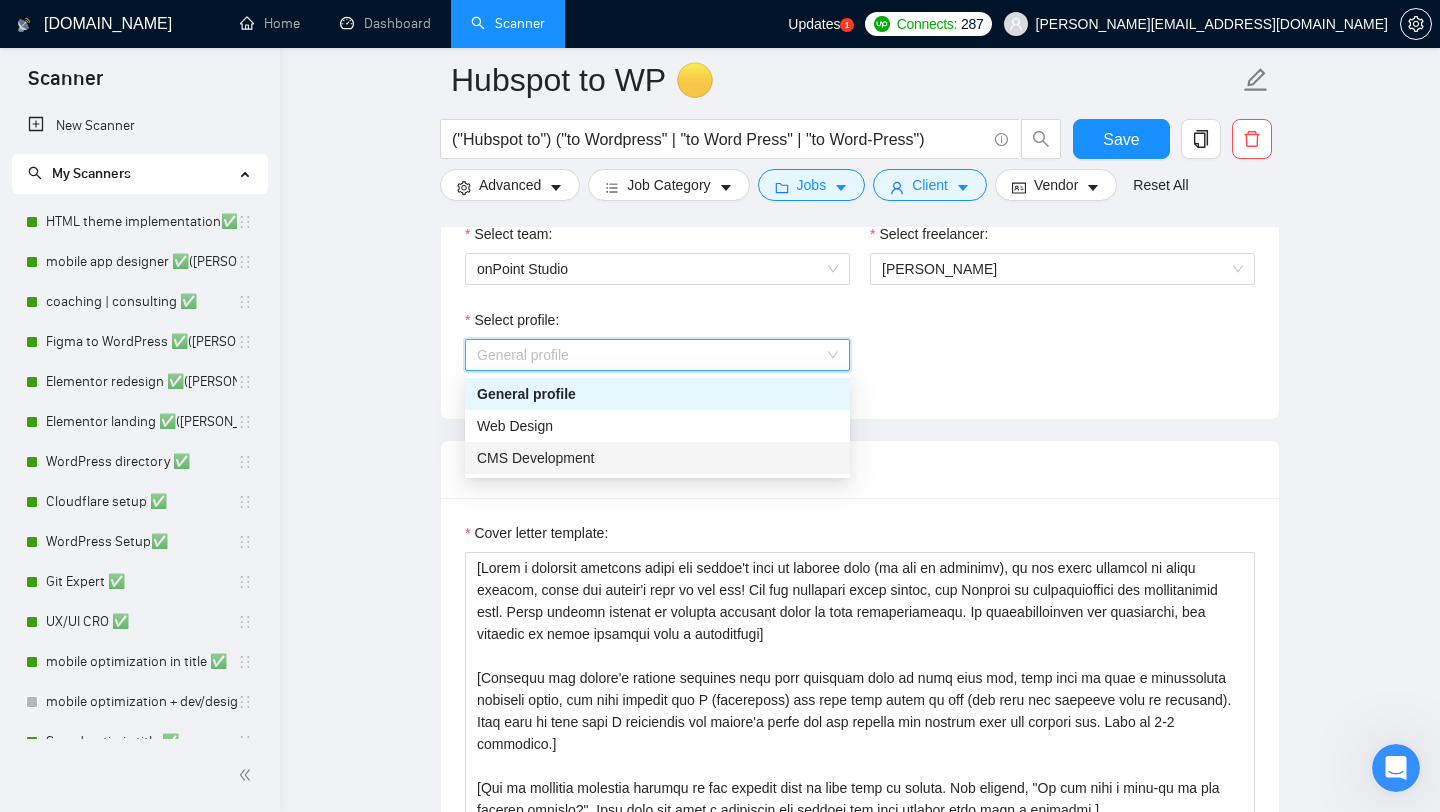 click on "CMS Development" at bounding box center (657, 458) 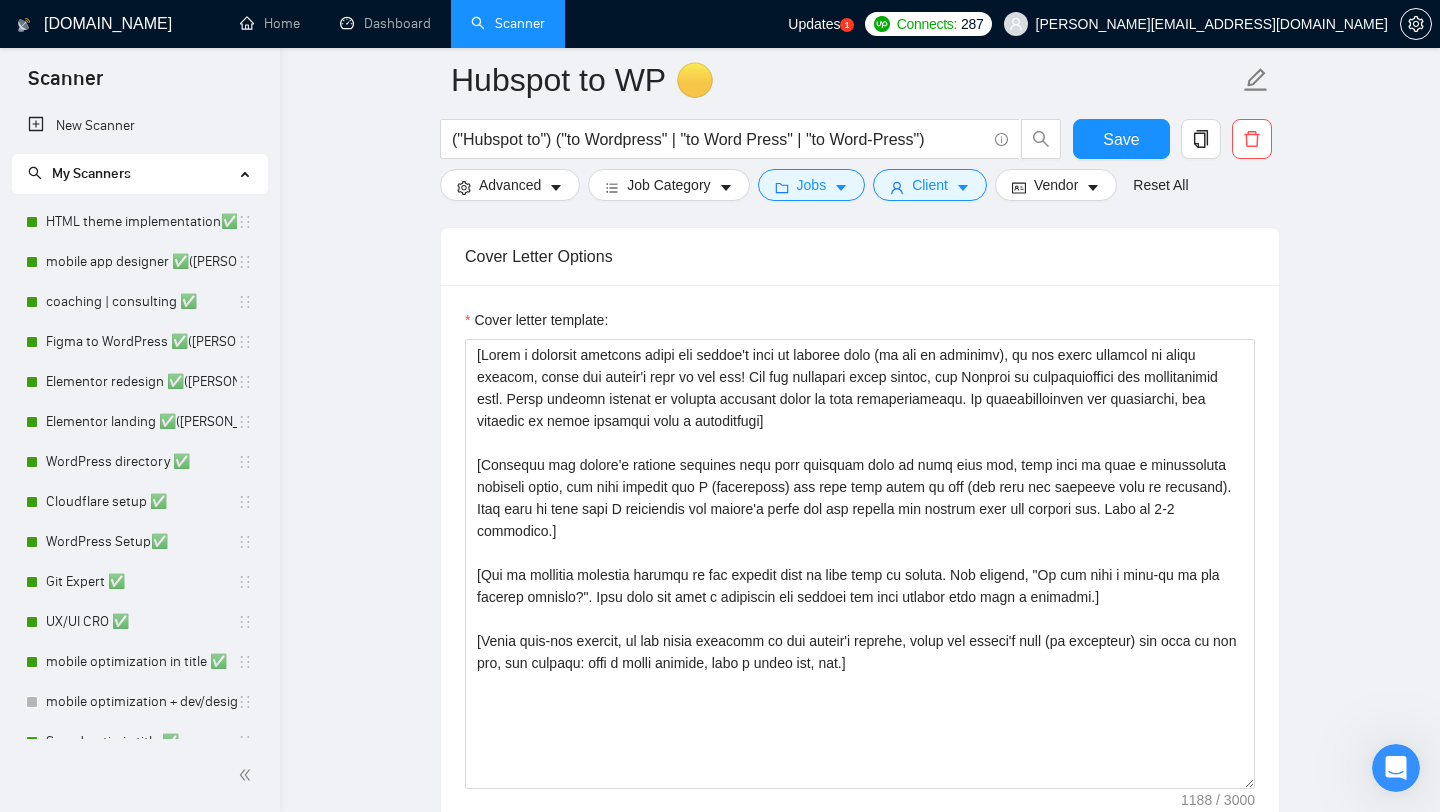 scroll, scrollTop: 1318, scrollLeft: 0, axis: vertical 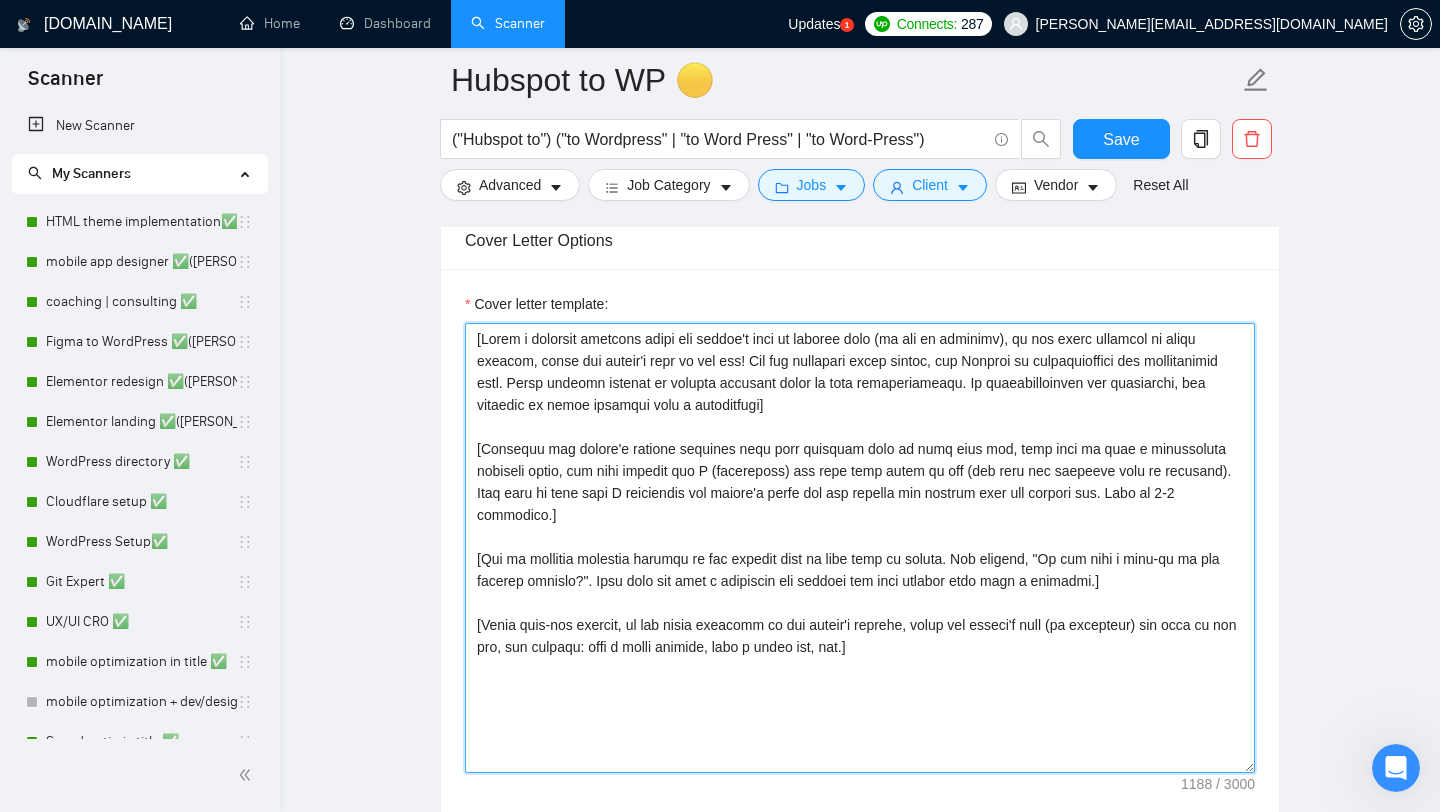 click on "Cover letter template:" at bounding box center [860, 548] 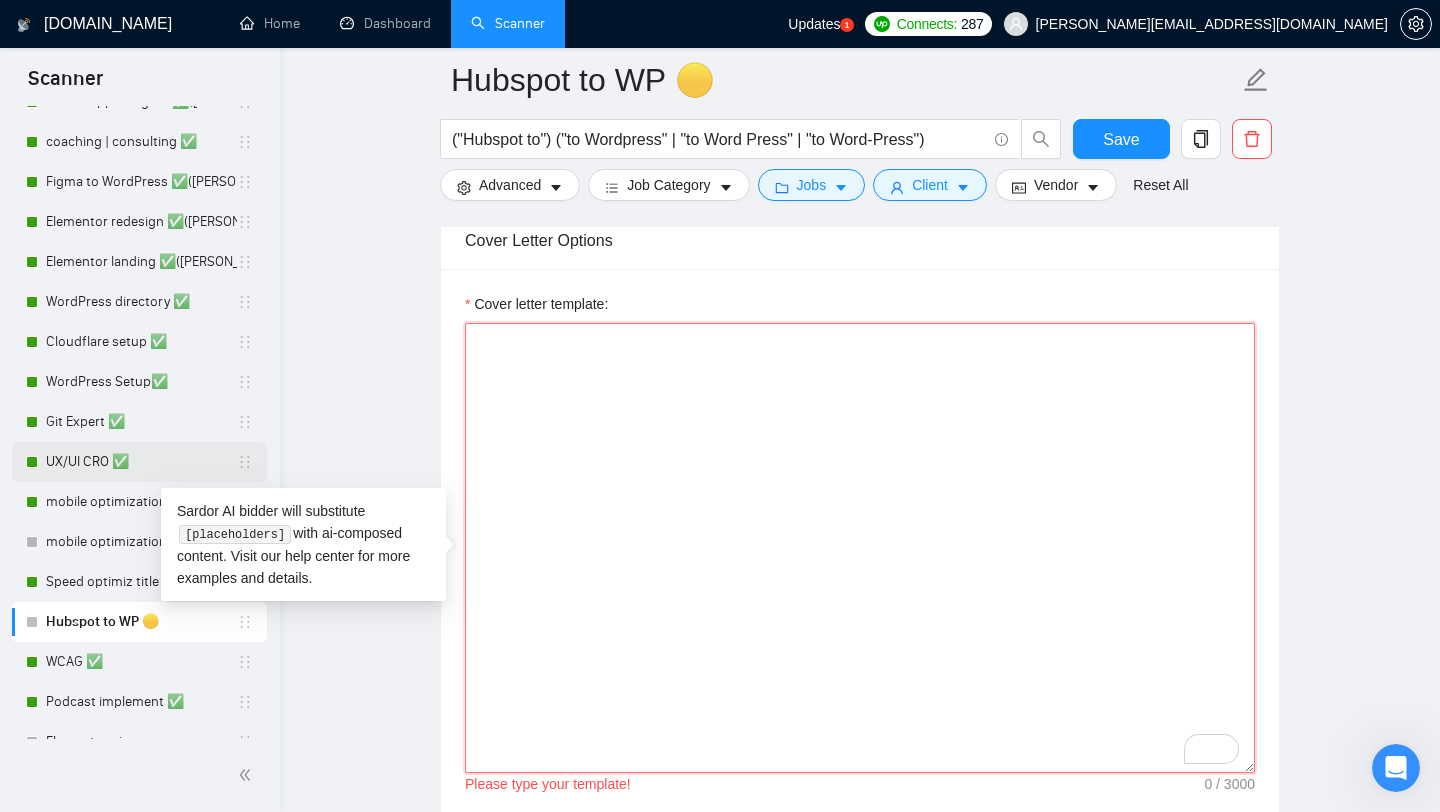scroll, scrollTop: 206, scrollLeft: 0, axis: vertical 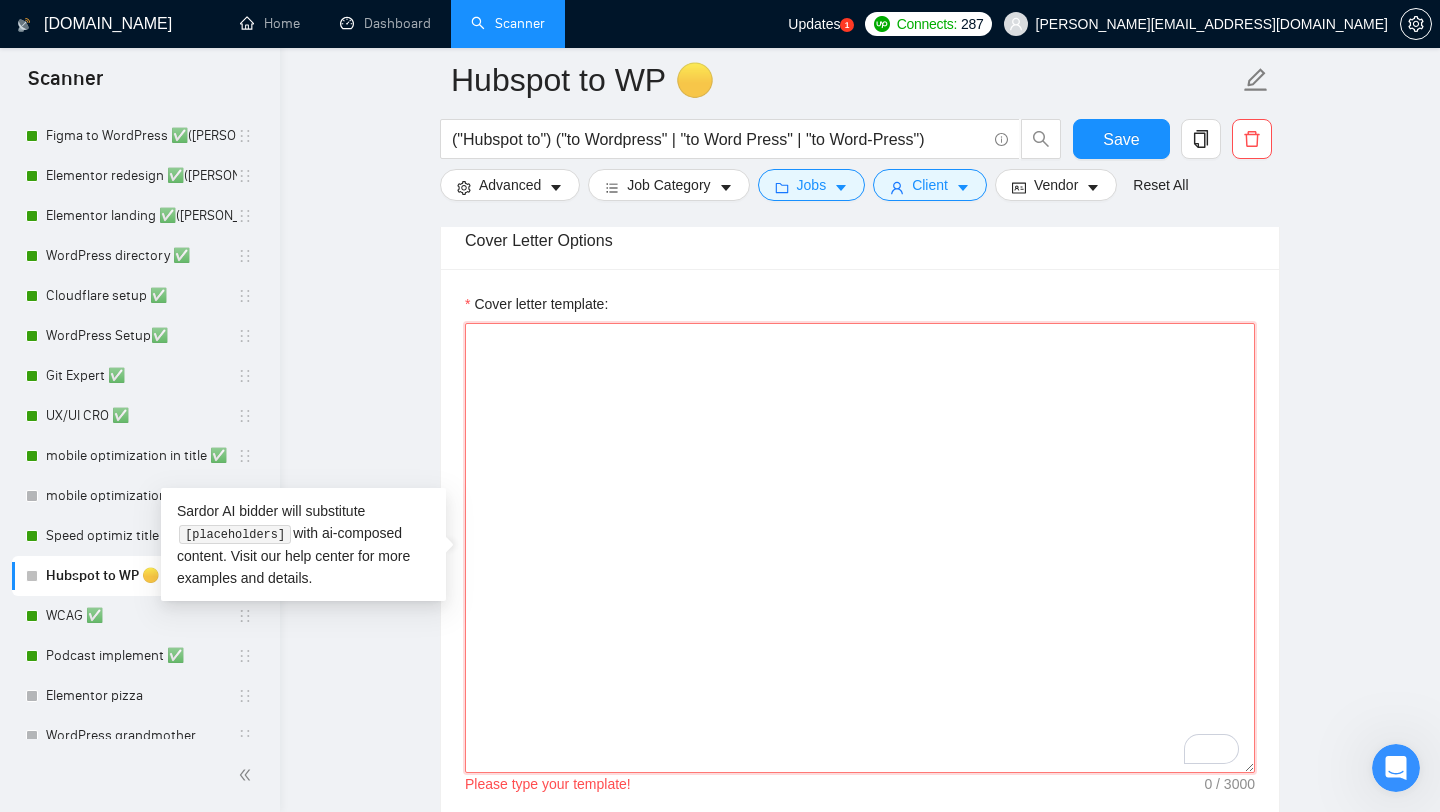 click on "Cover letter template:" at bounding box center (860, 548) 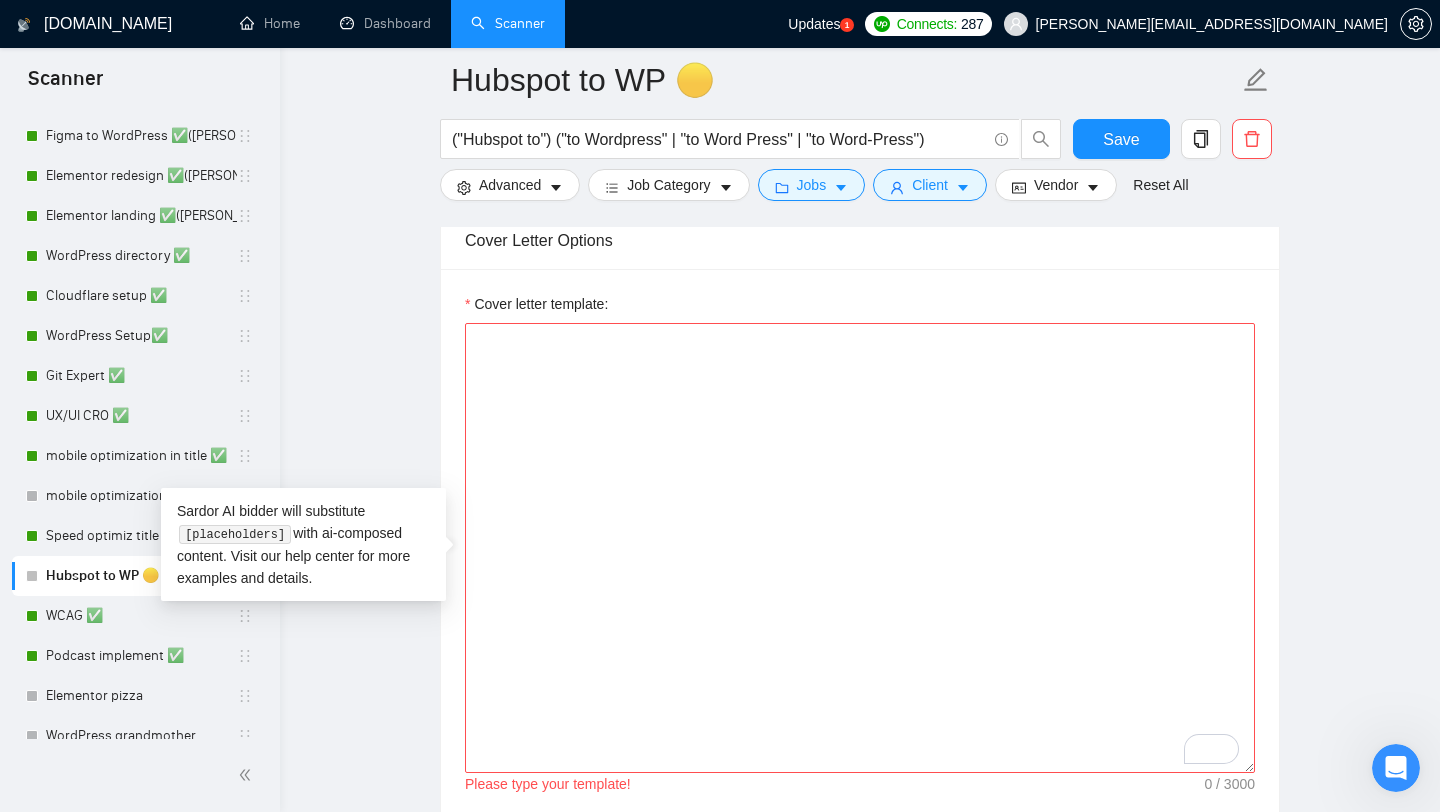 click on "Sardor AI bidder will substitute   [placeholders]  with ai-composed content. Visit our   help center   for more examples and details." at bounding box center (303, 544) 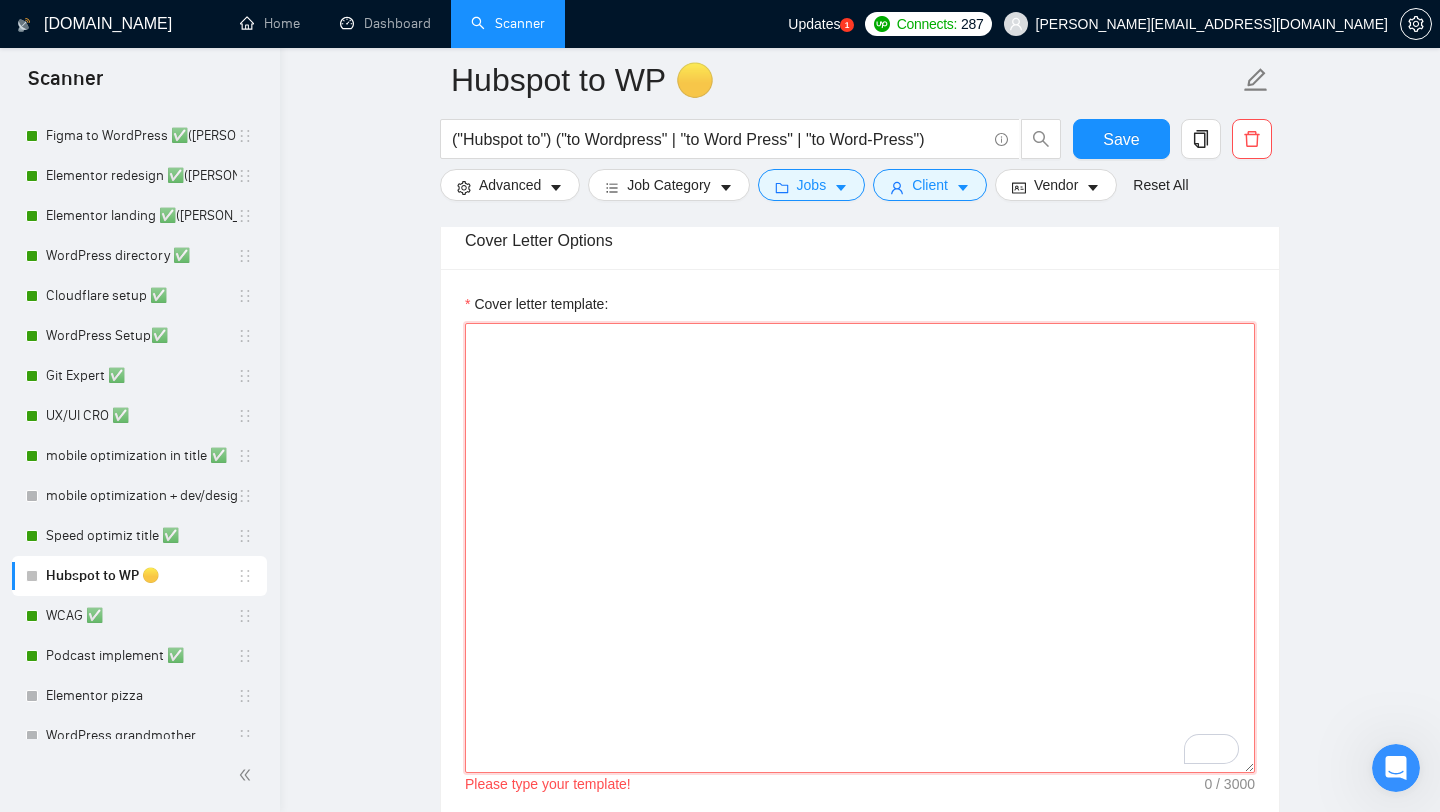 click on "Cover letter template:" at bounding box center (860, 548) 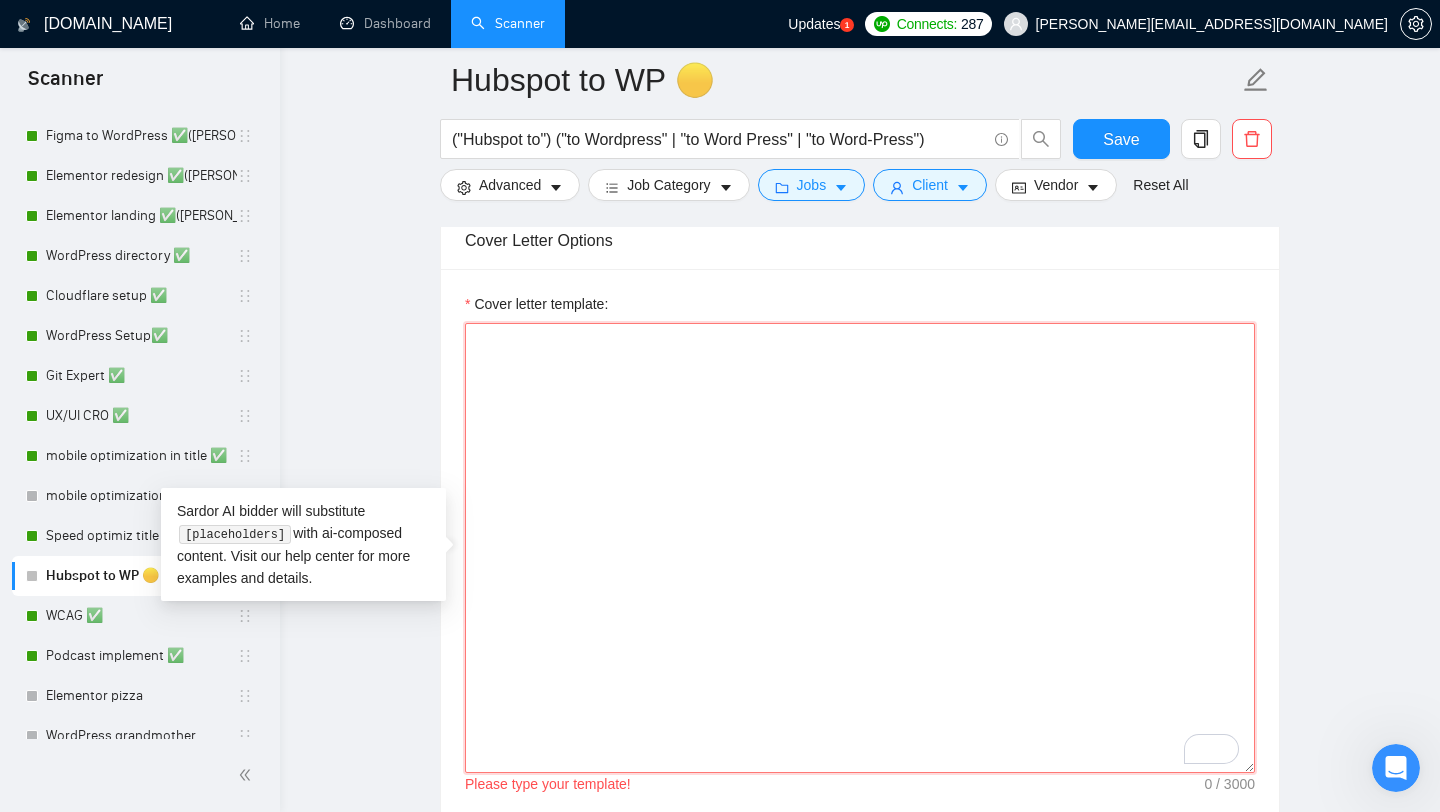 click on "Cover letter template:" at bounding box center (860, 548) 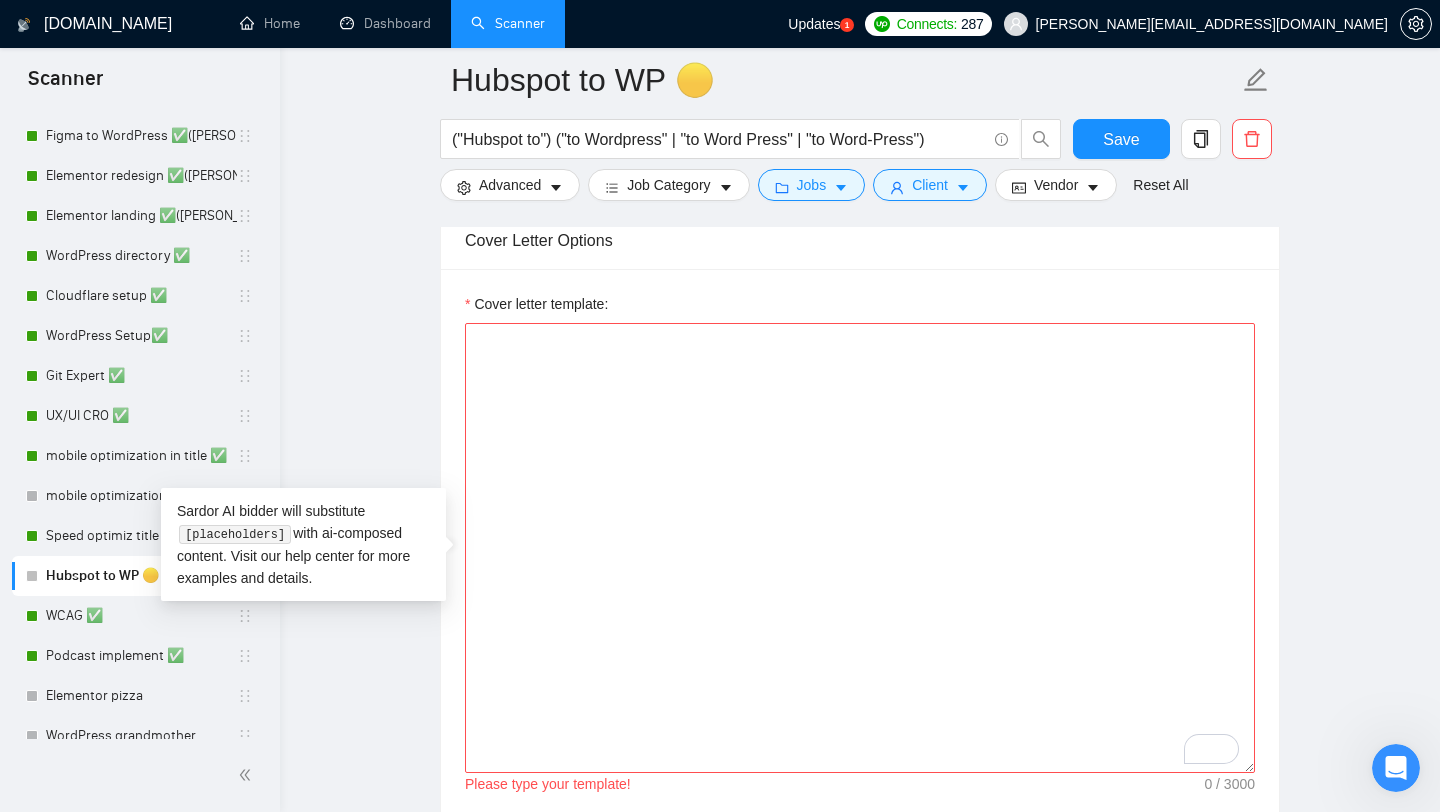 click on "Cover letter template: Please type your template!" at bounding box center (860, 545) 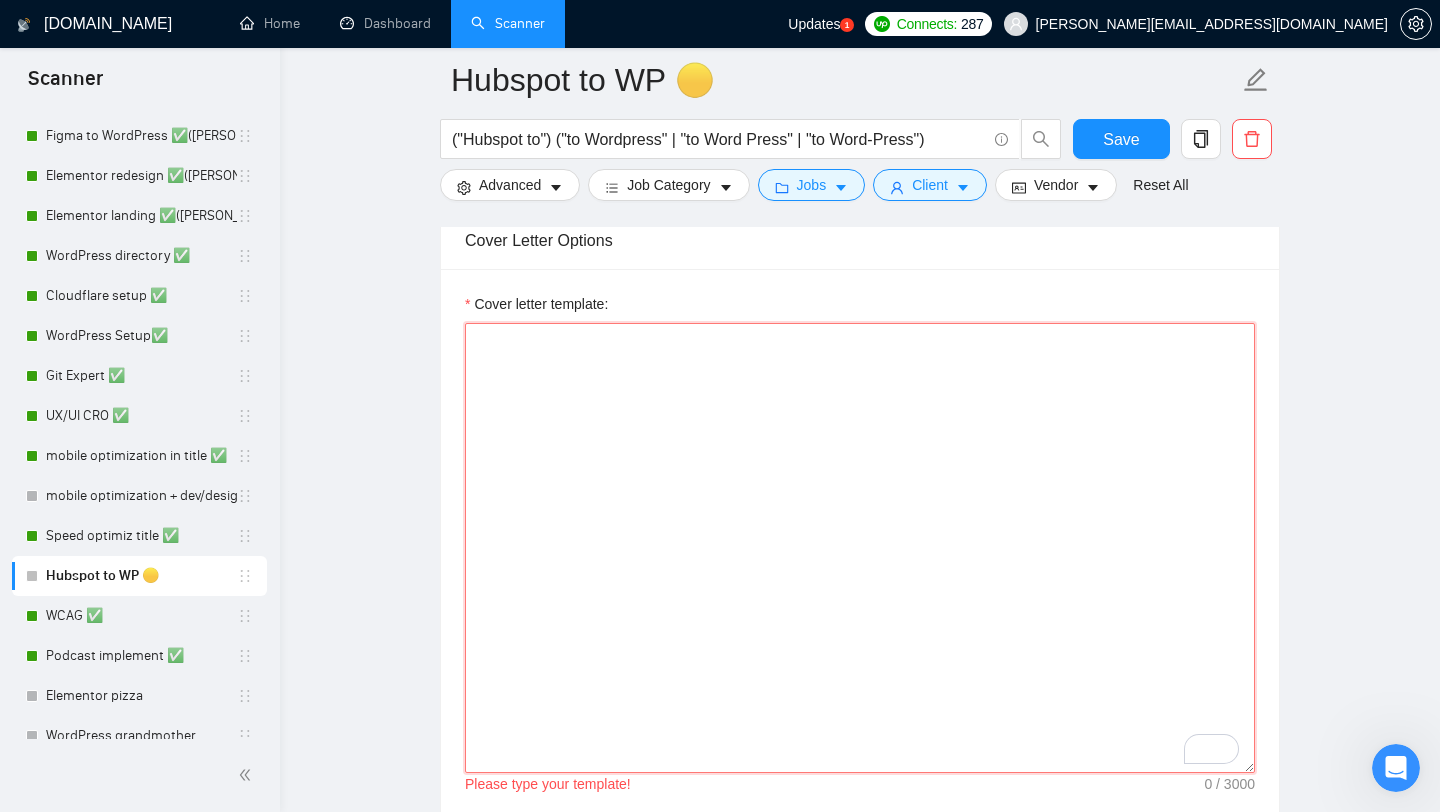 click on "Cover letter template:" at bounding box center (860, 548) 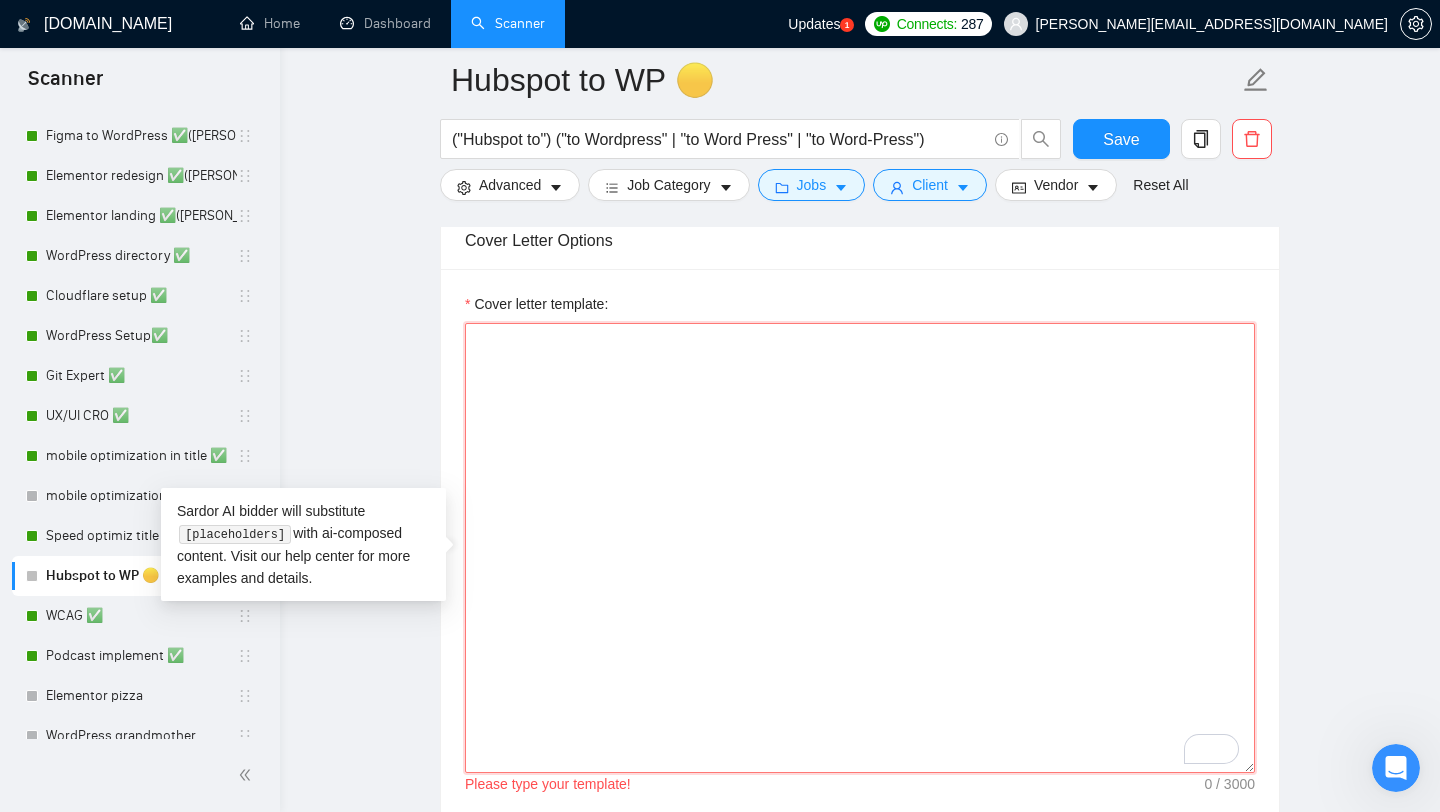type on "м" 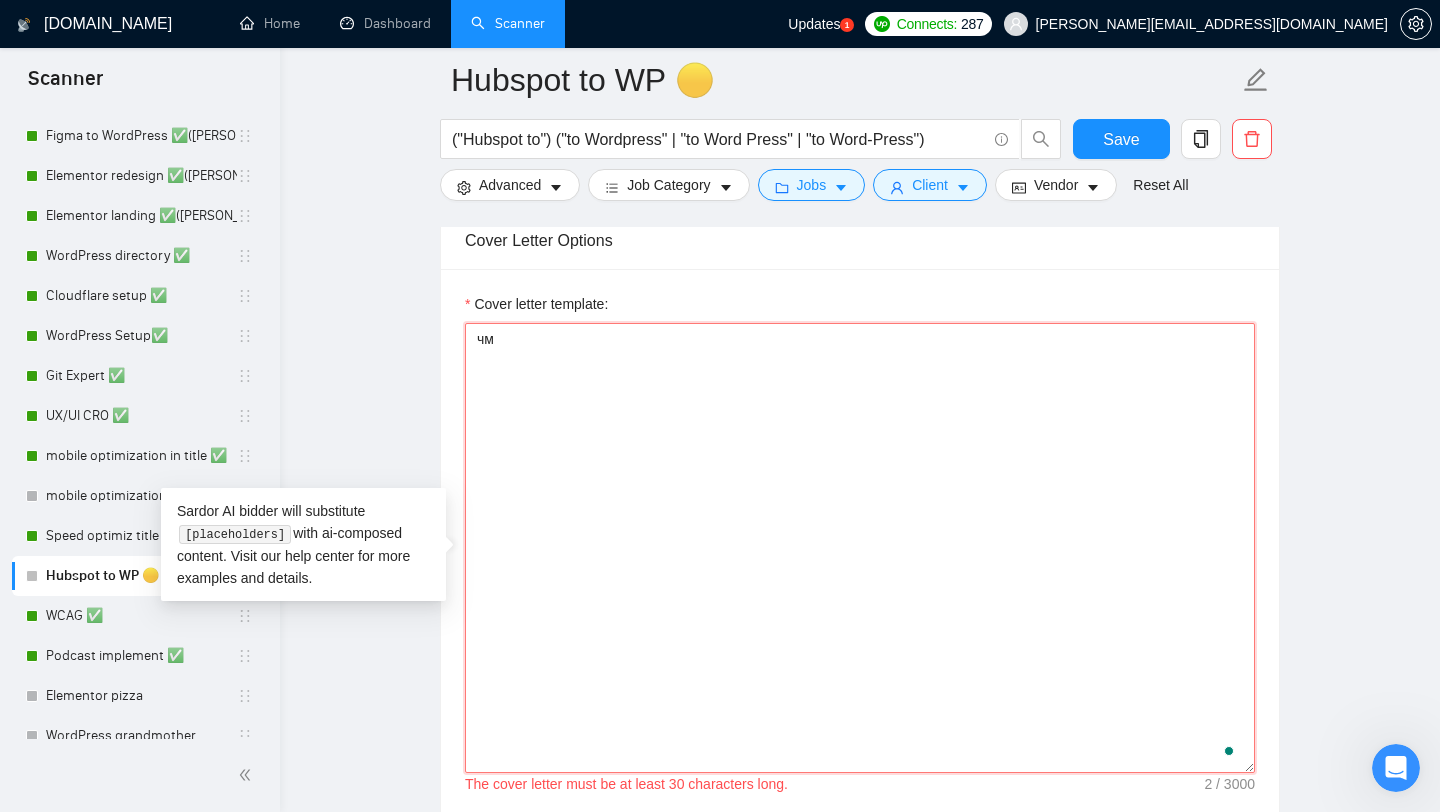 type on "ч" 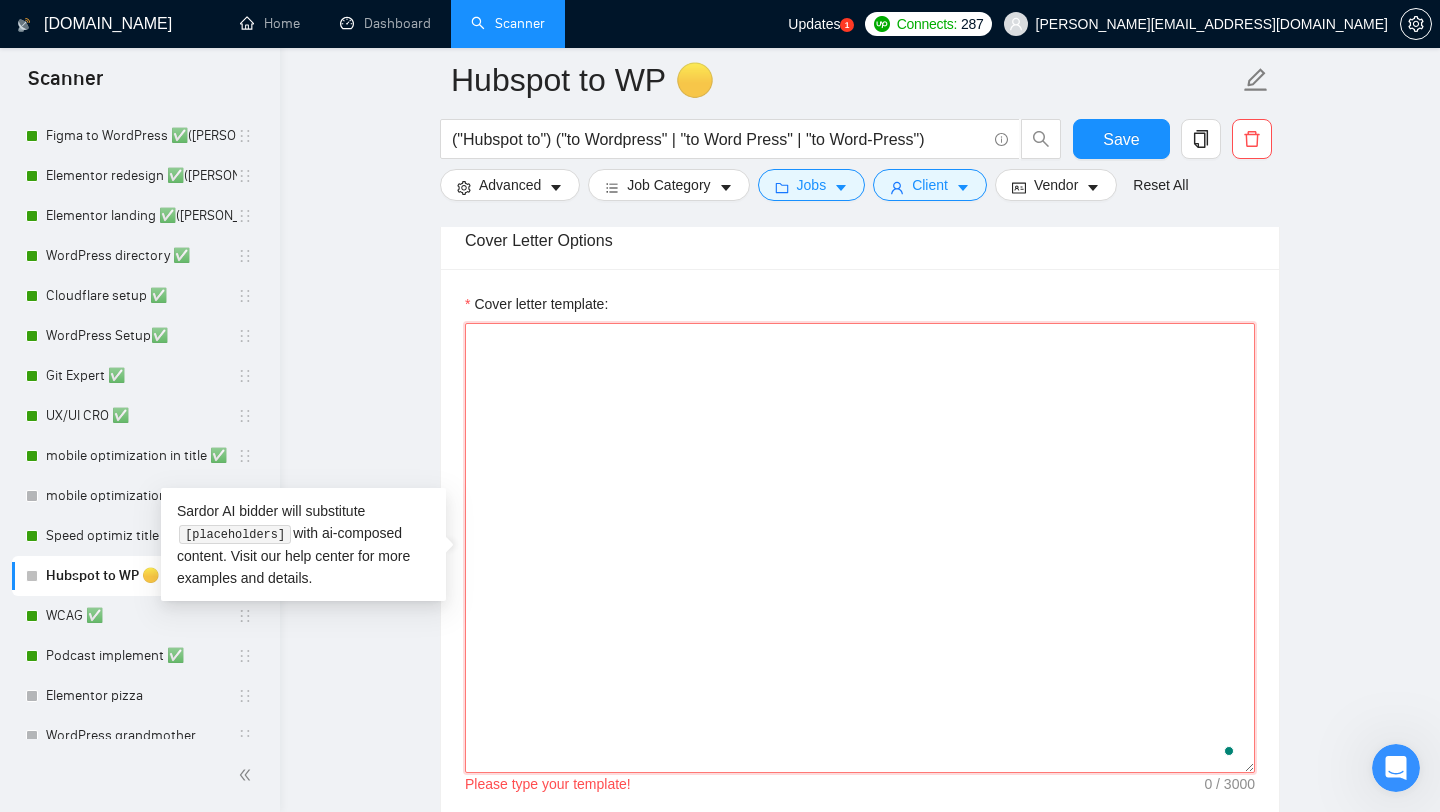 paste on "[URL][DOMAIN_NAME]" 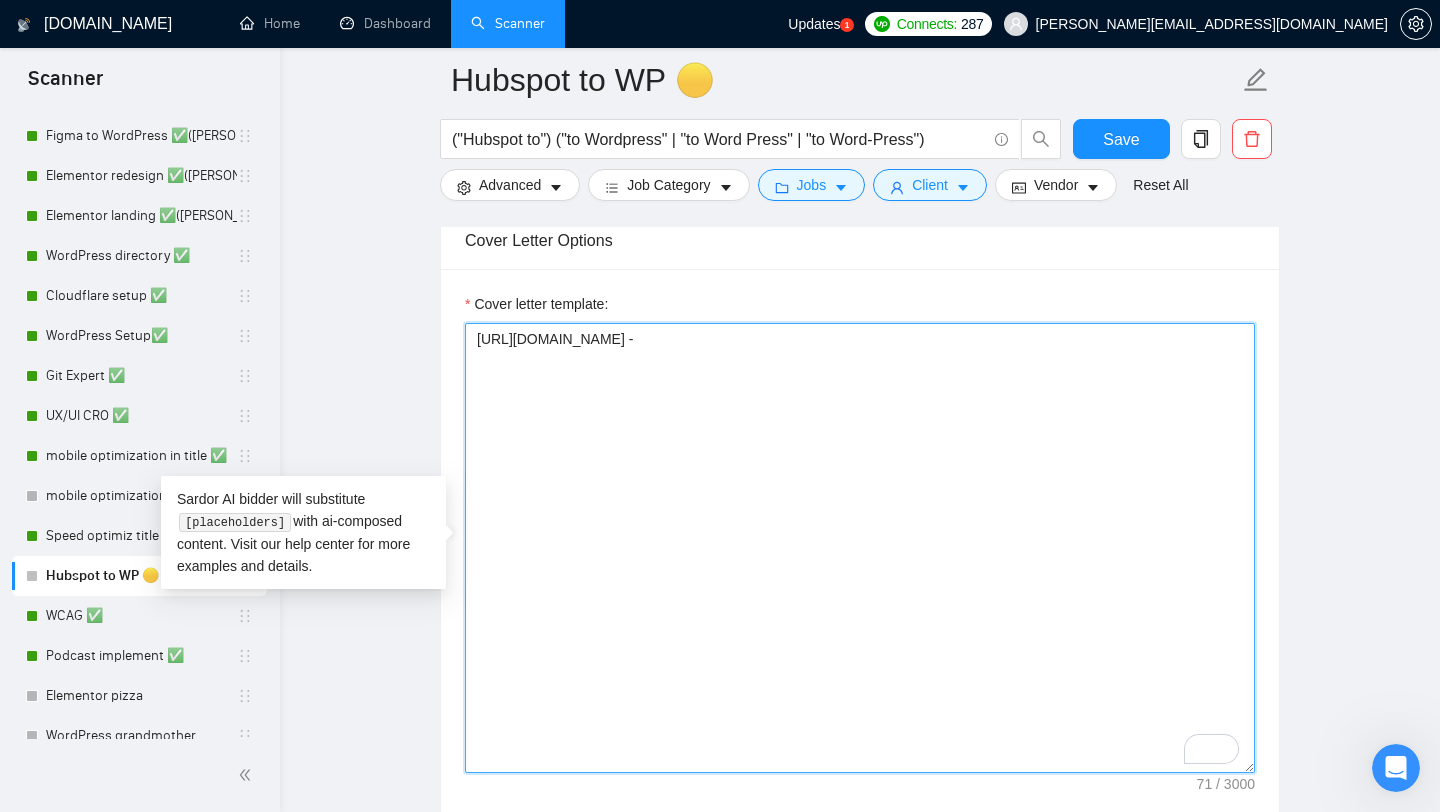 paste on "We successfully transitioned HR for Health's website from HubSpot CMS to a dynamic, Headless WordPress platform, focusing on intuitive navigation tailored for healthcare professionals. Our team designed a fully responsive interface, integrating SEO, advanced analytics tools, and custom content blocks for streamlined updates. This scalable solution enhances HR management and compliance, featuring interactive elements like React Slider for engaging visuals and continuous performance optimization for superior user experience." 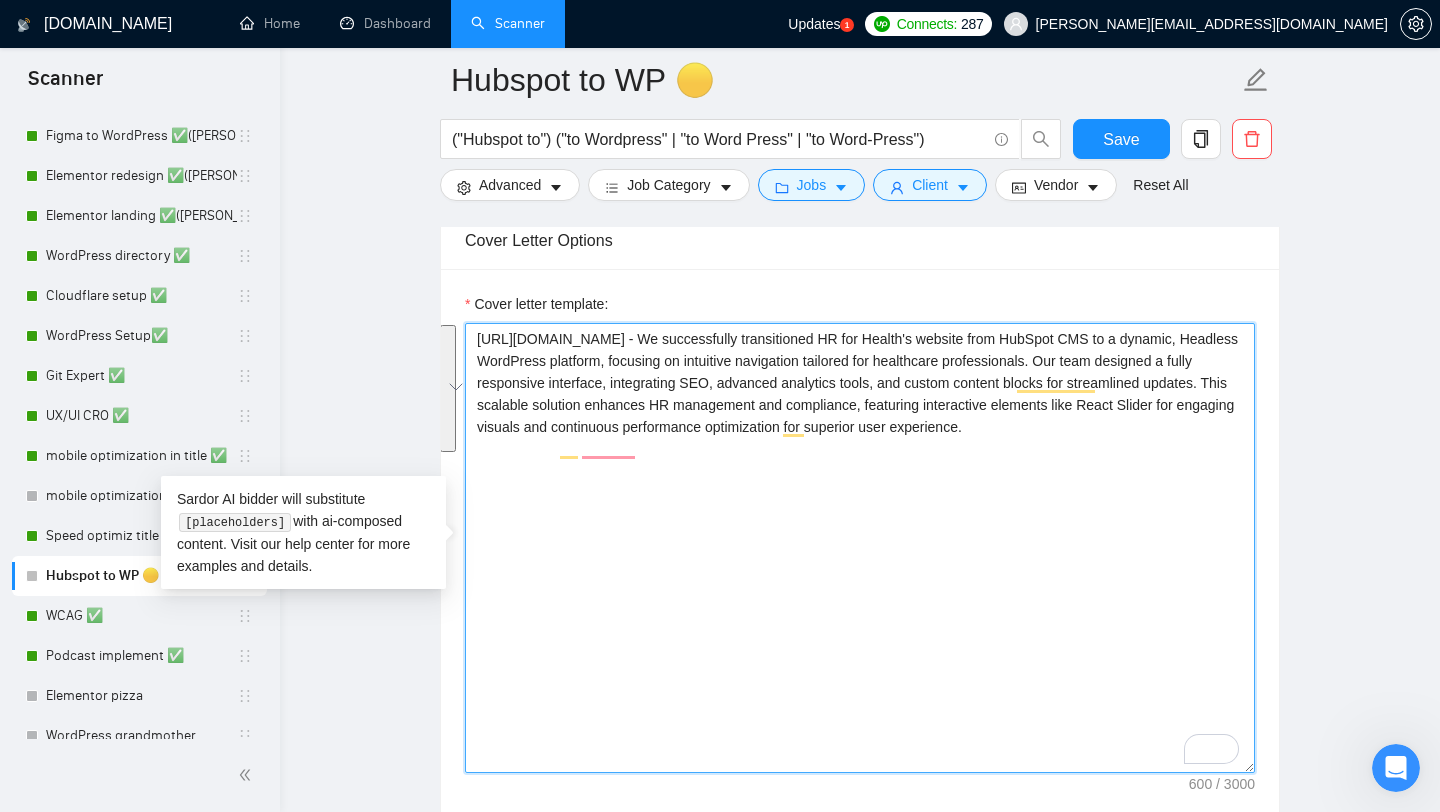 drag, startPoint x: 753, startPoint y: 453, endPoint x: 435, endPoint y: 329, distance: 341.32095 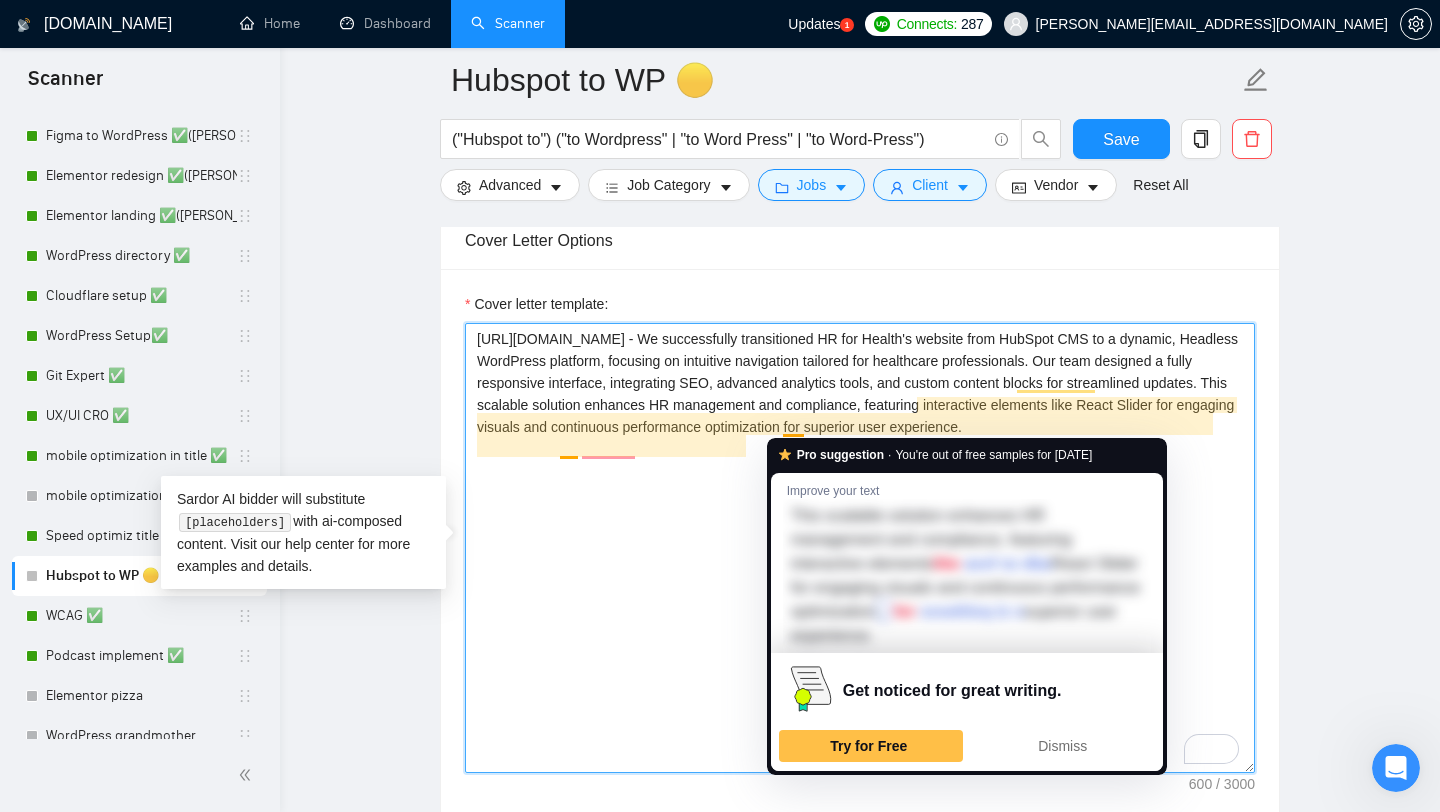 click on "[URL][DOMAIN_NAME] - We successfully transitioned HR for Health's website from HubSpot CMS to a dynamic, Headless WordPress platform, focusing on intuitive navigation tailored for healthcare professionals. Our team designed a fully responsive interface, integrating SEO, advanced analytics tools, and custom content blocks for streamlined updates. This scalable solution enhances HR management and compliance, featuring interactive elements like React Slider for engaging visuals and continuous performance optimization for superior user experience." at bounding box center (860, 548) 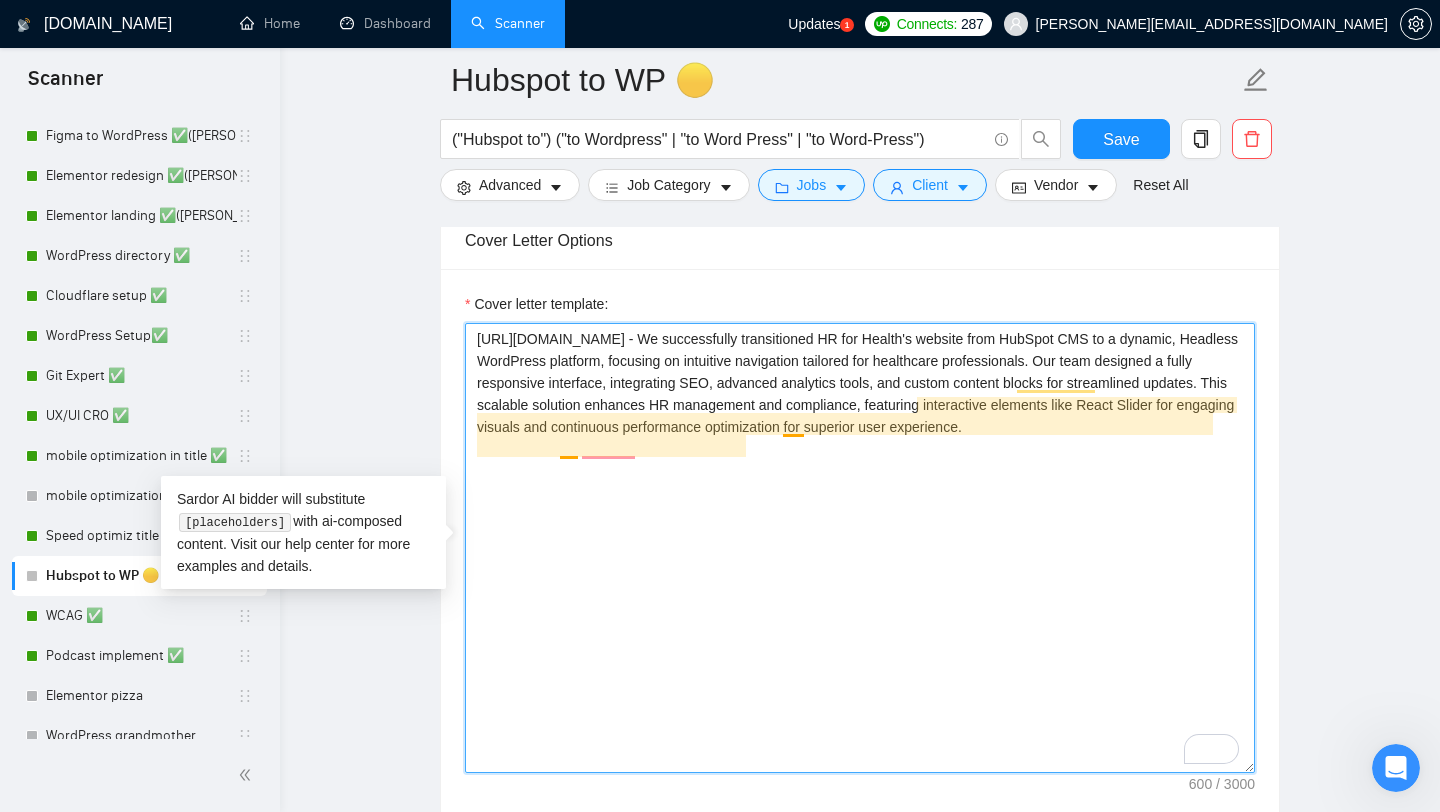click on "[URL][DOMAIN_NAME] - We successfully transitioned HR for Health's website from HubSpot CMS to a dynamic, Headless WordPress platform, focusing on intuitive navigation tailored for healthcare professionals. Our team designed a fully responsive interface, integrating SEO, advanced analytics tools, and custom content blocks for streamlined updates. This scalable solution enhances HR management and compliance, featuring interactive elements like React Slider for engaging visuals and continuous performance optimization for superior user experience." at bounding box center [860, 548] 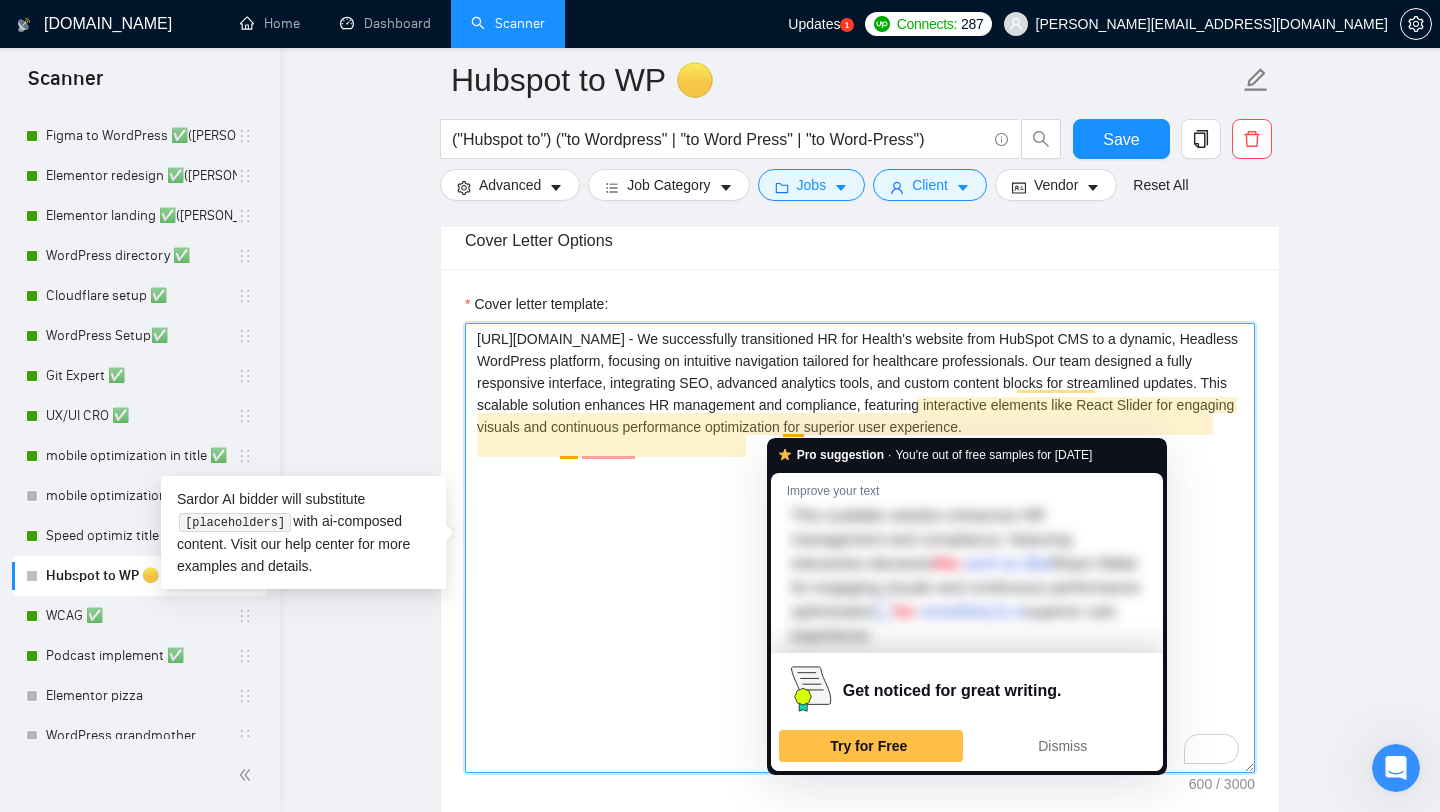 click on "[URL][DOMAIN_NAME] - We successfully transitioned HR for Health's website from HubSpot CMS to a dynamic, Headless WordPress platform, focusing on intuitive navigation tailored for healthcare professionals. Our team designed a fully responsive interface, integrating SEO, advanced analytics tools, and custom content blocks for streamlined updates. This scalable solution enhances HR management and compliance, featuring interactive elements like React Slider for engaging visuals and continuous performance optimization for superior user experience." at bounding box center [860, 548] 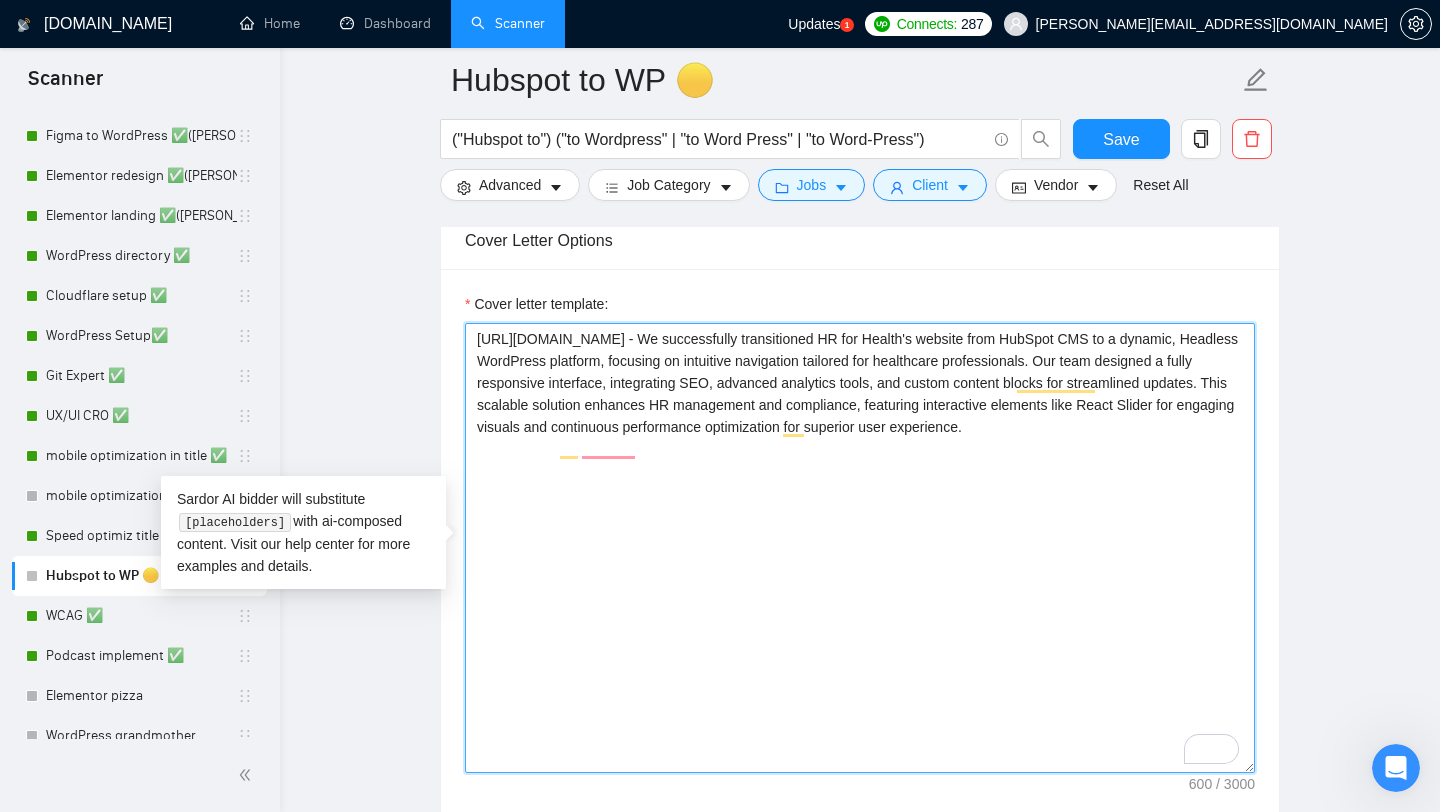 click on "[URL][DOMAIN_NAME] - We successfully transitioned HR for Health's website from HubSpot CMS to a dynamic, Headless WordPress platform, focusing on intuitive navigation tailored for healthcare professionals. Our team designed a fully responsive interface, integrating SEO, advanced analytics tools, and custom content blocks for streamlined updates. This scalable solution enhances HR management and compliance, featuring interactive elements like React Slider for engaging visuals and continuous performance optimization for superior user experience." at bounding box center (860, 548) 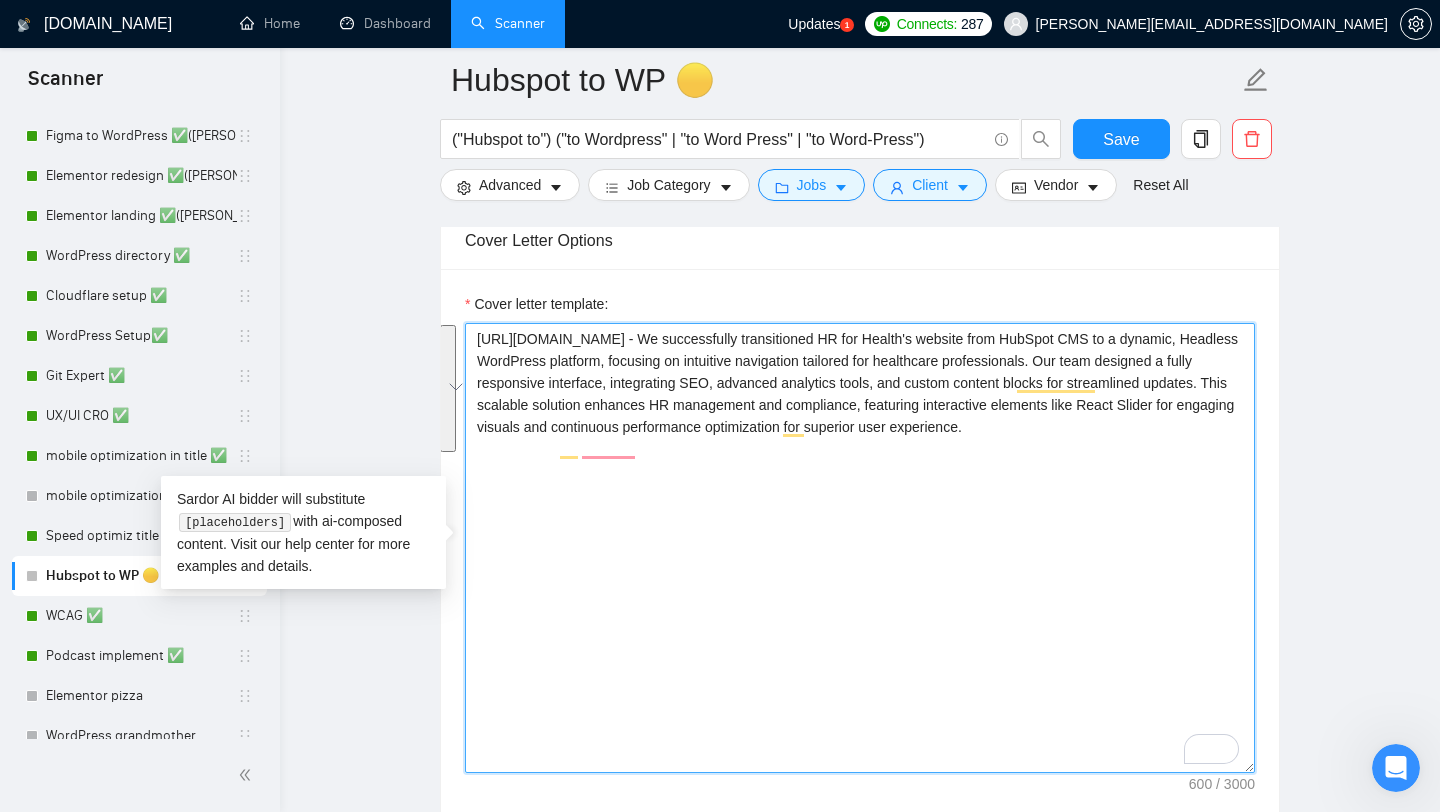 click on "[URL][DOMAIN_NAME] - We successfully transitioned HR for Health's website from HubSpot CMS to a dynamic, Headless WordPress platform, focusing on intuitive navigation tailored for healthcare professionals. Our team designed a fully responsive interface, integrating SEO, advanced analytics tools, and custom content blocks for streamlined updates. This scalable solution enhances HR management and compliance, featuring interactive elements like React Slider for engaging visuals and continuous performance optimization for superior user experience." at bounding box center [860, 548] 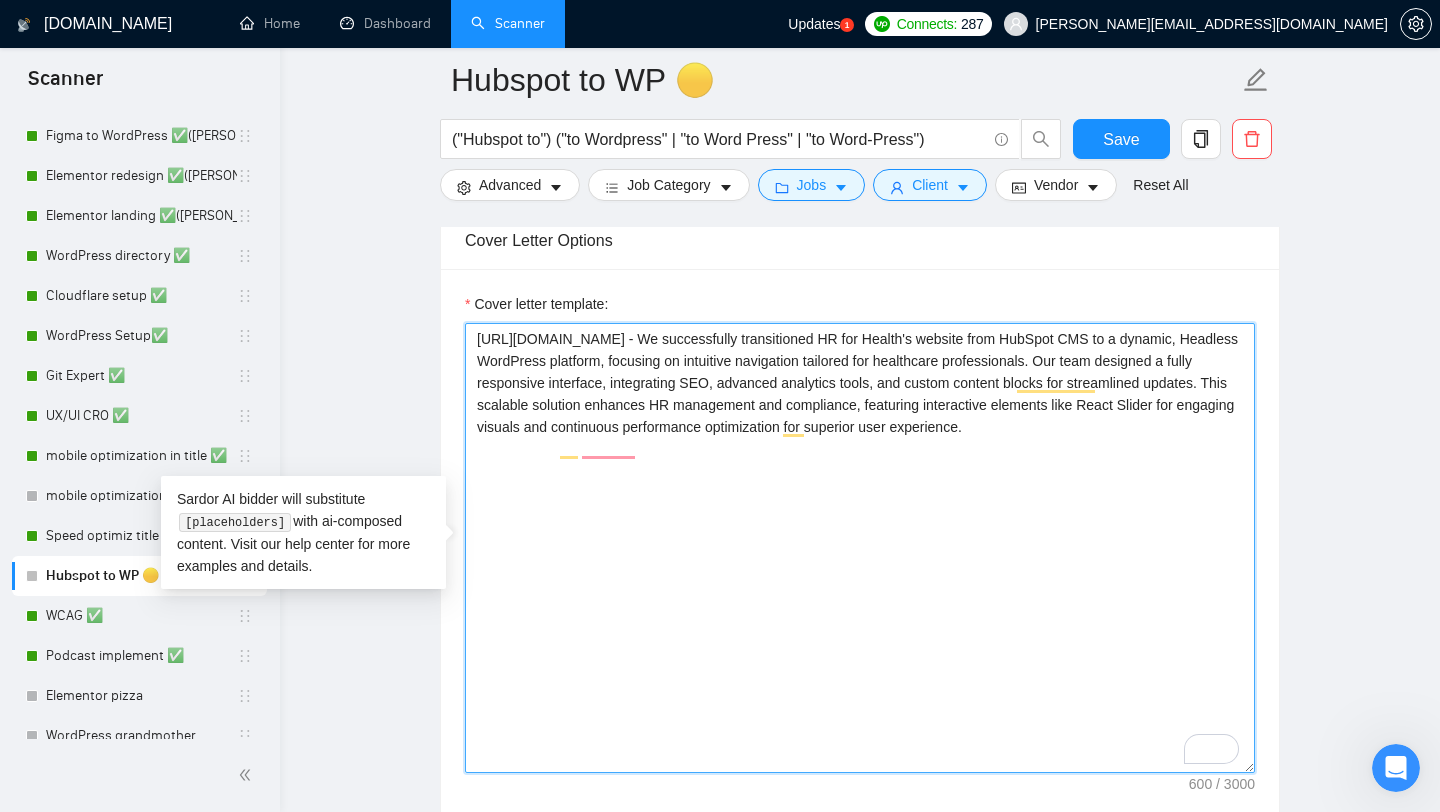 drag, startPoint x: 996, startPoint y: 338, endPoint x: 988, endPoint y: 486, distance: 148.21606 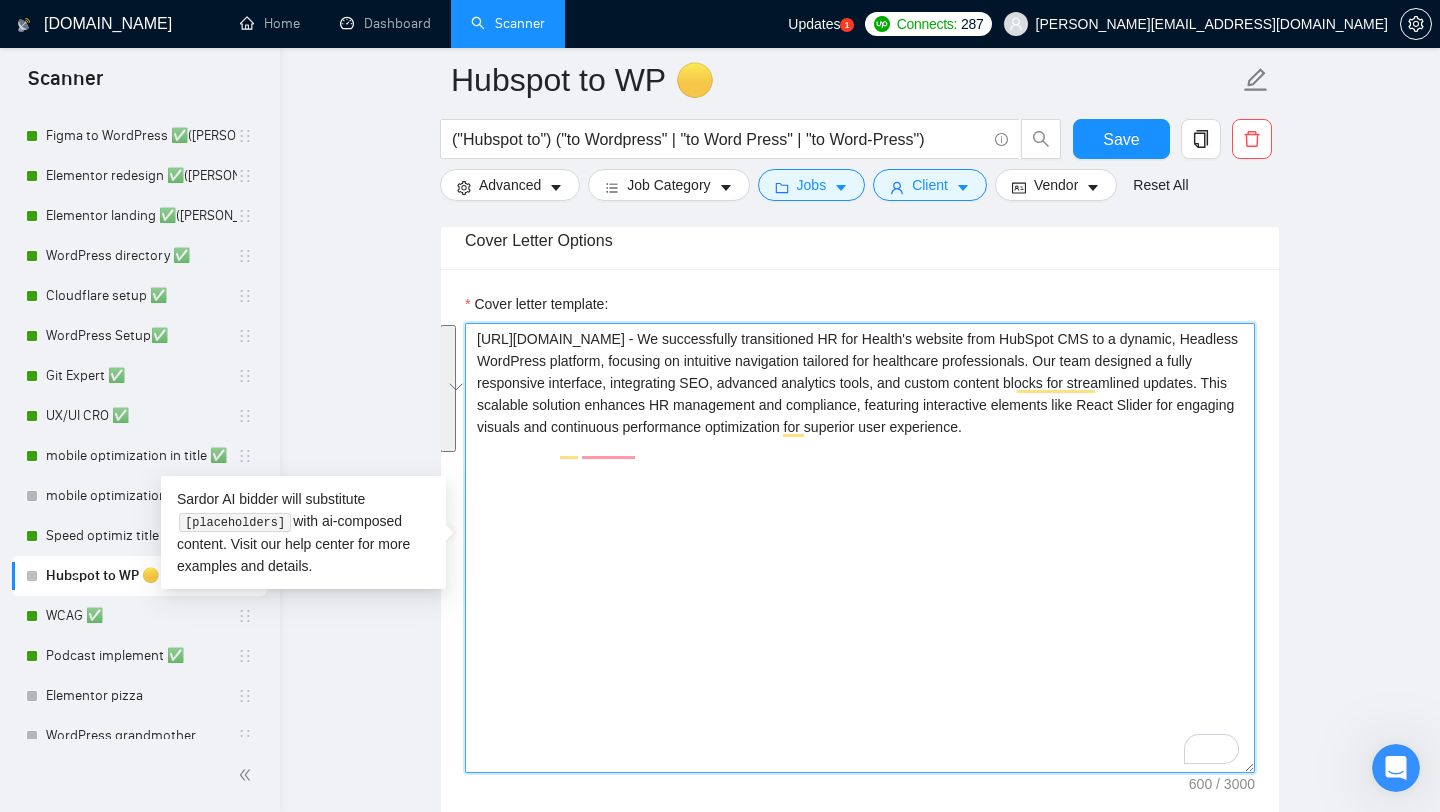 paste on "I successfully migrated HR for Health’s website from HubSpot CMS to a Headless WordPress platform, improving navigation, SEO, and scalability. The migration streamlined content management and provided a more flexible, scalable solution for better HR management and user experience." 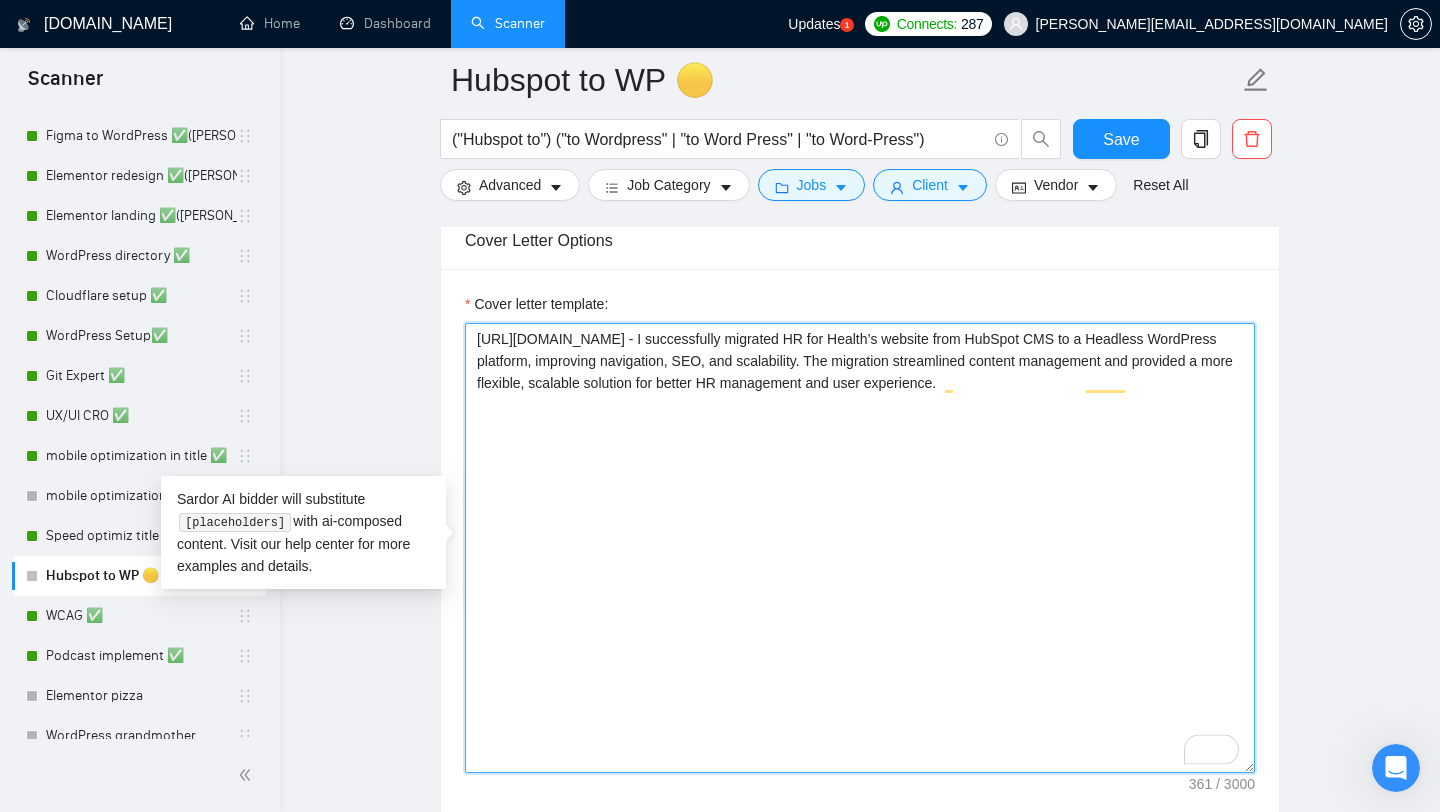 click on "[URL][DOMAIN_NAME] - I successfully migrated HR for Health’s website from HubSpot CMS to a Headless WordPress platform, improving navigation, SEO, and scalability. The migration streamlined content management and provided a more flexible, scalable solution for better HR management and user experience." at bounding box center (860, 548) 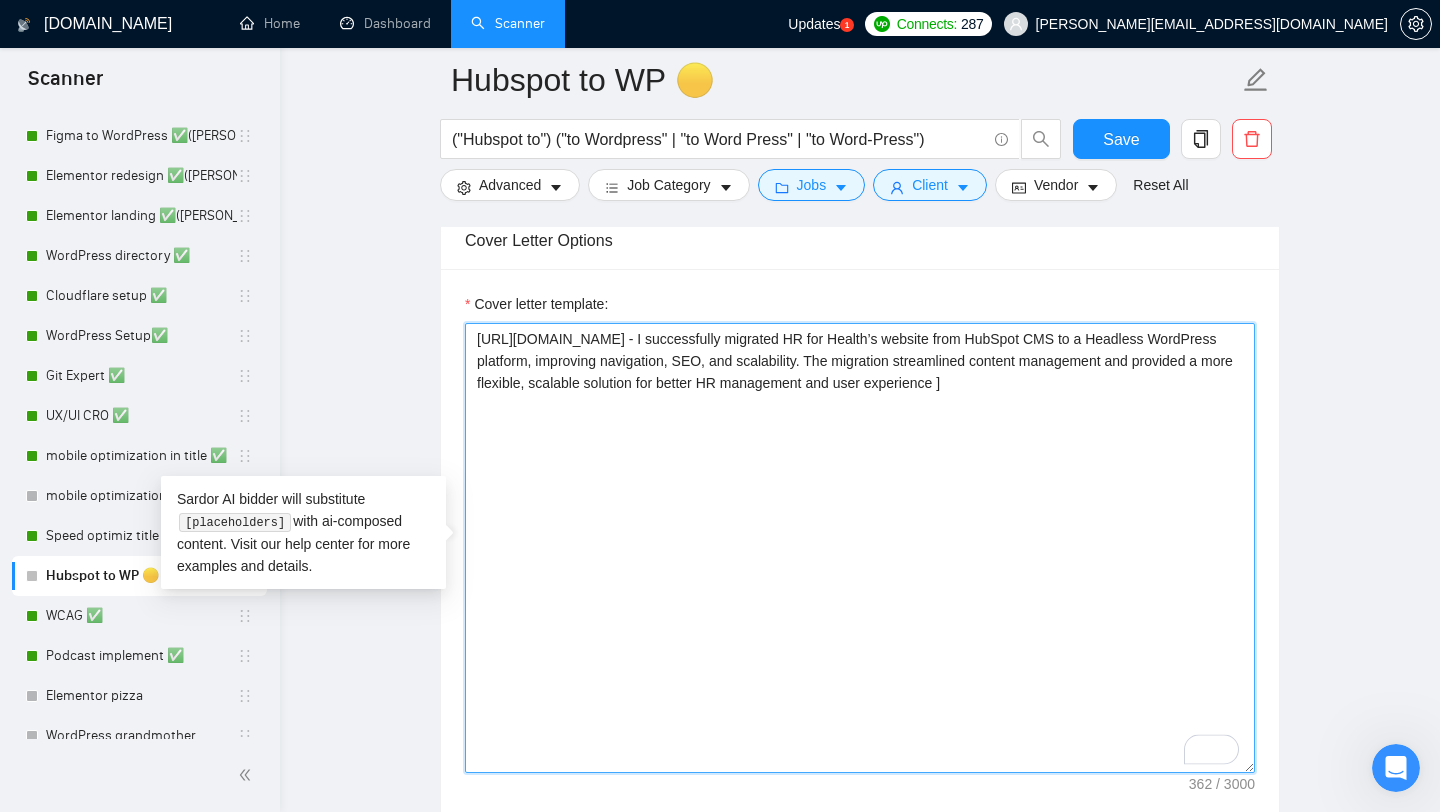 click on "[URL][DOMAIN_NAME] - I successfully migrated HR for Health’s website from HubSpot CMS to a Headless WordPress platform, improving navigation, SEO, and scalability. The migration streamlined content management and provided a more flexible, scalable solution for better HR management and user experience ]" at bounding box center [860, 548] 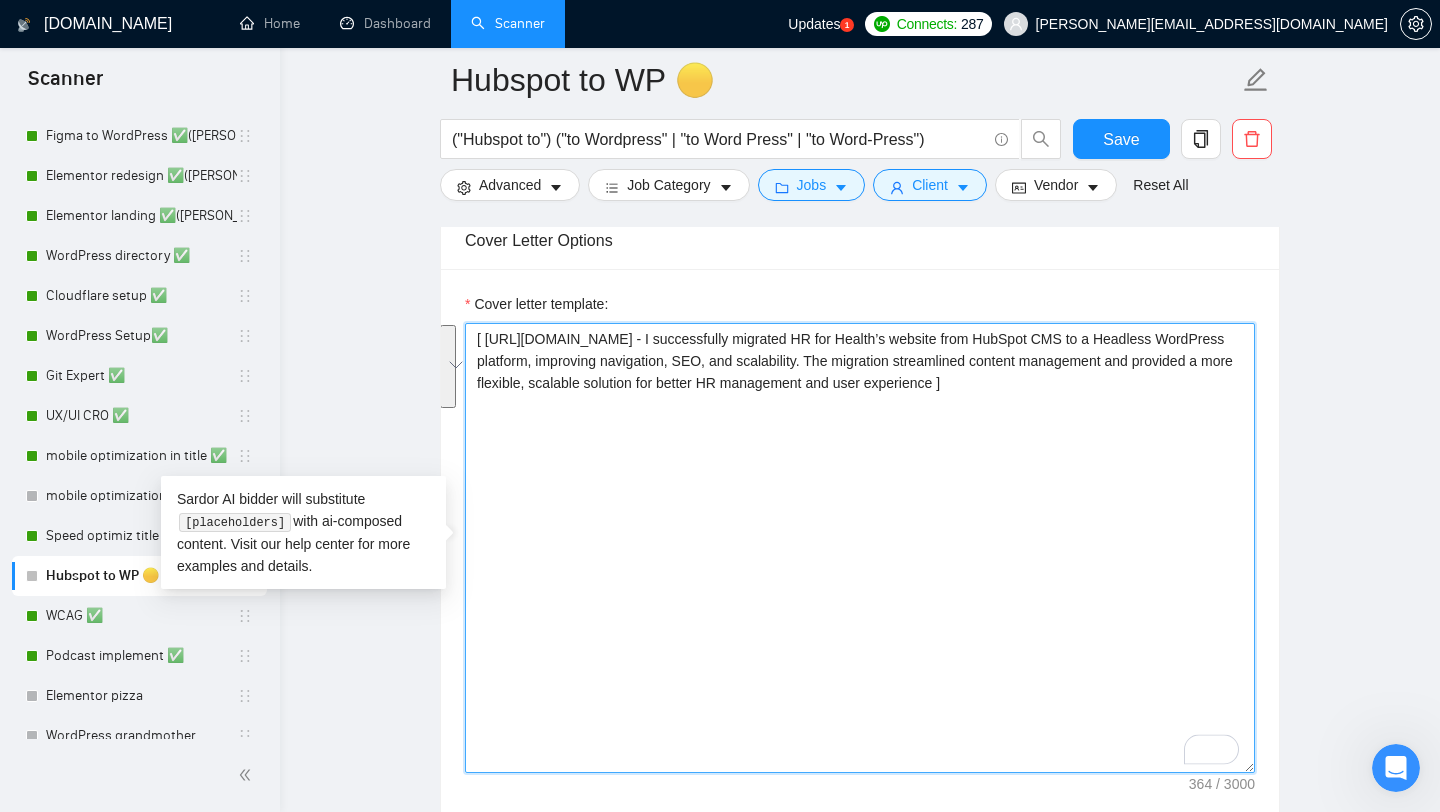 drag, startPoint x: 1003, startPoint y: 337, endPoint x: 694, endPoint y: 411, distance: 317.7373 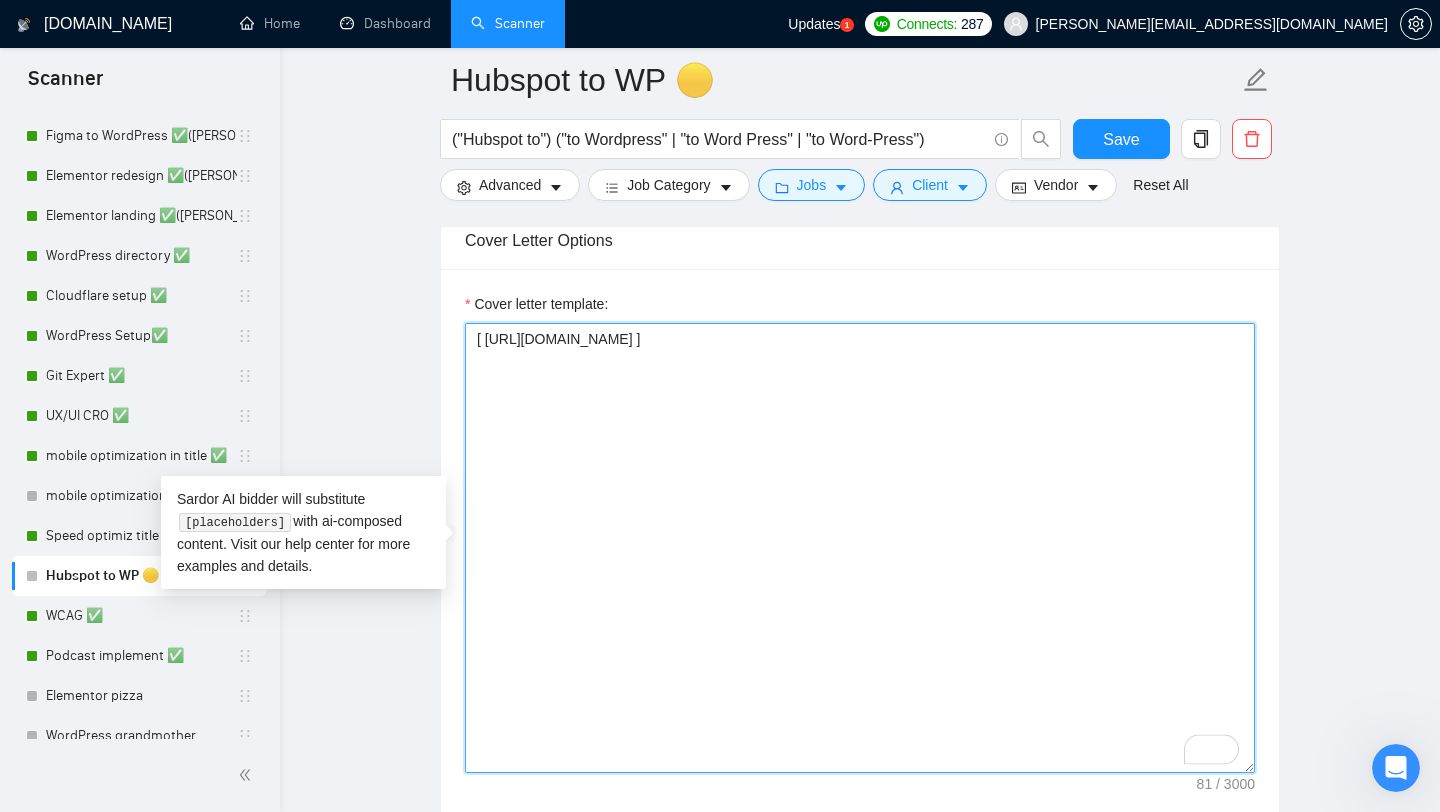 click on "[ [URL][DOMAIN_NAME] ]" at bounding box center (860, 548) 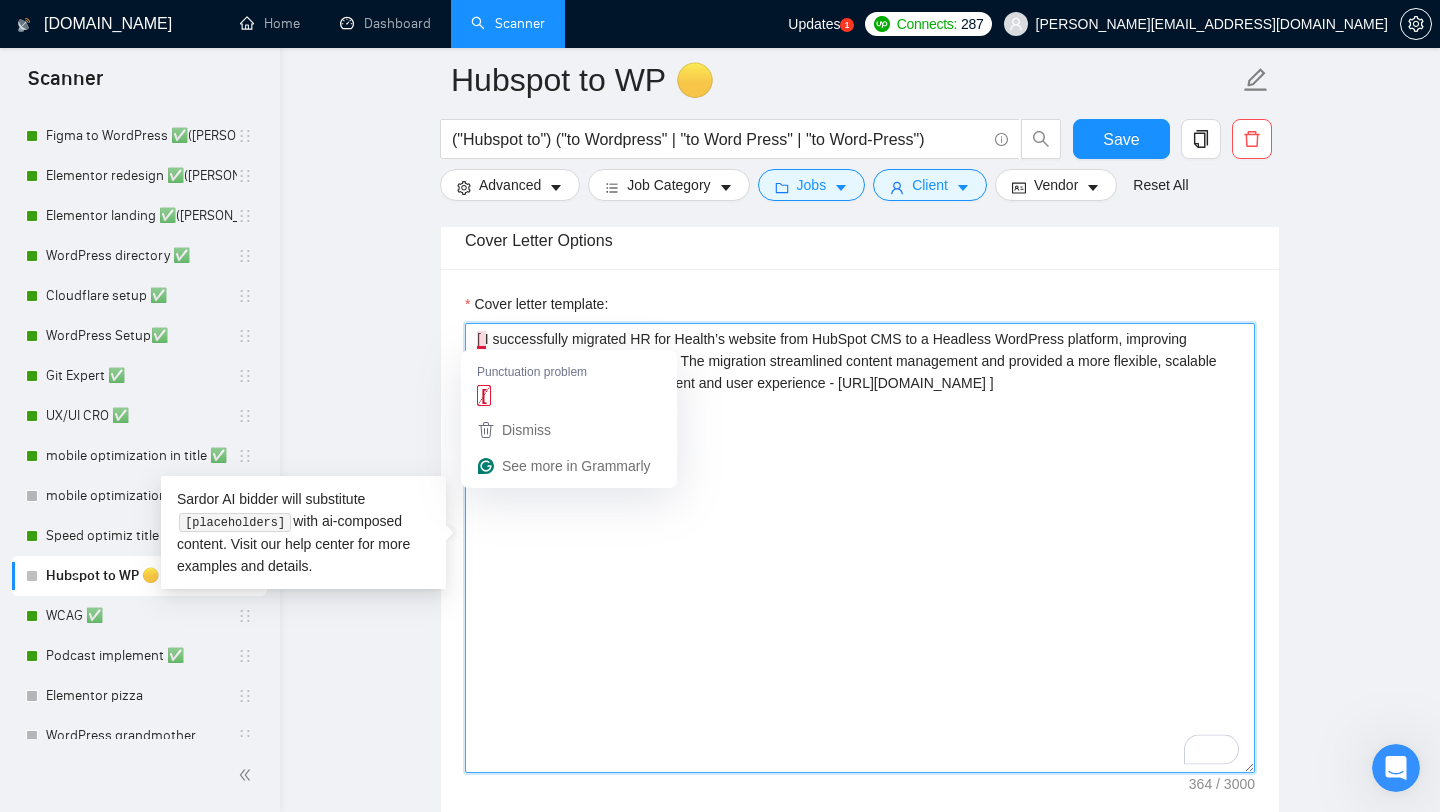 click on "[ I successfully migrated HR for Health’s website from HubSpot CMS to a Headless WordPress platform, improving navigation, SEO, and scalability. The migration streamlined content management and provided a more flexible, scalable solution for better HR management and user experience - [URL][DOMAIN_NAME] ]" at bounding box center (860, 548) 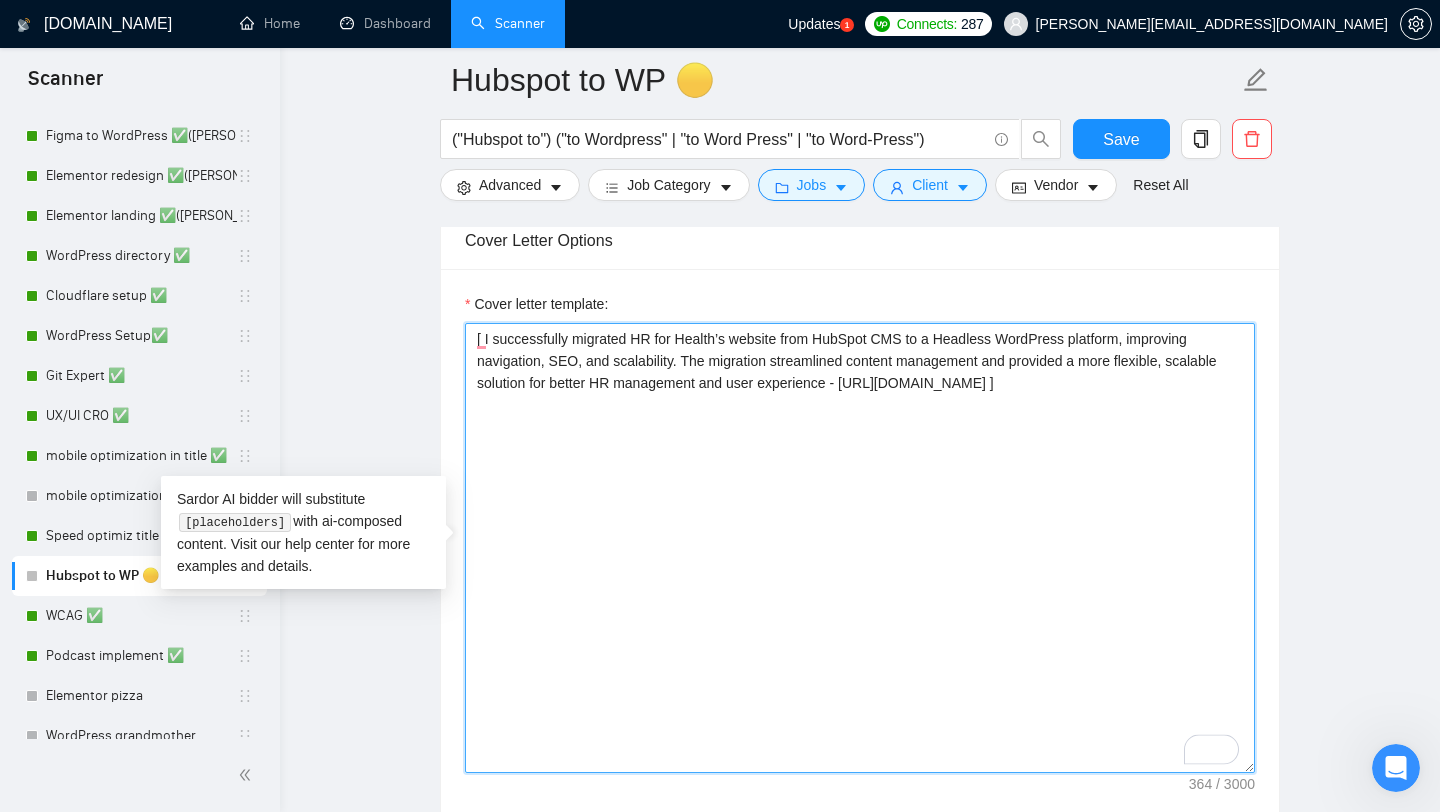 click on "[ I successfully migrated HR for Health’s website from HubSpot CMS to a Headless WordPress platform, improving navigation, SEO, and scalability. The migration streamlined content management and provided a more flexible, scalable solution for better HR management and user experience - [URL][DOMAIN_NAME] ]" at bounding box center (860, 548) 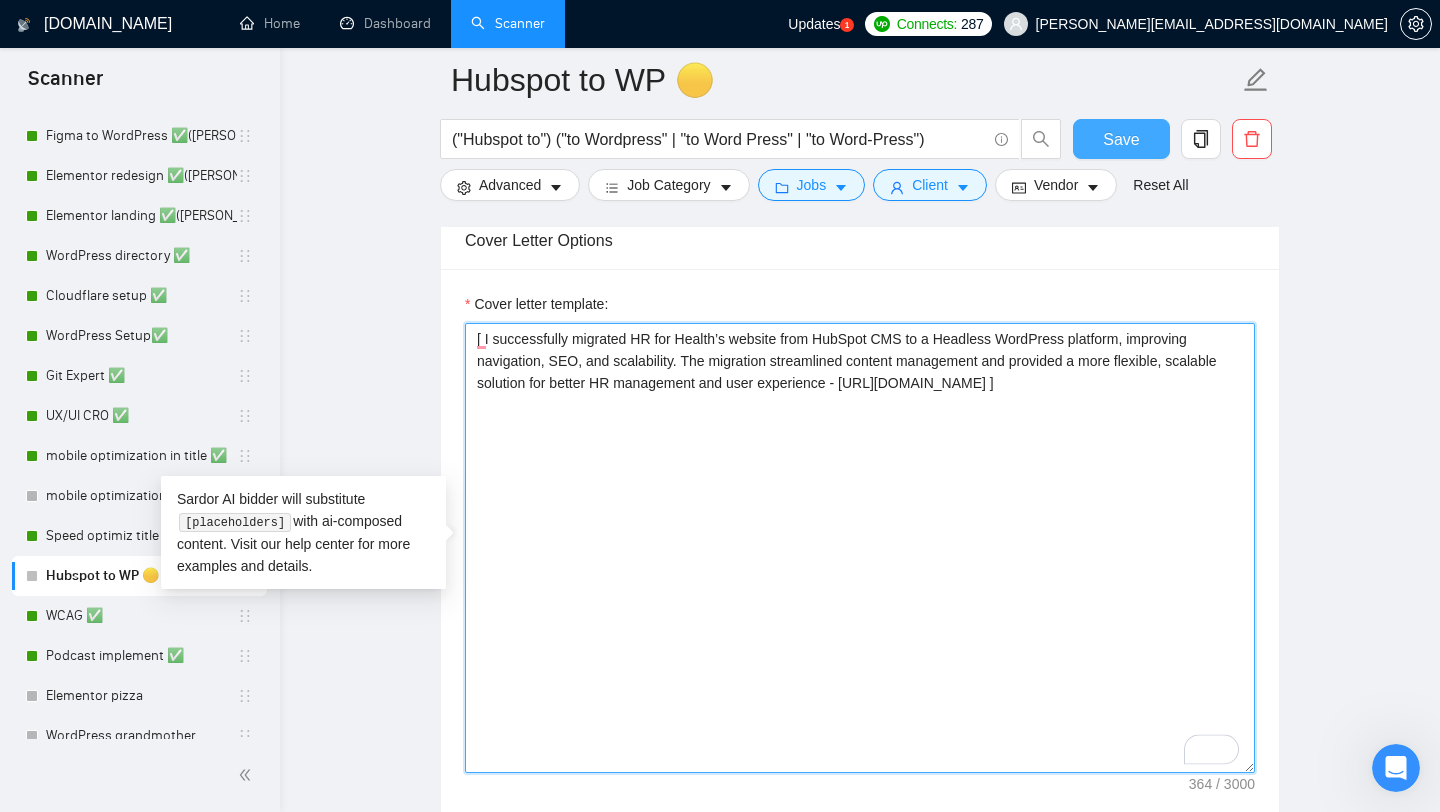 type on "[ I successfully migrated HR for Health’s website from HubSpot CMS to a Headless WordPress platform, improving navigation, SEO, and scalability. The migration streamlined content management and provided a more flexible, scalable solution for better HR management and user experience - [URL][DOMAIN_NAME] ]" 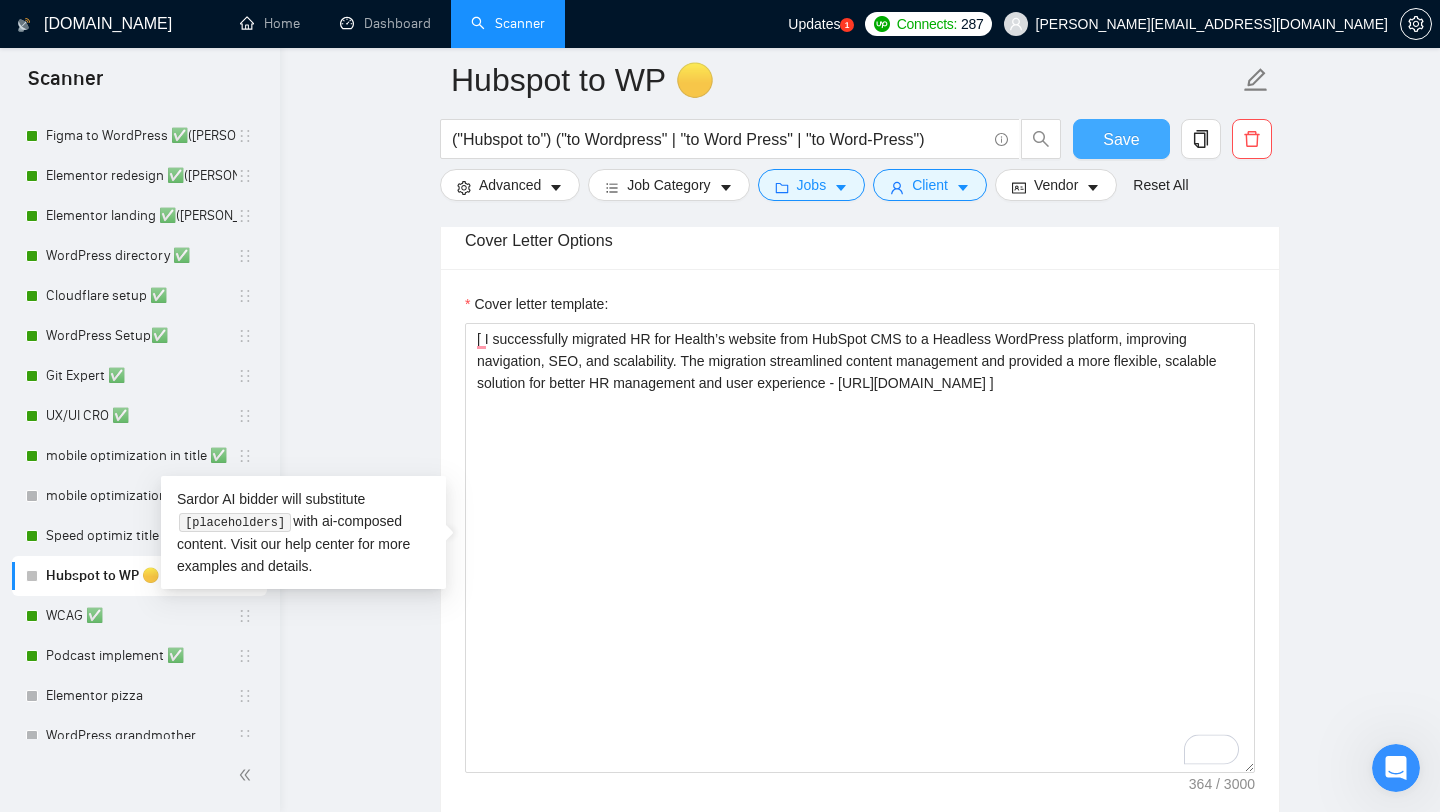click on "Save" at bounding box center [1121, 139] 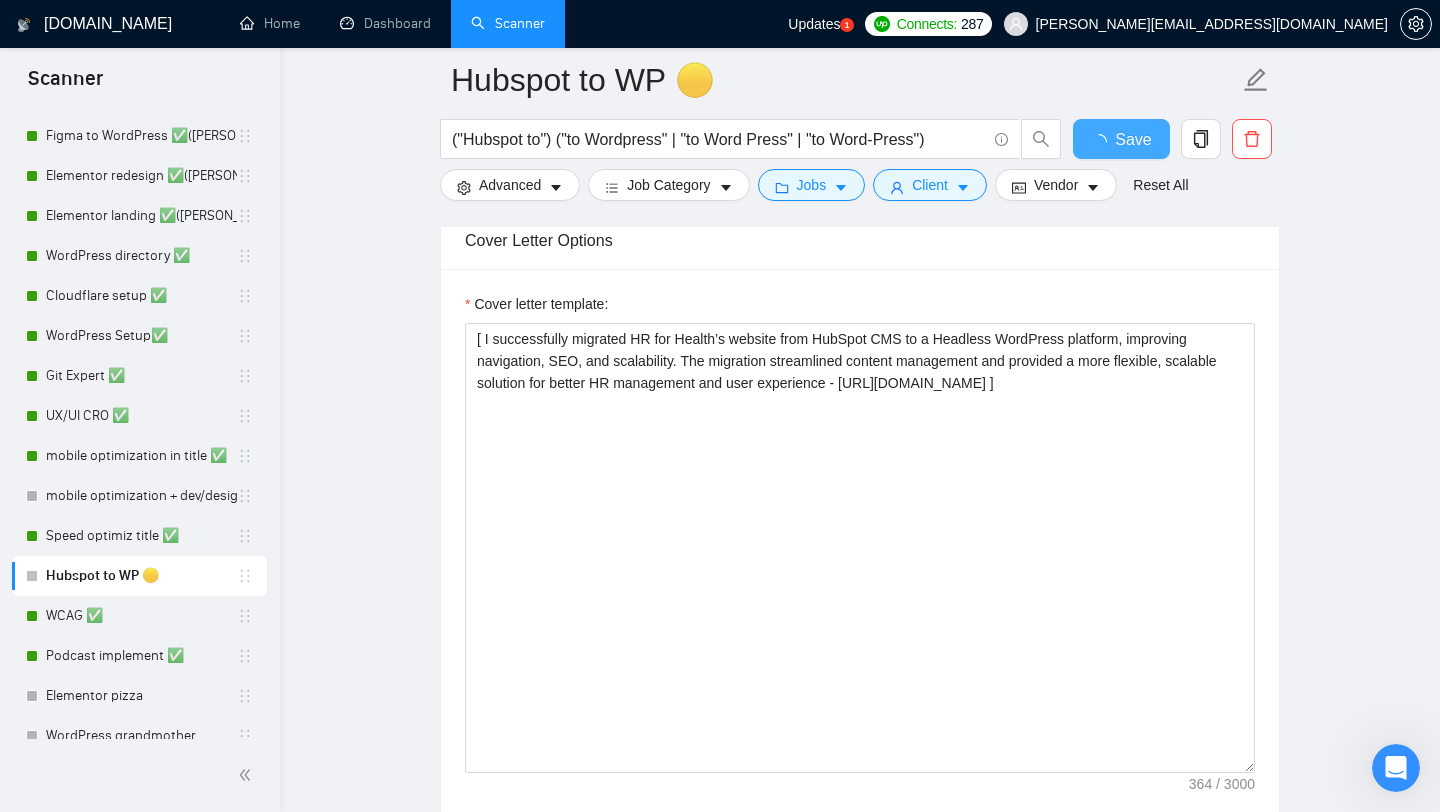 type 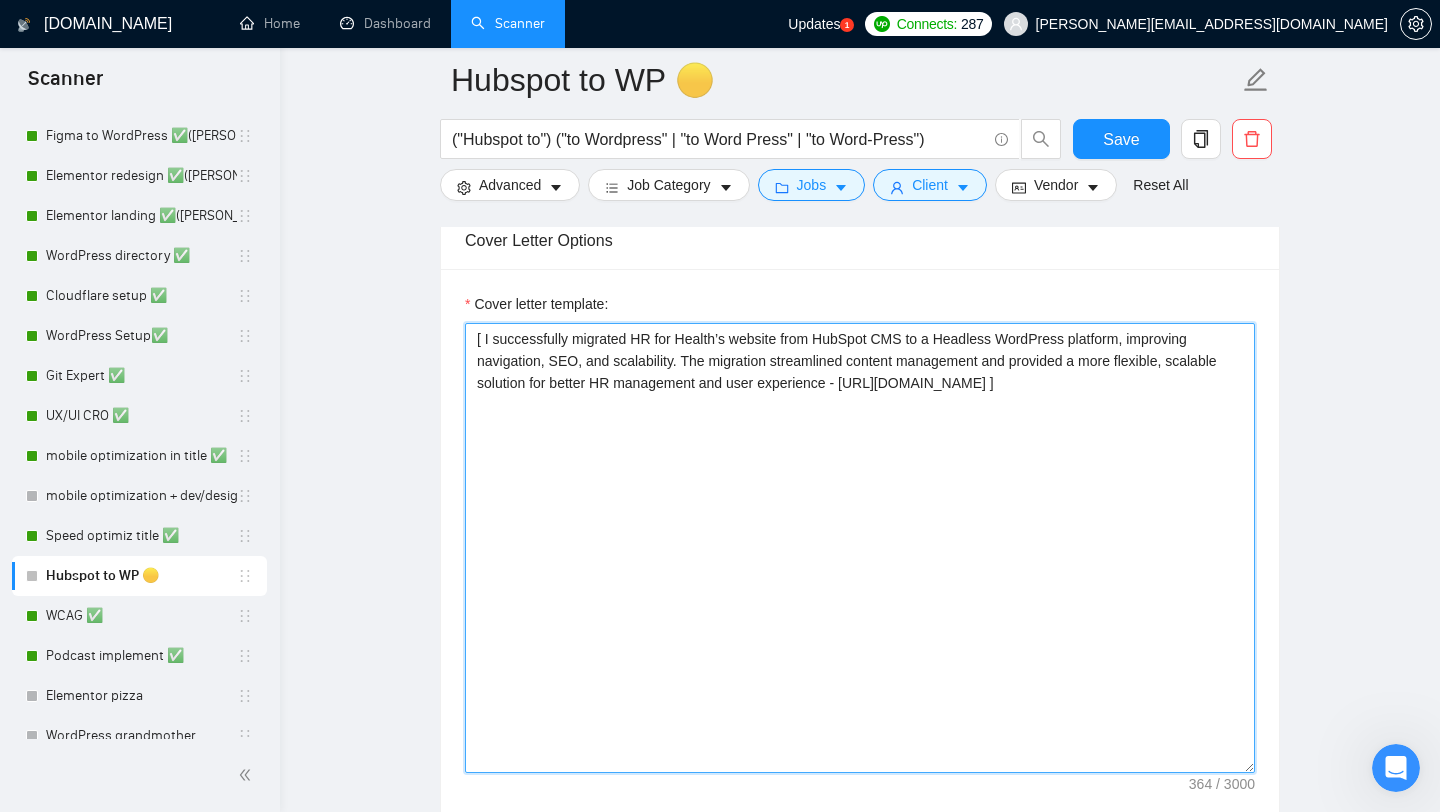 click on "[ I successfully migrated HR for Health’s website from HubSpot CMS to a Headless WordPress platform, improving navigation, SEO, and scalability. The migration streamlined content management and provided a more flexible, scalable solution for better HR management and user experience - [URL][DOMAIN_NAME] ]" at bounding box center [860, 548] 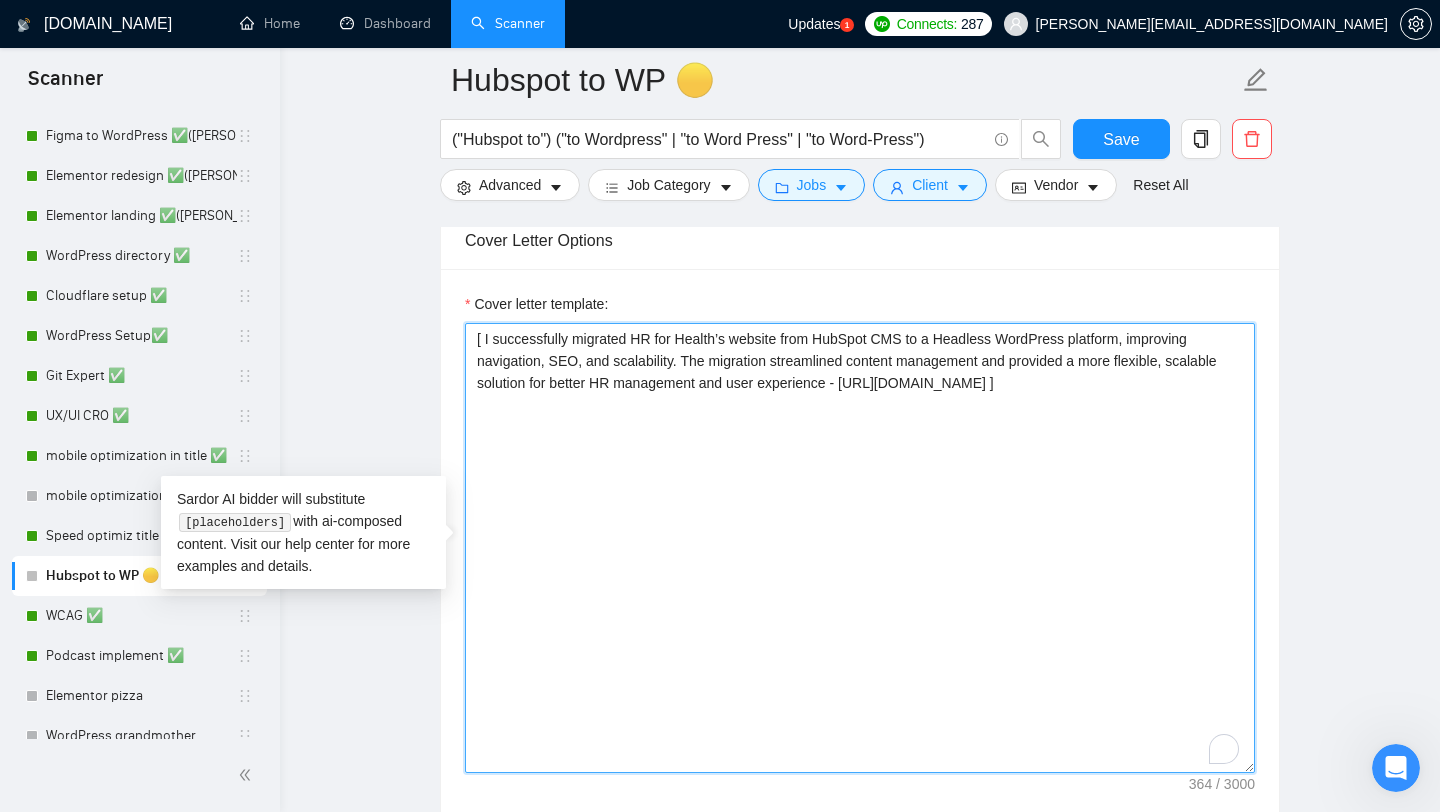 click on "[ I successfully migrated HR for Health’s website from HubSpot CMS to a Headless WordPress platform, improving navigation, SEO, and scalability. The migration streamlined content management and provided a more flexible, scalable solution for better HR management and user experience - [URL][DOMAIN_NAME] ]" at bounding box center (860, 548) 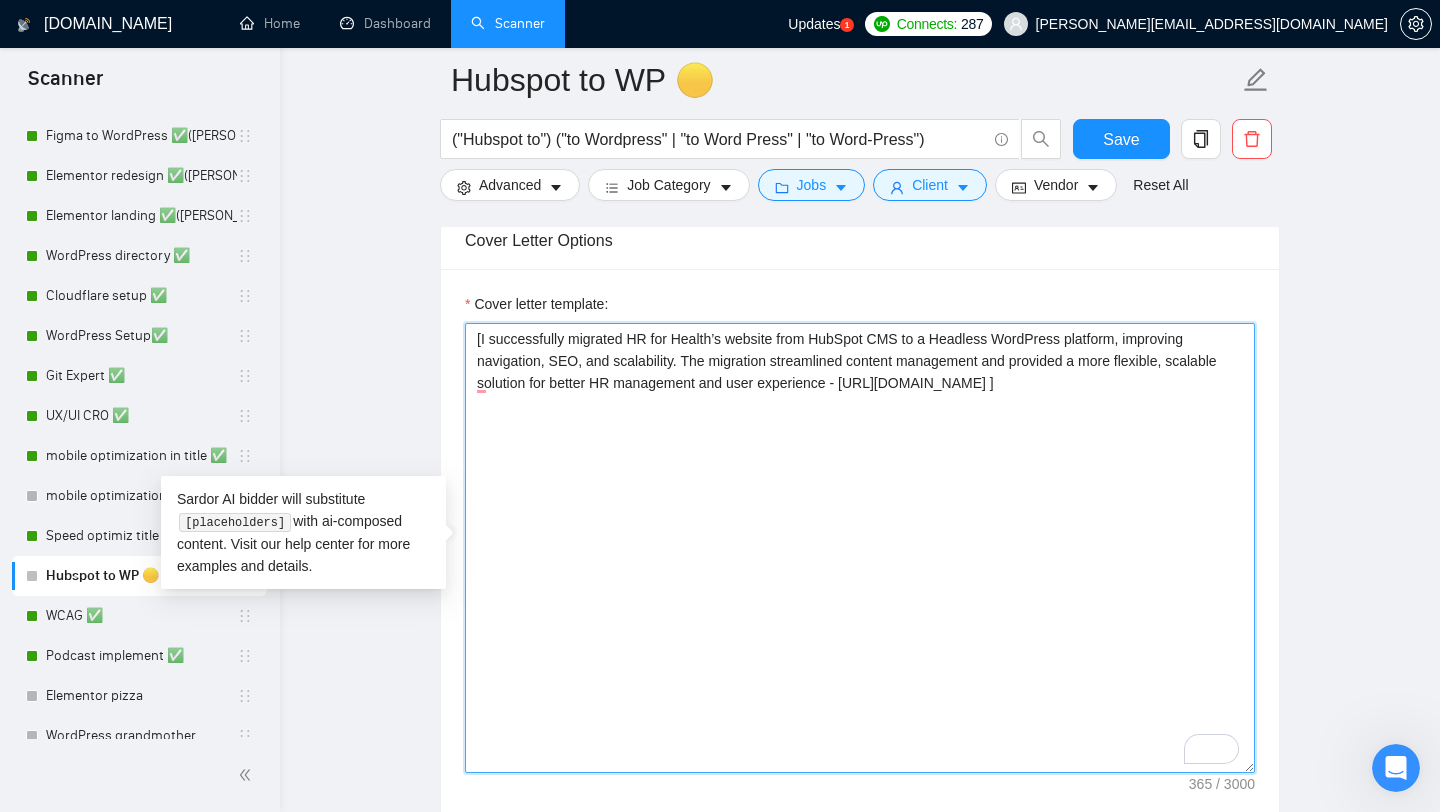 click on "[I successfully migrated HR for Health’s website from HubSpot CMS to a Headless WordPress platform, improving navigation, SEO, and scalability. The migration streamlined content management and provided a more flexible, scalable solution for better HR management and user experience - [URL][DOMAIN_NAME] ]" at bounding box center [860, 548] 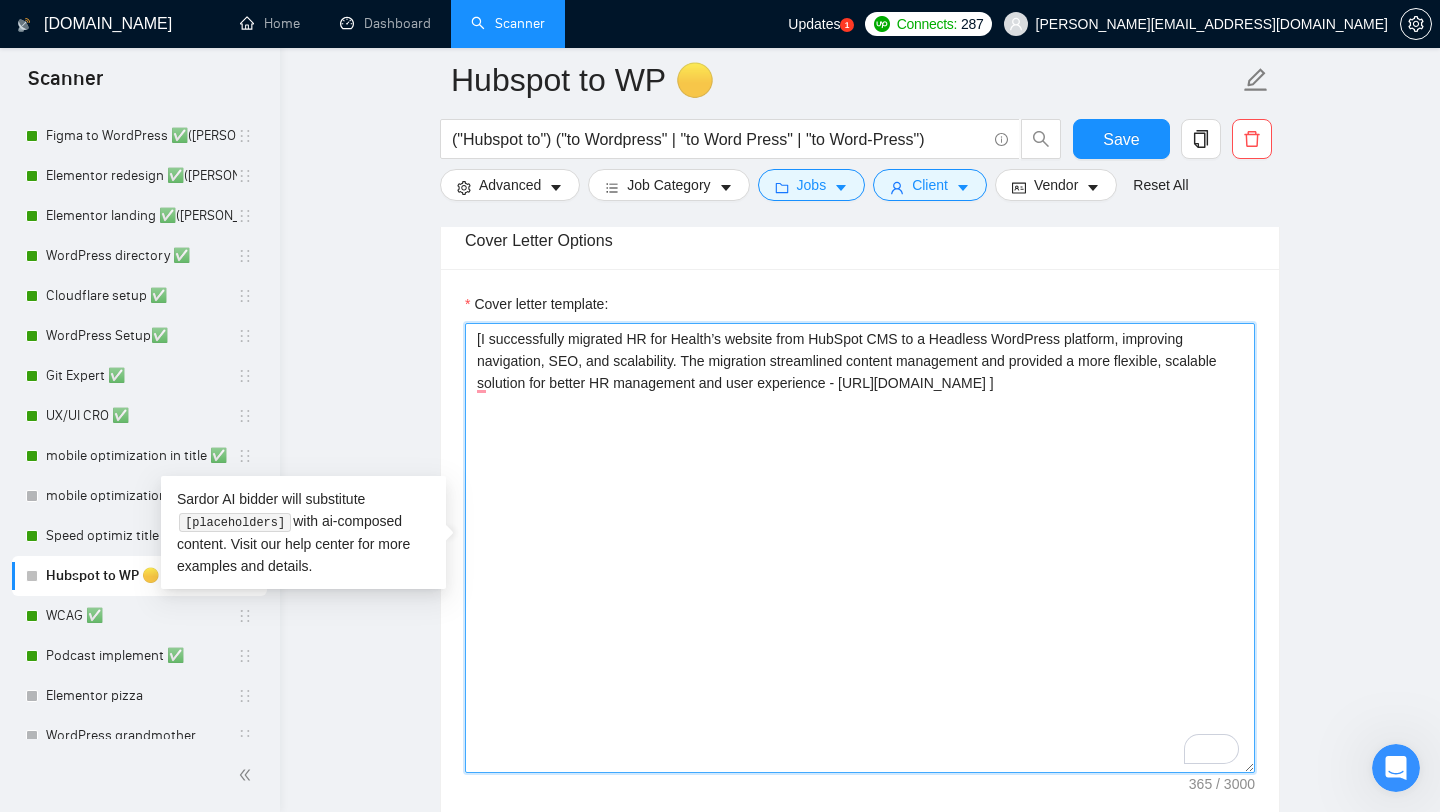 drag, startPoint x: 667, startPoint y: 492, endPoint x: 485, endPoint y: 653, distance: 242.99178 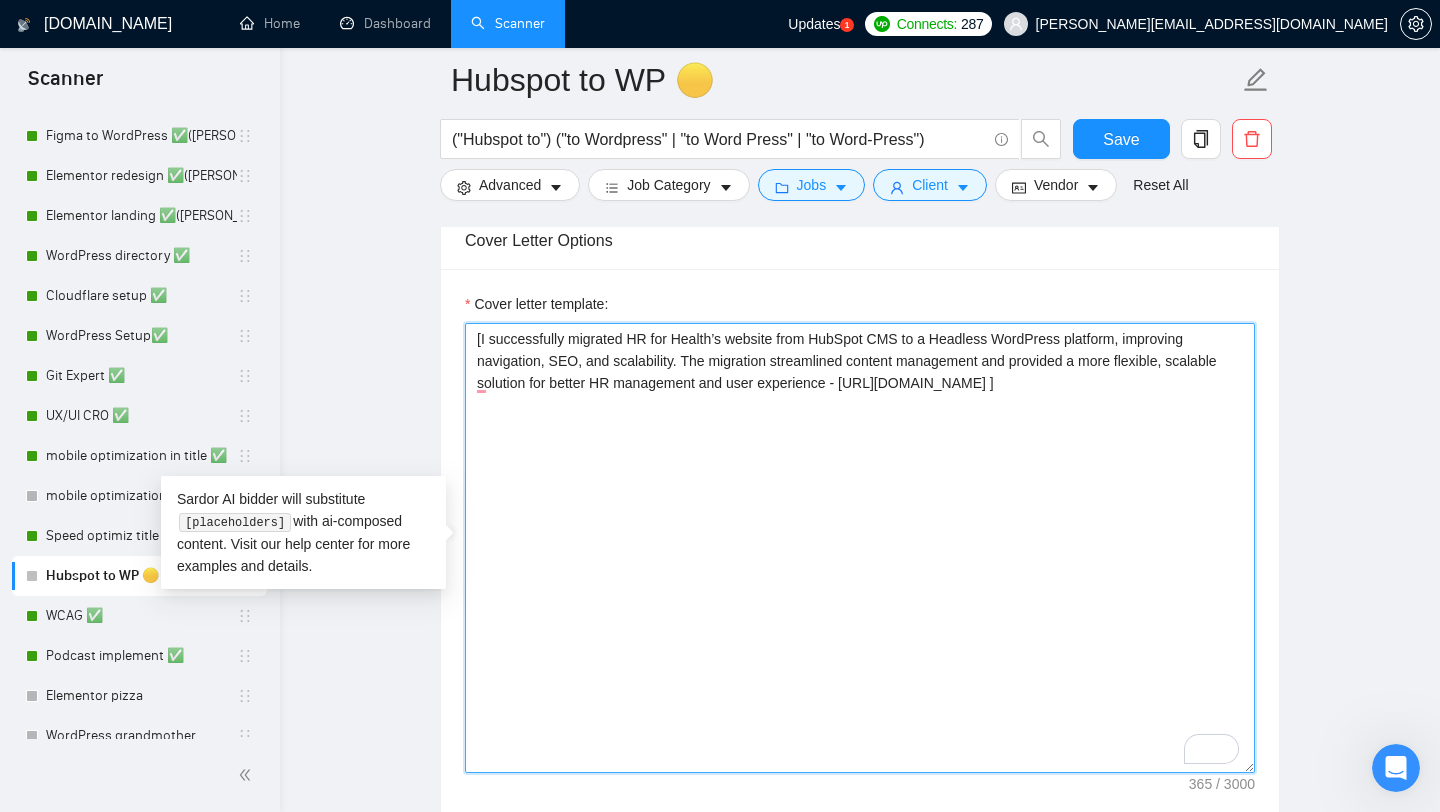 drag, startPoint x: 488, startPoint y: 485, endPoint x: 490, endPoint y: 598, distance: 113.0177 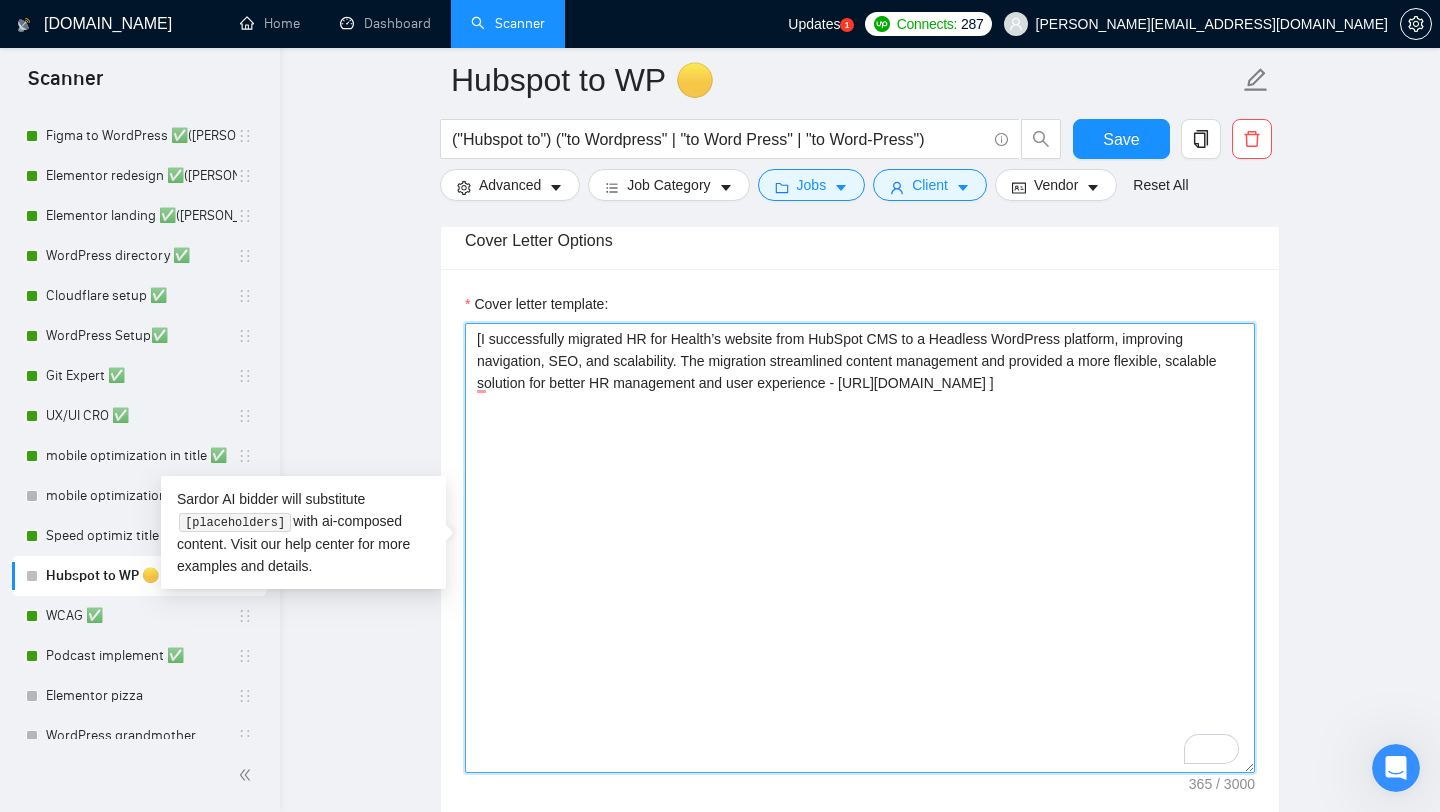 click on "[I successfully migrated HR for Health’s website from HubSpot CMS to a Headless WordPress platform, improving navigation, SEO, and scalability. The migration streamlined content management and provided a more flexible, scalable solution for better HR management and user experience - [URL][DOMAIN_NAME] ]" at bounding box center [860, 548] 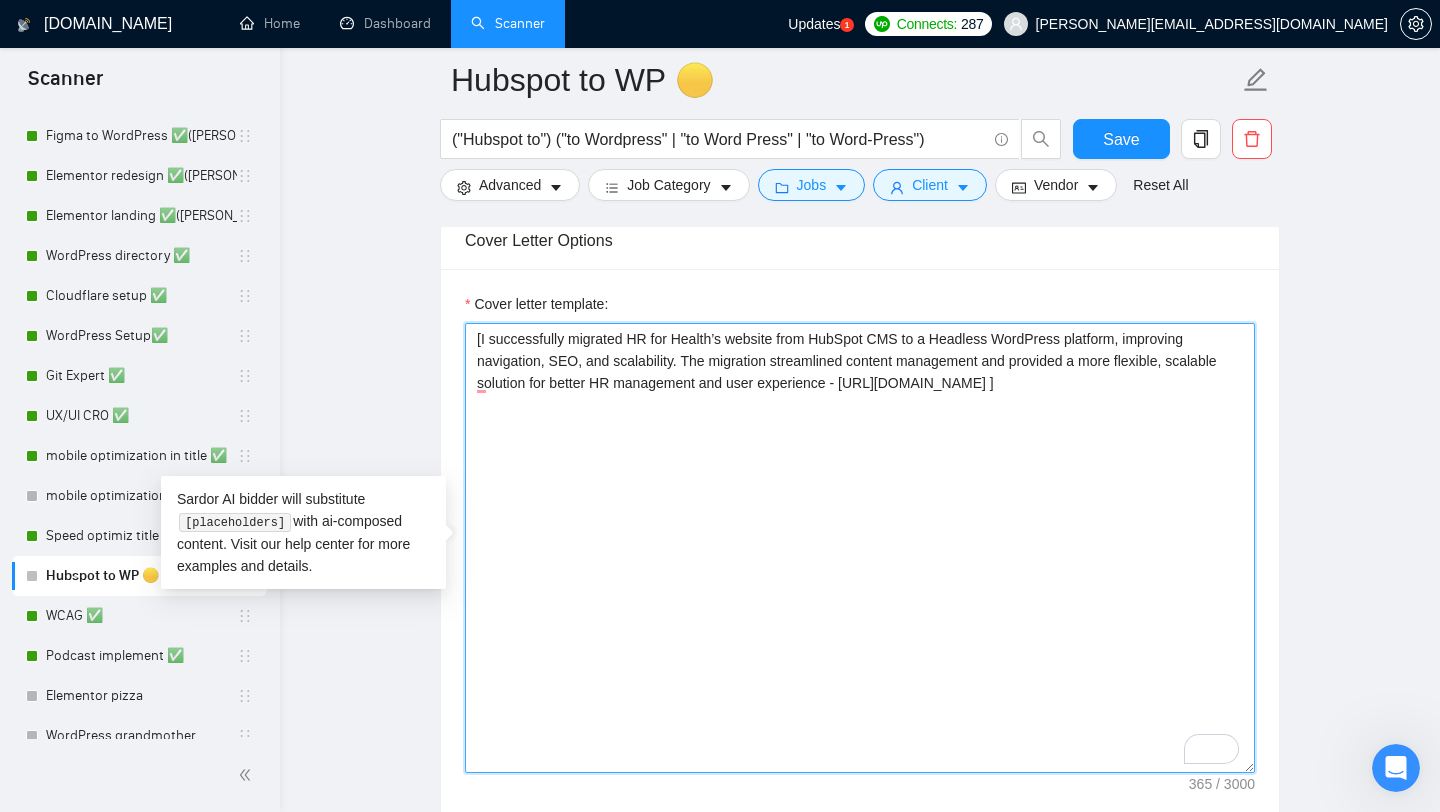 drag, startPoint x: 487, startPoint y: 488, endPoint x: 845, endPoint y: 494, distance: 358.05026 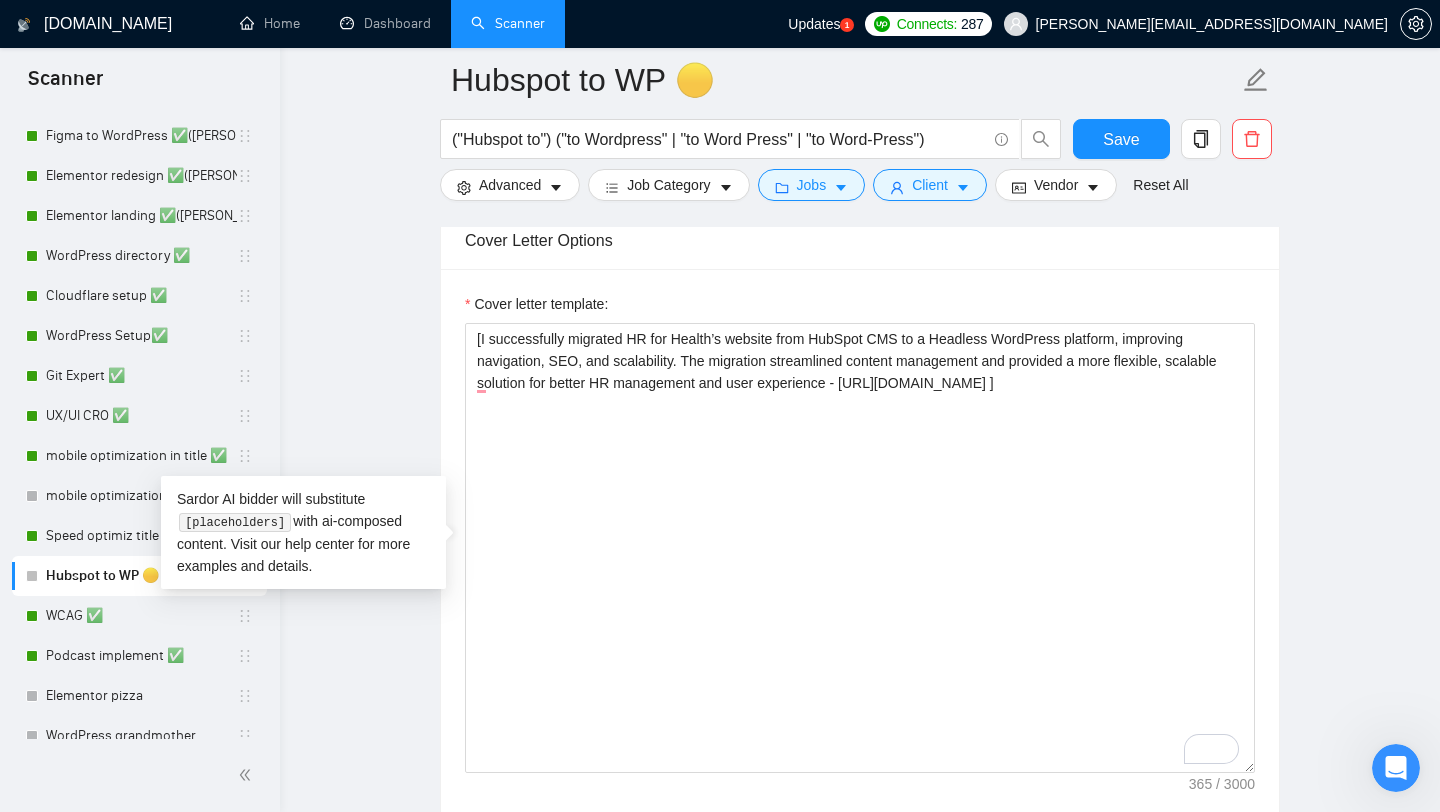 click on "Cover letter template:" at bounding box center [860, 308] 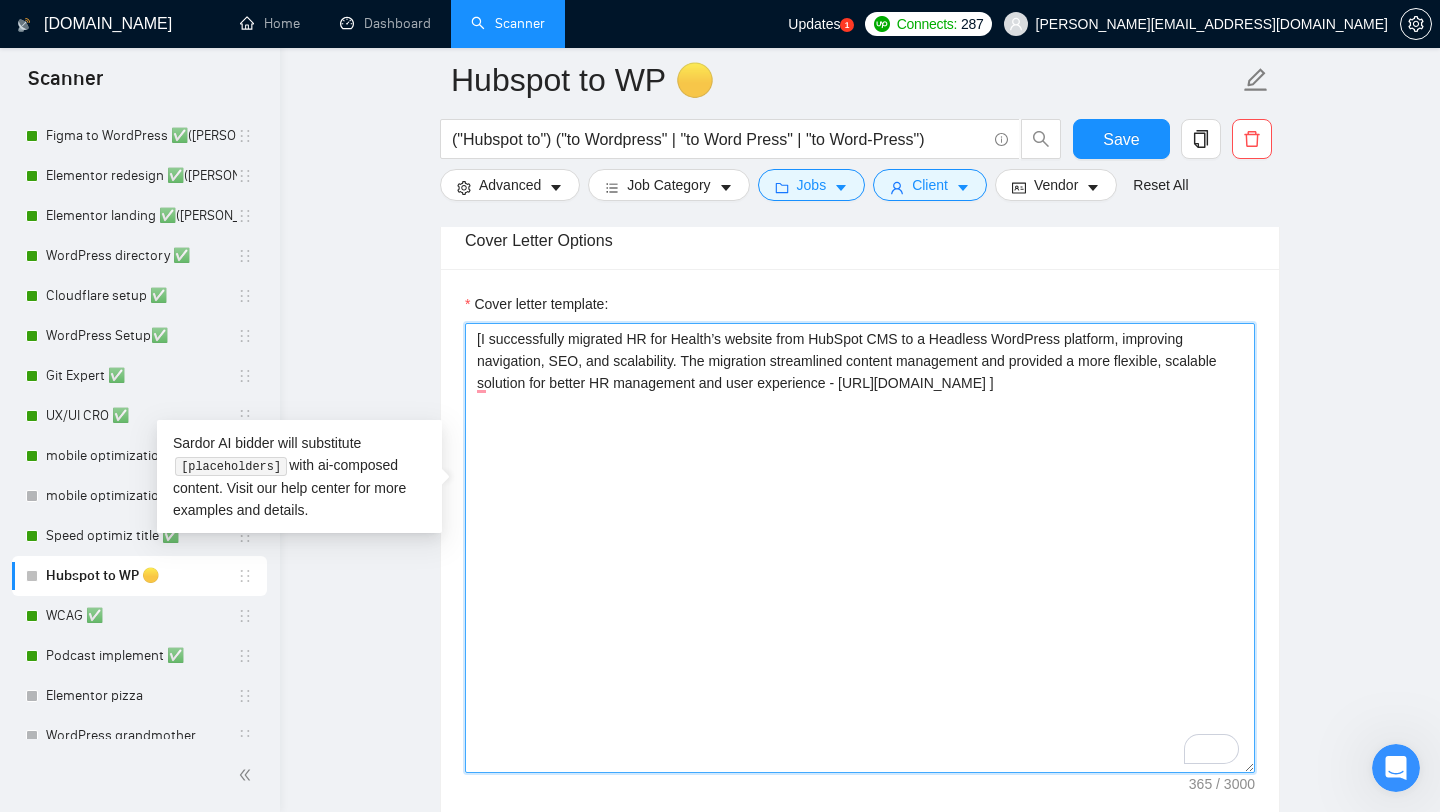 click on "[I successfully migrated HR for Health’s website from HubSpot CMS to a Headless WordPress platform, improving navigation, SEO, and scalability. The migration streamlined content management and provided a more flexible, scalable solution for better HR management and user experience - [URL][DOMAIN_NAME] ]" at bounding box center [860, 548] 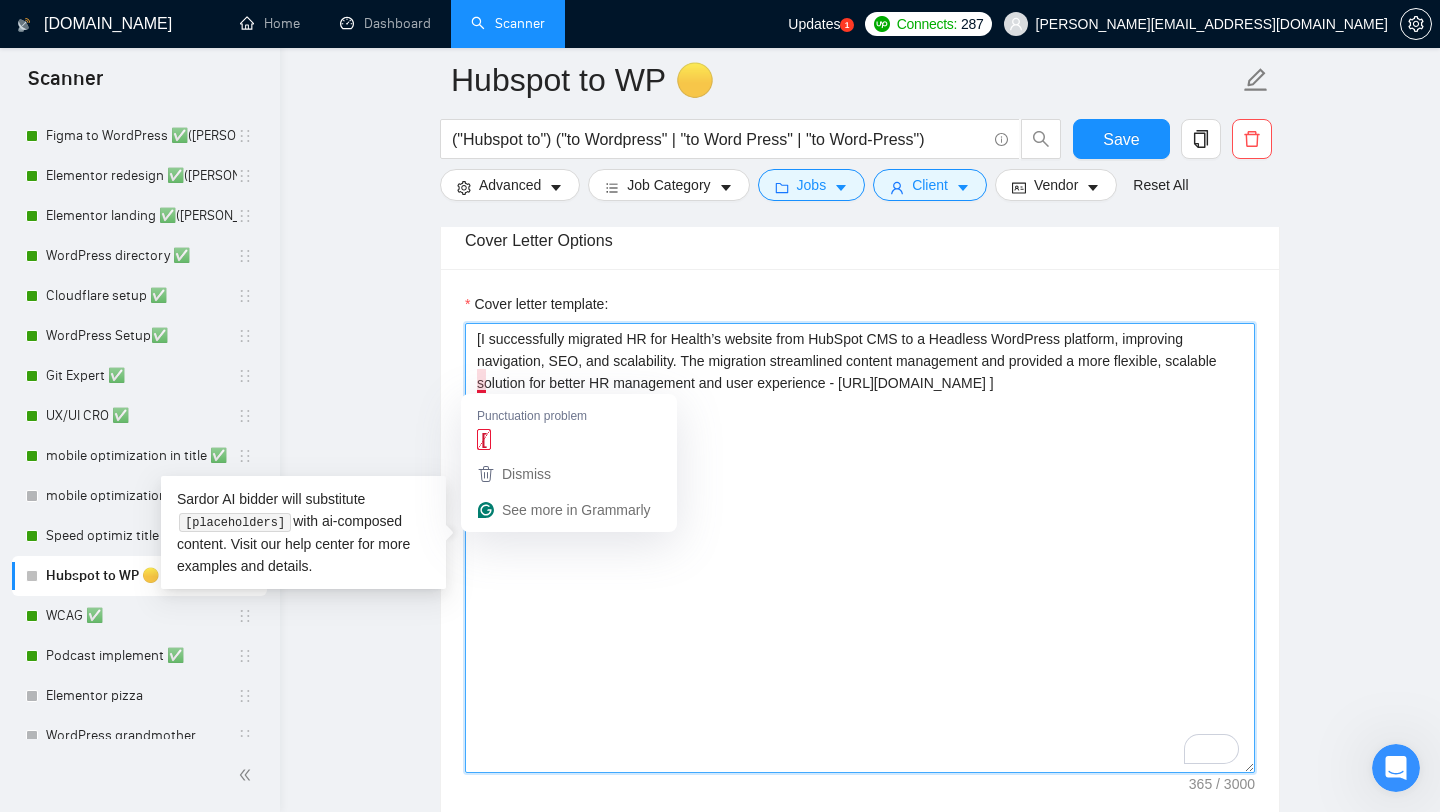 click on "[I successfully migrated HR for Health’s website from HubSpot CMS to a Headless WordPress platform, improving navigation, SEO, and scalability. The migration streamlined content management and provided a more flexible, scalable solution for better HR management and user experience - [URL][DOMAIN_NAME] ]" at bounding box center [860, 548] 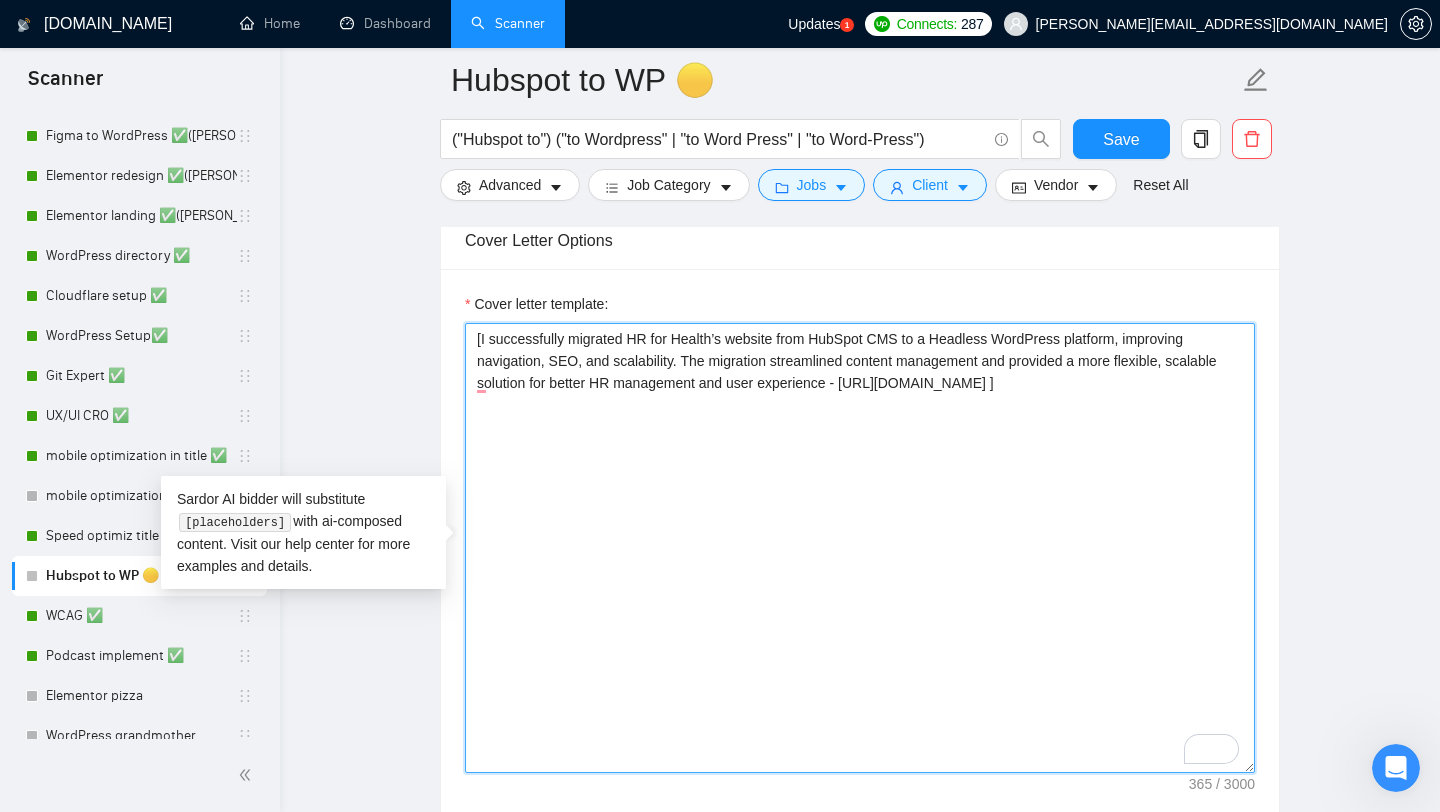 click on "[I successfully migrated HR for Health’s website from HubSpot CMS to a Headless WordPress platform, improving navigation, SEO, and scalability. The migration streamlined content management and provided a more flexible, scalable solution for better HR management and user experience - [URL][DOMAIN_NAME] ]" at bounding box center [860, 548] 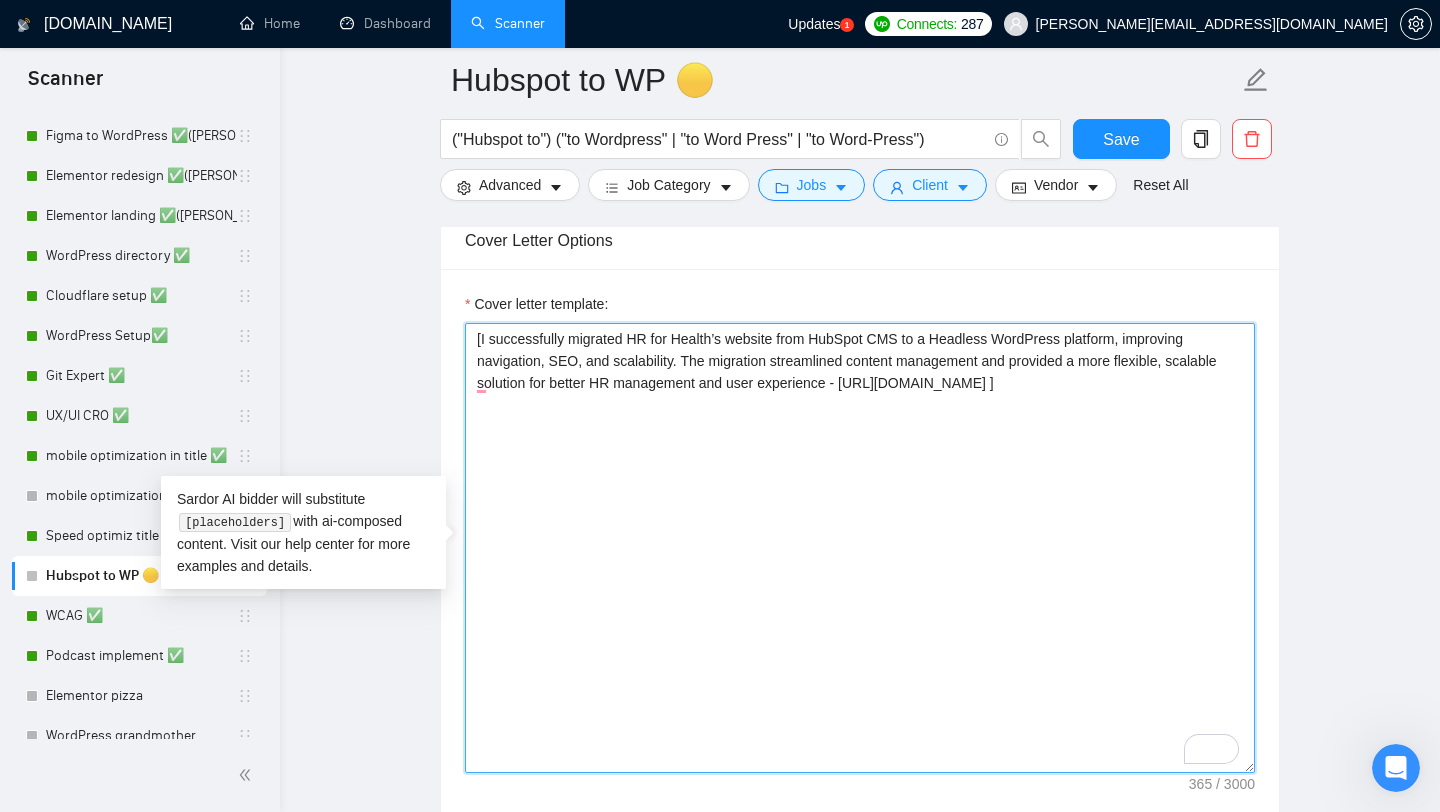click on "[I successfully migrated HR for Health’s website from HubSpot CMS to a Headless WordPress platform, improving navigation, SEO, and scalability. The migration streamlined content management and provided a more flexible, scalable solution for better HR management and user experience - [URL][DOMAIN_NAME] ]" at bounding box center (860, 548) 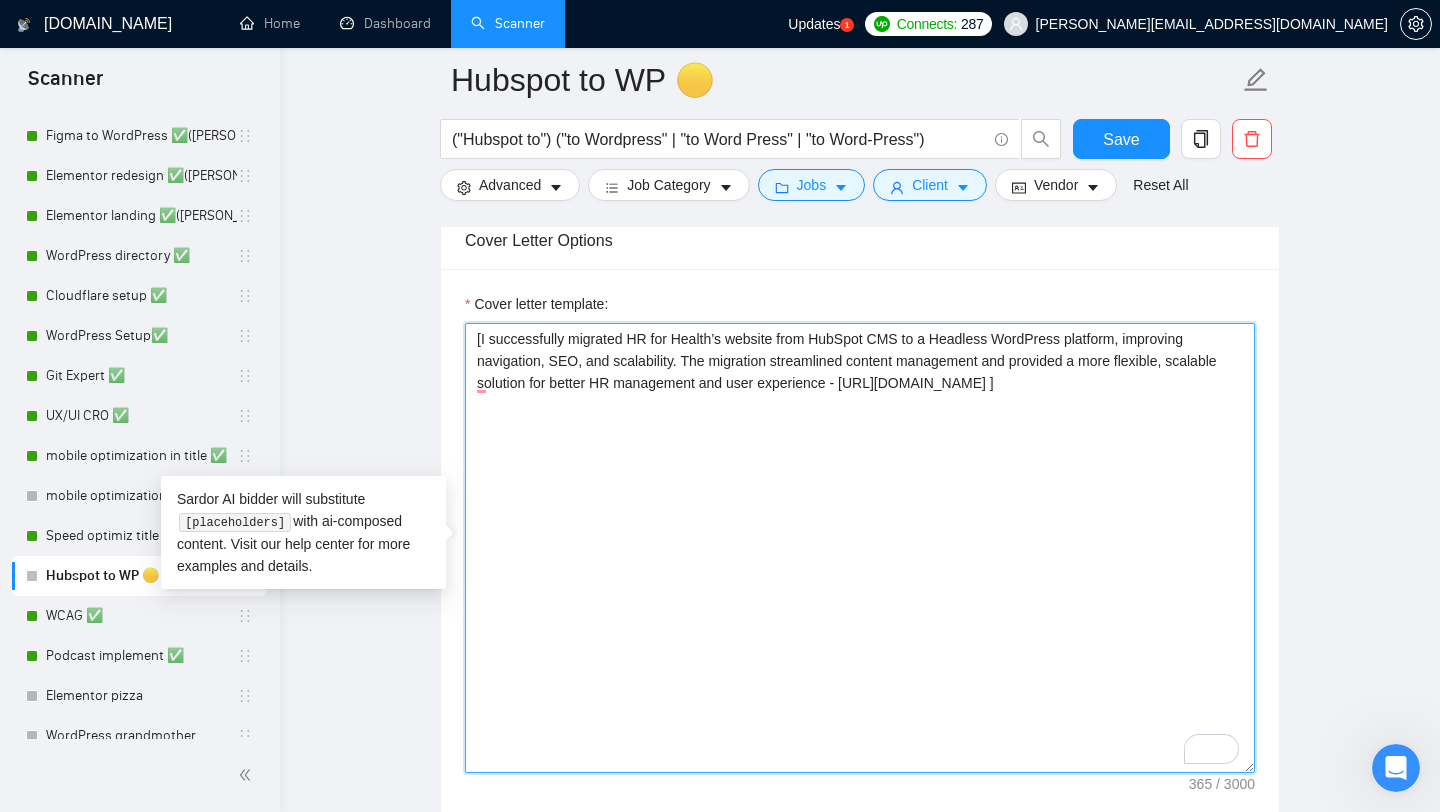 click on "[I successfully migrated HR for Health’s website from HubSpot CMS to a Headless WordPress platform, improving navigation, SEO, and scalability. The migration streamlined content management and provided a more flexible, scalable solution for better HR management and user experience - [URL][DOMAIN_NAME] ]" at bounding box center [860, 548] 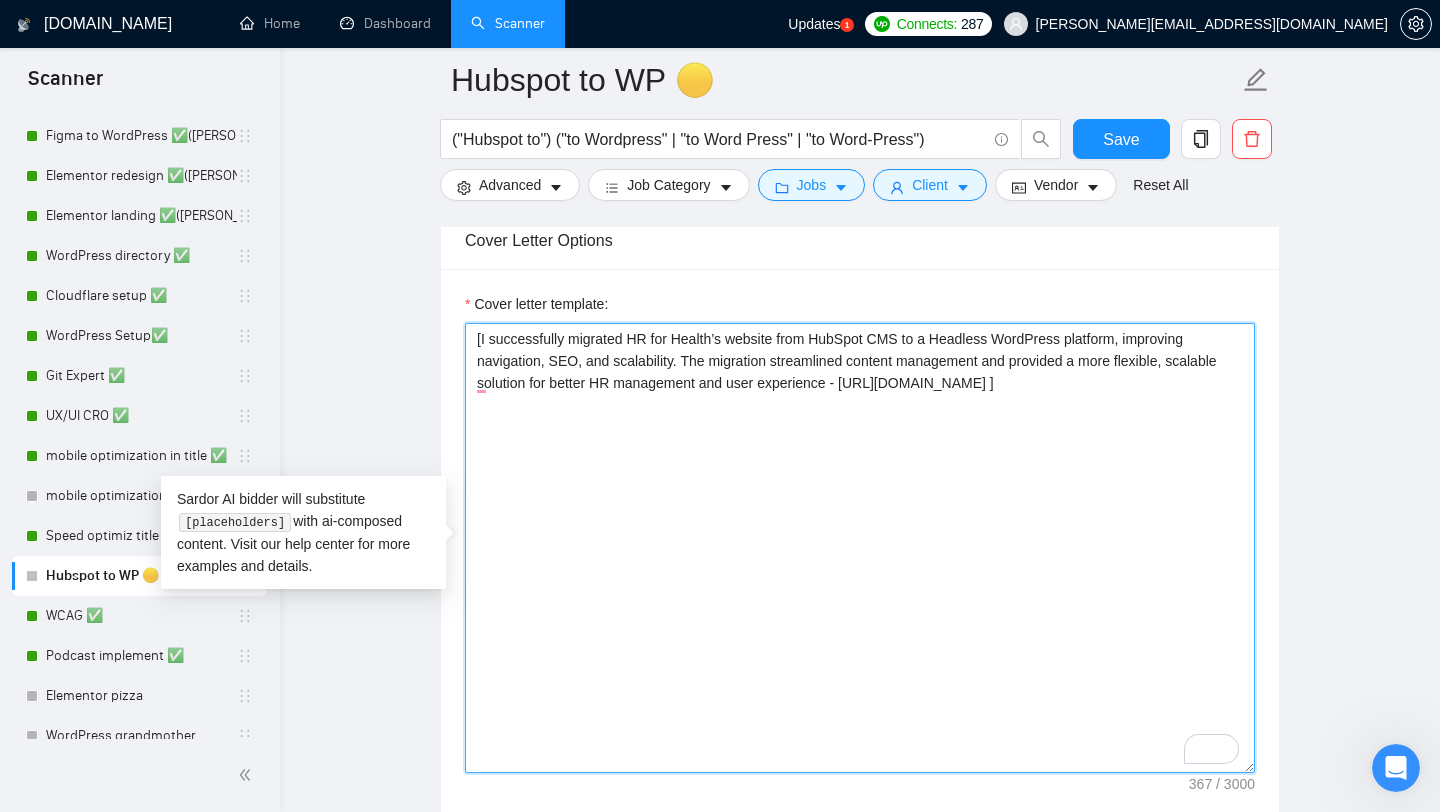 drag, startPoint x: 851, startPoint y: 425, endPoint x: 658, endPoint y: 449, distance: 194.4865 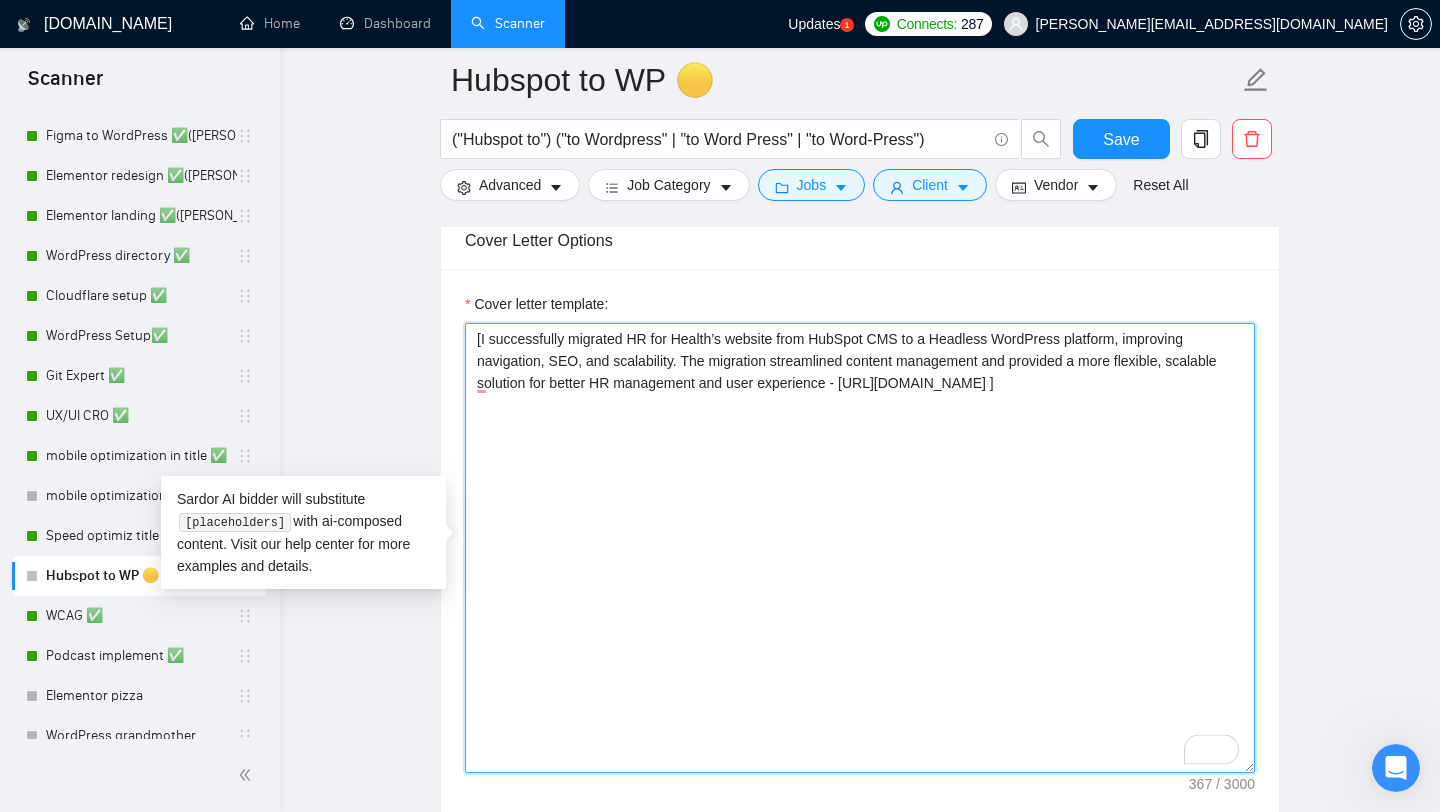 click on "[I successfully migrated HR for Health’s website from HubSpot CMS to a Headless WordPress platform, improving navigation, SEO, and scalability. The migration streamlined content management and provided a more flexible, scalable solution for better HR management and user experience - [URL][DOMAIN_NAME] ]" at bounding box center (860, 548) 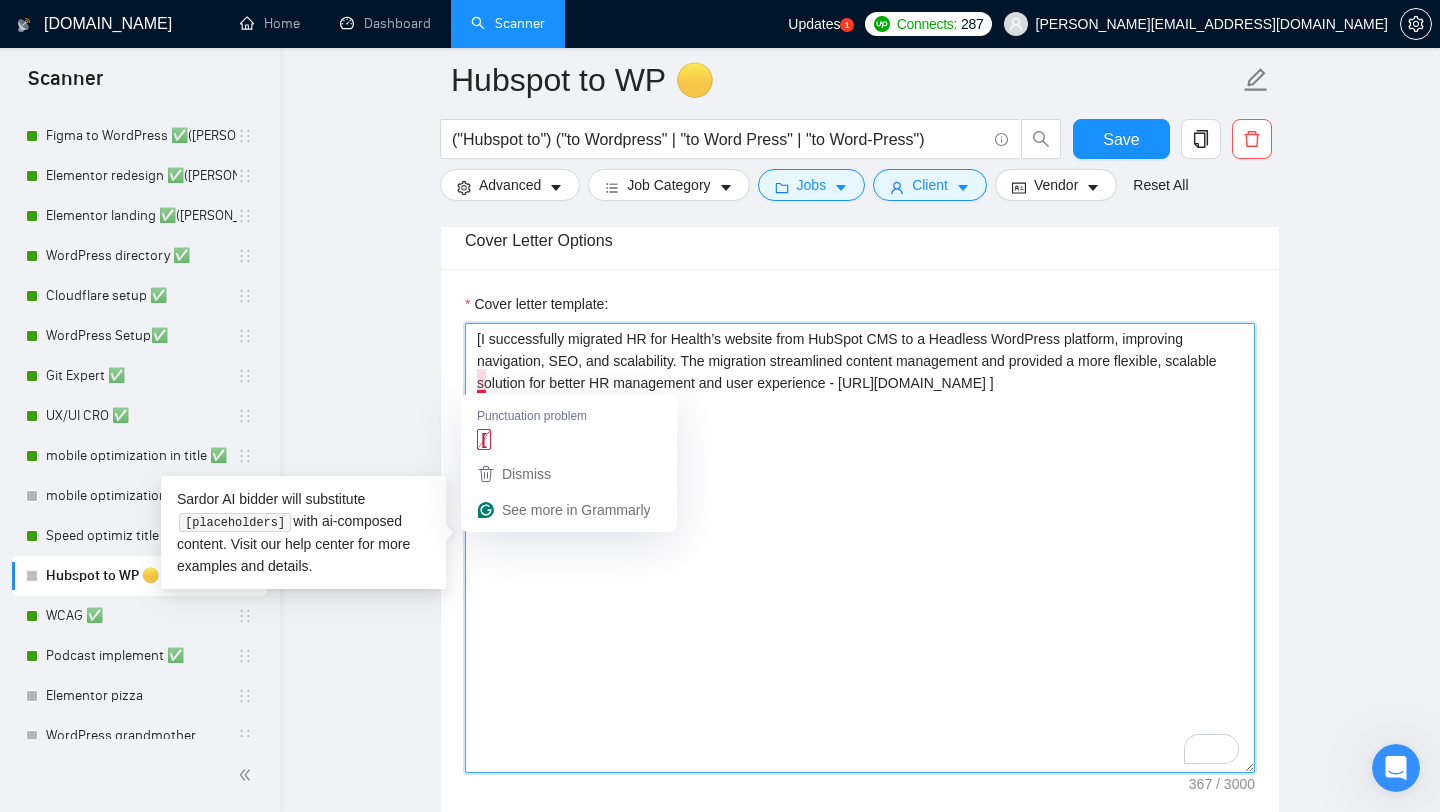click on "[I successfully migrated HR for Health’s website from HubSpot CMS to a Headless WordPress platform, improving navigation, SEO, and scalability. The migration streamlined content management and provided a more flexible, scalable solution for better HR management and user experience - [URL][DOMAIN_NAME] ]" at bounding box center (860, 548) 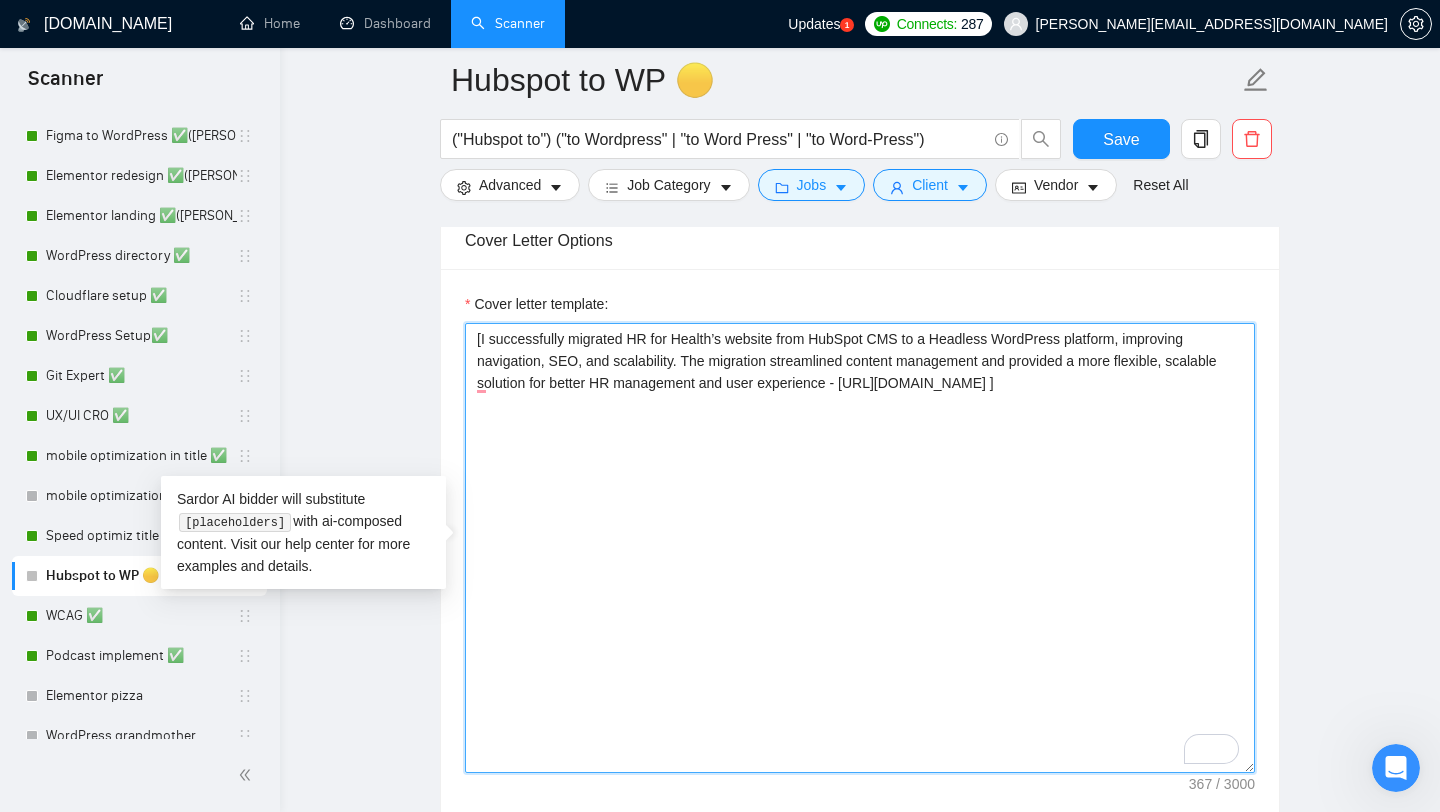paste on "I help businesses migrate from HubSpot CMS to WordPress with minimal downtime and maximum efficiency." 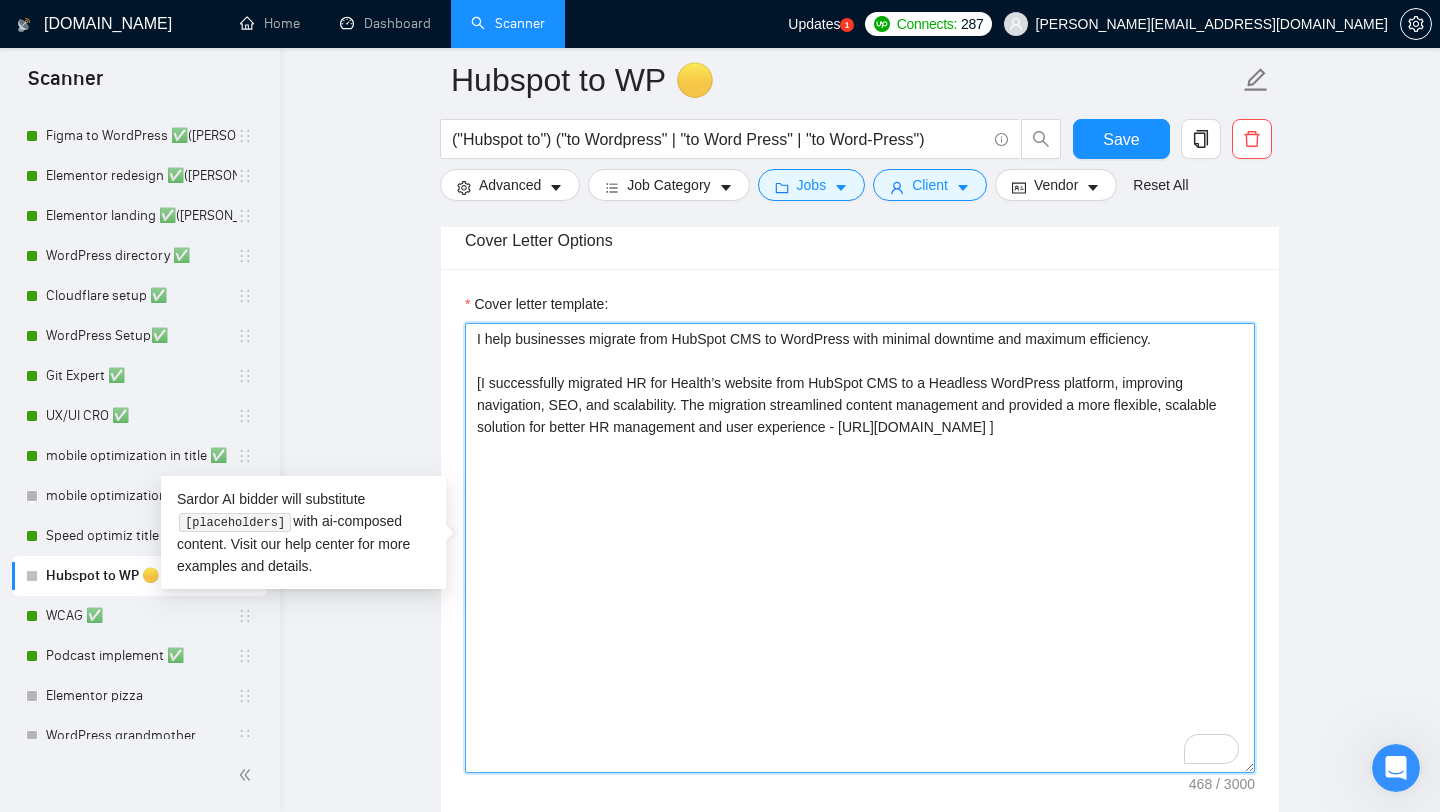 click on "I help businesses migrate from HubSpot CMS to WordPress with minimal downtime and maximum efficiency.
[I successfully migrated HR for Health’s website from HubSpot CMS to a Headless WordPress platform, improving navigation, SEO, and scalability. The migration streamlined content management and provided a more flexible, scalable solution for better HR management and user experience - [URL][DOMAIN_NAME] ]" at bounding box center (860, 548) 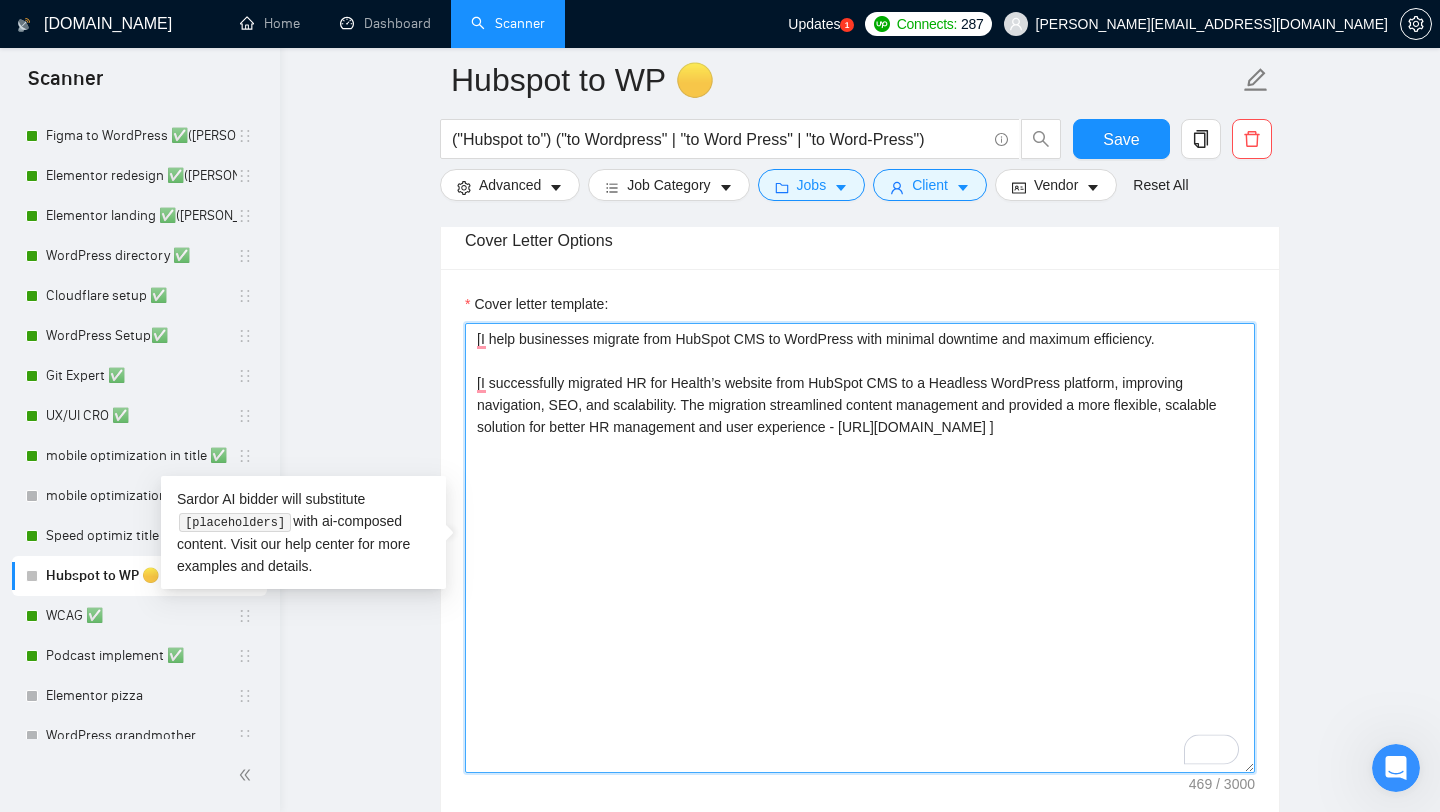 click on "[I help businesses migrate from HubSpot CMS to WordPress with minimal downtime and maximum efficiency.
[I successfully migrated HR for Health’s website from HubSpot CMS to a Headless WordPress platform, improving navigation, SEO, and scalability. The migration streamlined content management and provided a more flexible, scalable solution for better HR management and user experience - [URL][DOMAIN_NAME] ]" at bounding box center [860, 548] 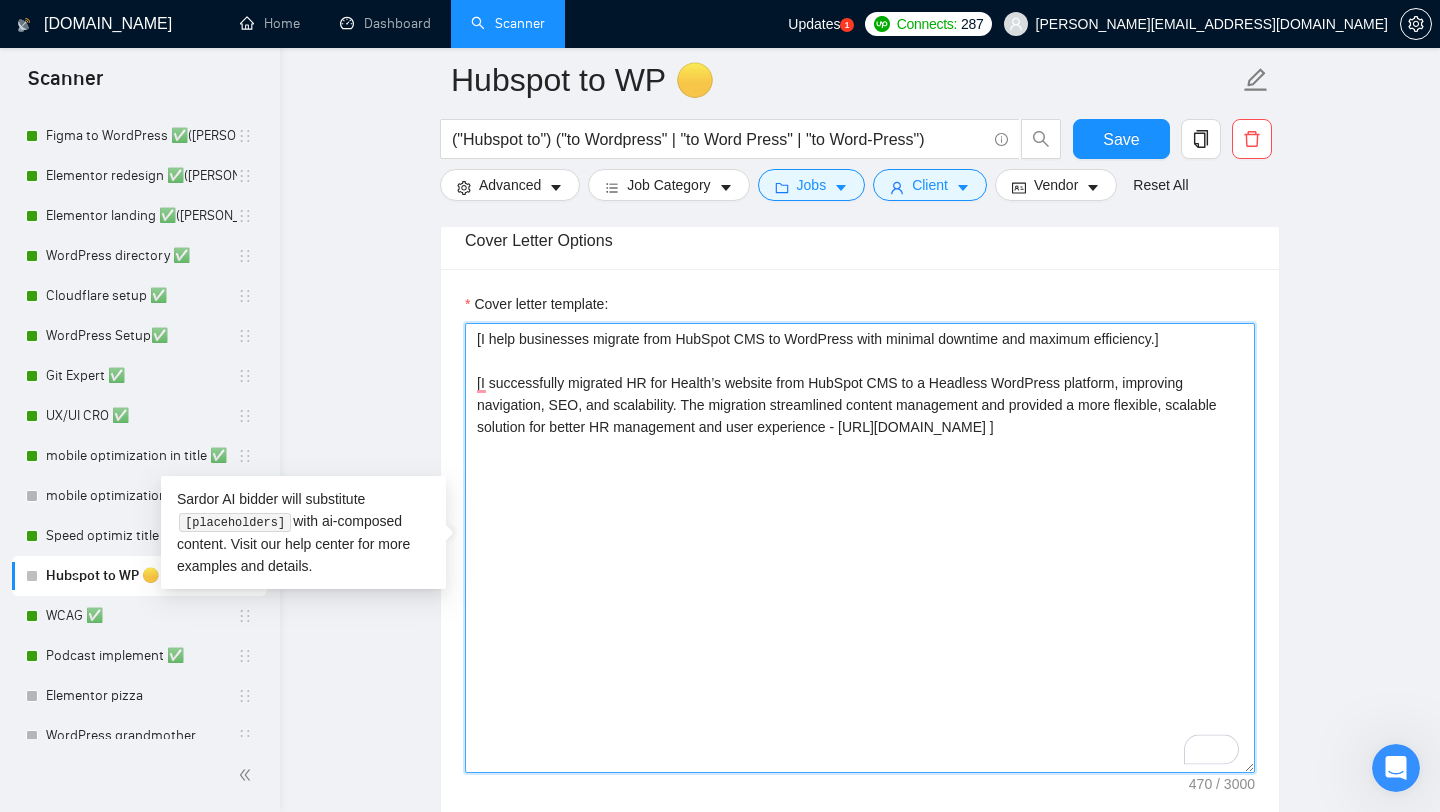 click on "[I help businesses migrate from HubSpot CMS to WordPress with minimal downtime and maximum efficiency.]
[I successfully migrated HR for Health’s website from HubSpot CMS to a Headless WordPress platform, improving navigation, SEO, and scalability. The migration streamlined content management and provided a more flexible, scalable solution for better HR management and user experience - [URL][DOMAIN_NAME] ]" at bounding box center [860, 548] 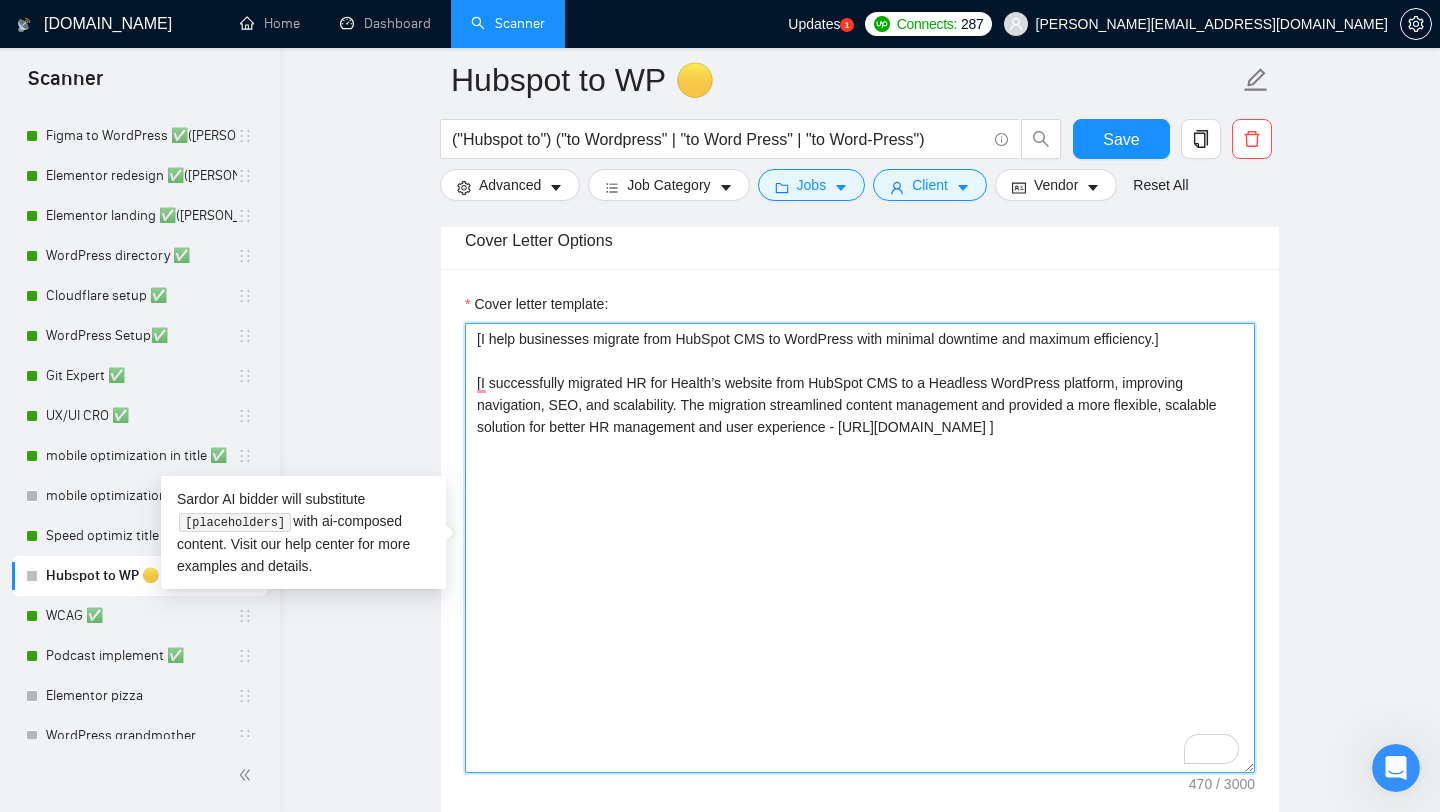 click on "[I help businesses migrate from HubSpot CMS to WordPress with minimal downtime and maximum efficiency.]
[I successfully migrated HR for Health’s website from HubSpot CMS to a Headless WordPress platform, improving navigation, SEO, and scalability. The migration streamlined content management and provided a more flexible, scalable solution for better HR management and user experience - [URL][DOMAIN_NAME] ]" at bounding box center [860, 548] 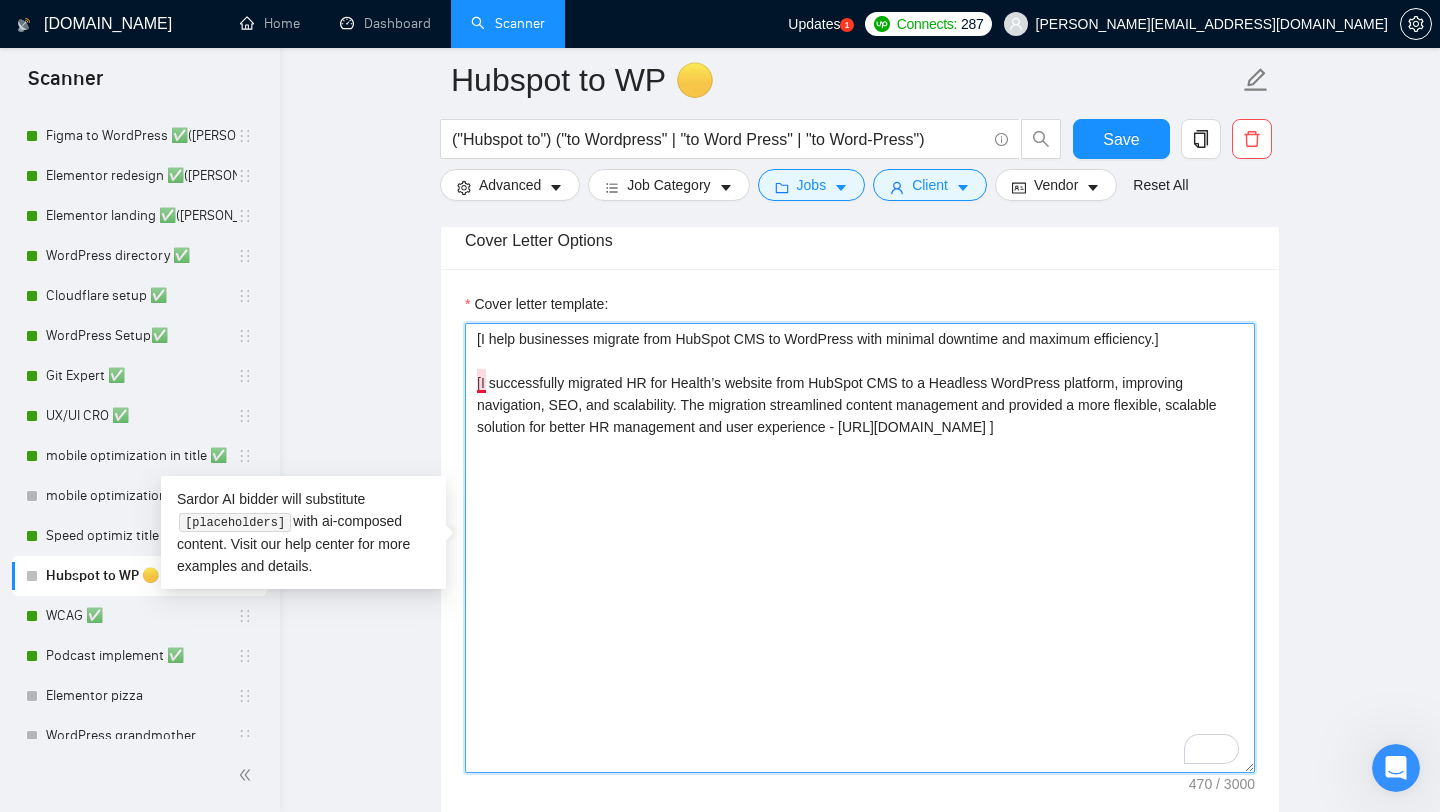 click on "[I help businesses migrate from HubSpot CMS to WordPress with minimal downtime and maximum efficiency.]
[I successfully migrated HR for Health’s website from HubSpot CMS to a Headless WordPress platform, improving navigation, SEO, and scalability. The migration streamlined content management and provided a more flexible, scalable solution for better HR management and user experience - [URL][DOMAIN_NAME] ]" at bounding box center [860, 548] 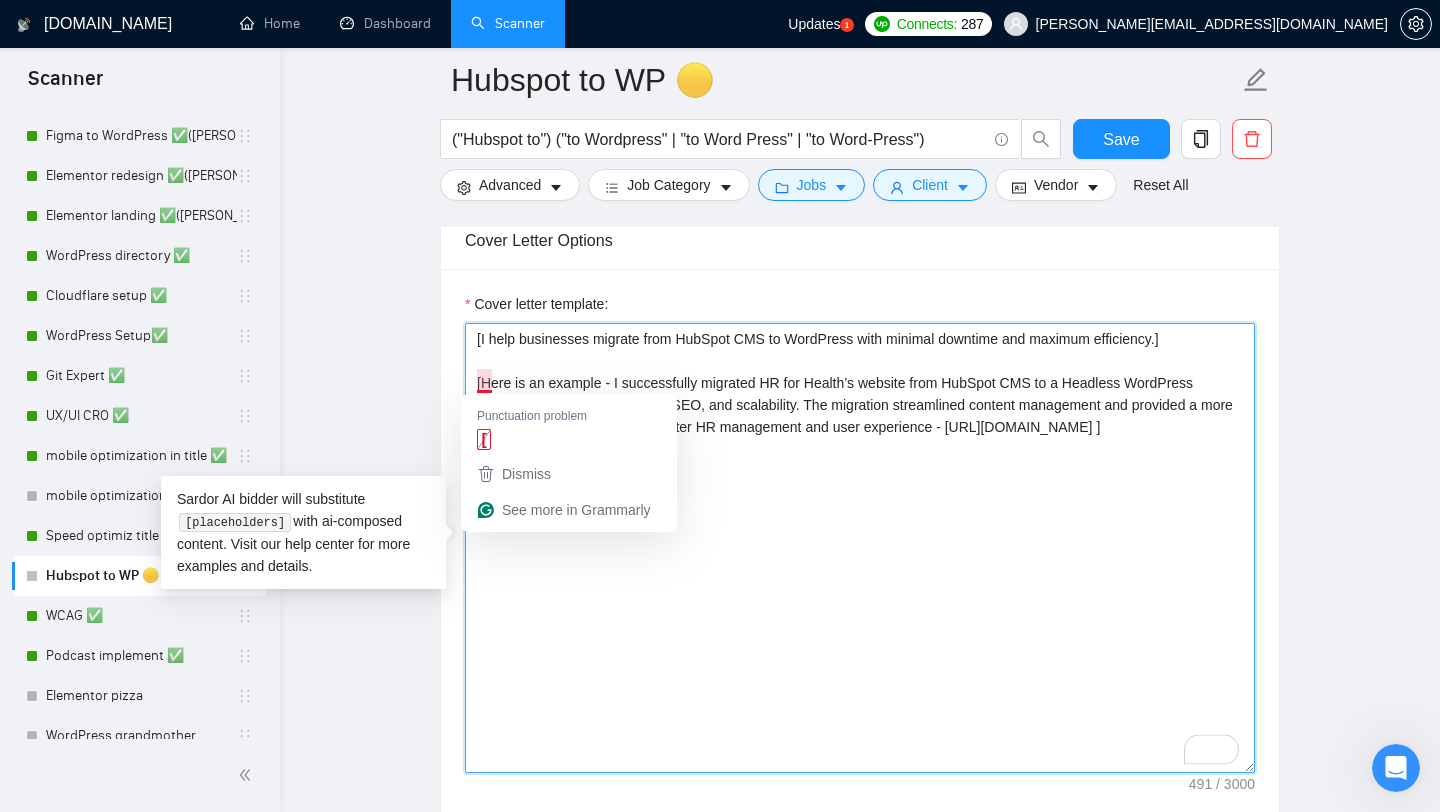 click on "[I help businesses migrate from HubSpot CMS to WordPress with minimal downtime and maximum efficiency.]
[Here is an example - I successfully migrated HR for Health’s website from HubSpot CMS to a Headless WordPress platform, improving navigation, SEO, and scalability. The migration streamlined content management and provided a more flexible, scalable solution for better HR management and user experience - [URL][DOMAIN_NAME] ]" at bounding box center (860, 548) 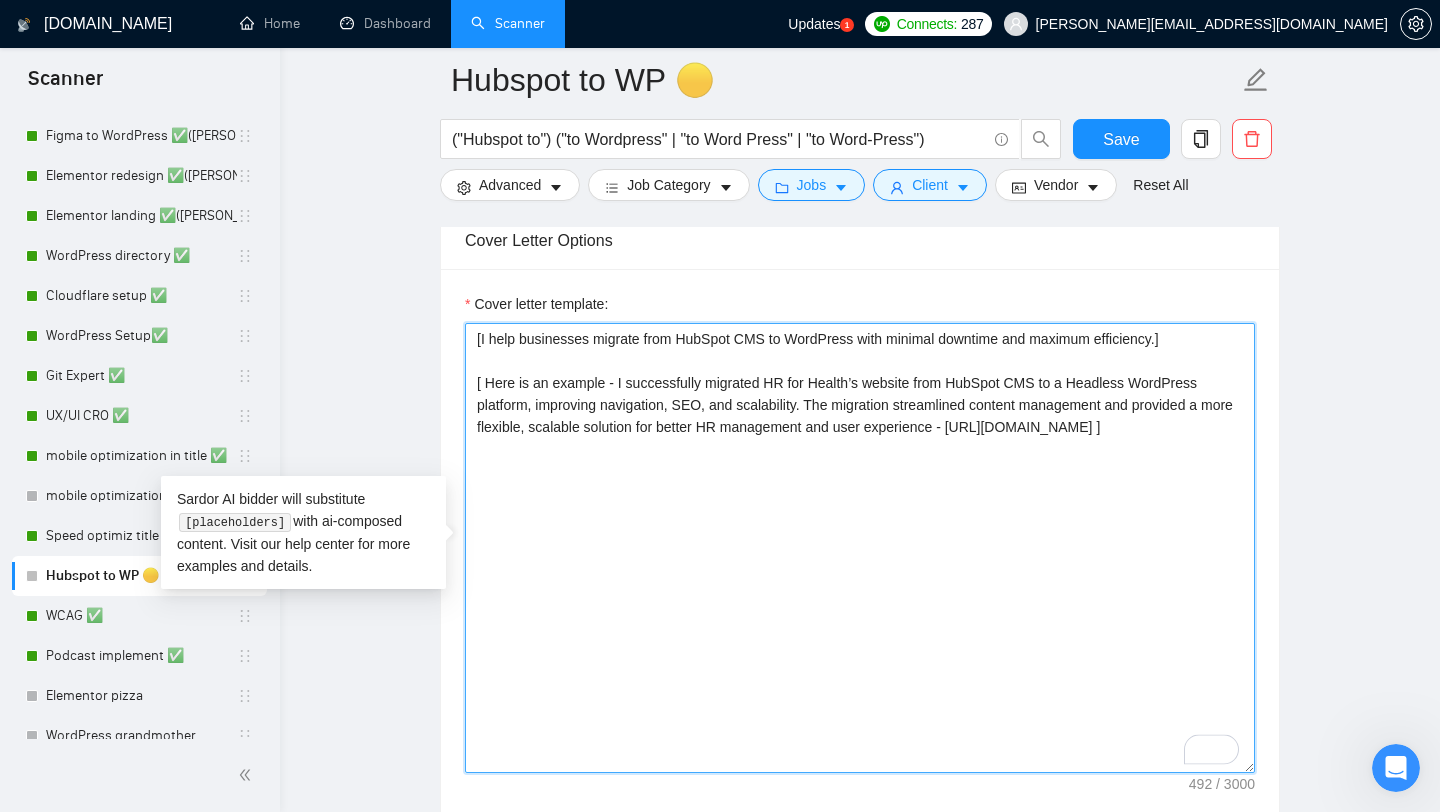 click on "[I help businesses migrate from HubSpot CMS to WordPress with minimal downtime and maximum efficiency.]
[ Here is an example - I successfully migrated HR for Health’s website from HubSpot CMS to a Headless WordPress platform, improving navigation, SEO, and scalability. The migration streamlined content management and provided a more flexible, scalable solution for better HR management and user experience - [URL][DOMAIN_NAME] ]" at bounding box center (860, 548) 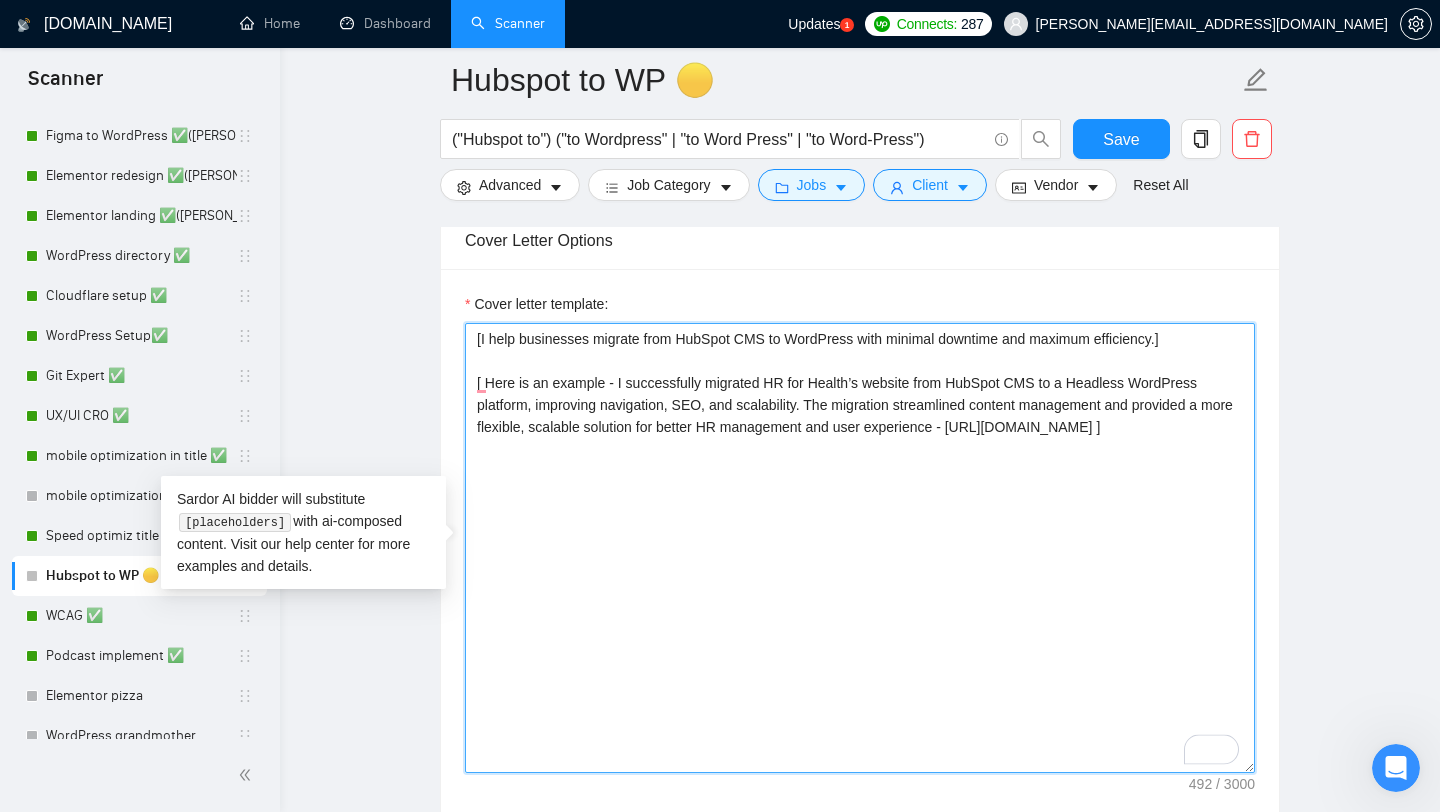 click on "[I help businesses migrate from HubSpot CMS to WordPress with minimal downtime and maximum efficiency.]
[ Here is an example - I successfully migrated HR for Health’s website from HubSpot CMS to a Headless WordPress platform, improving navigation, SEO, and scalability. The migration streamlined content management and provided a more flexible, scalable solution for better HR management and user experience - [URL][DOMAIN_NAME] ]" at bounding box center (860, 548) 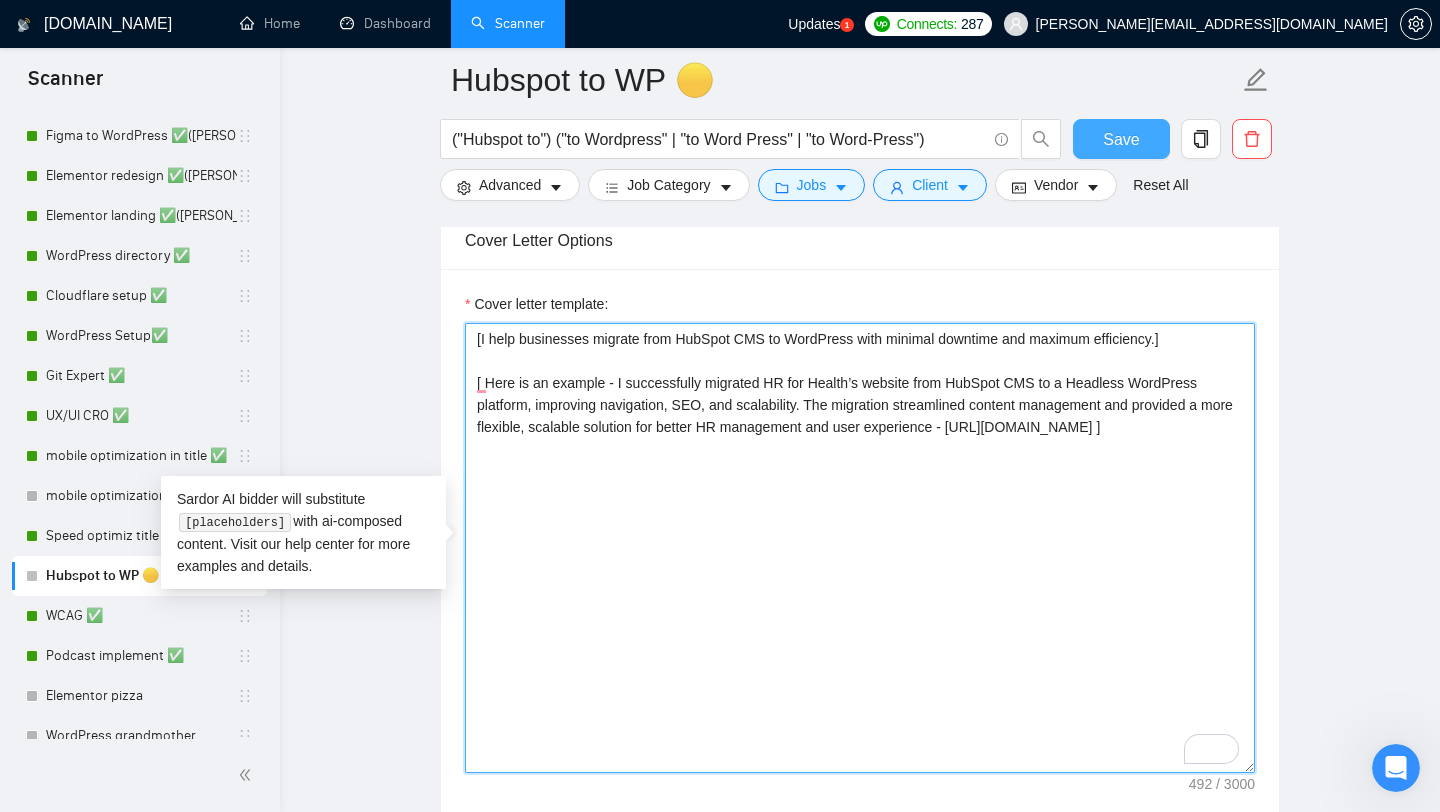 type on "[I help businesses migrate from HubSpot CMS to WordPress with minimal downtime and maximum efficiency.]
[ Here is an example - I successfully migrated HR for Health’s website from HubSpot CMS to a Headless WordPress platform, improving navigation, SEO, and scalability. The migration streamlined content management and provided a more flexible, scalable solution for better HR management and user experience - [URL][DOMAIN_NAME] ]" 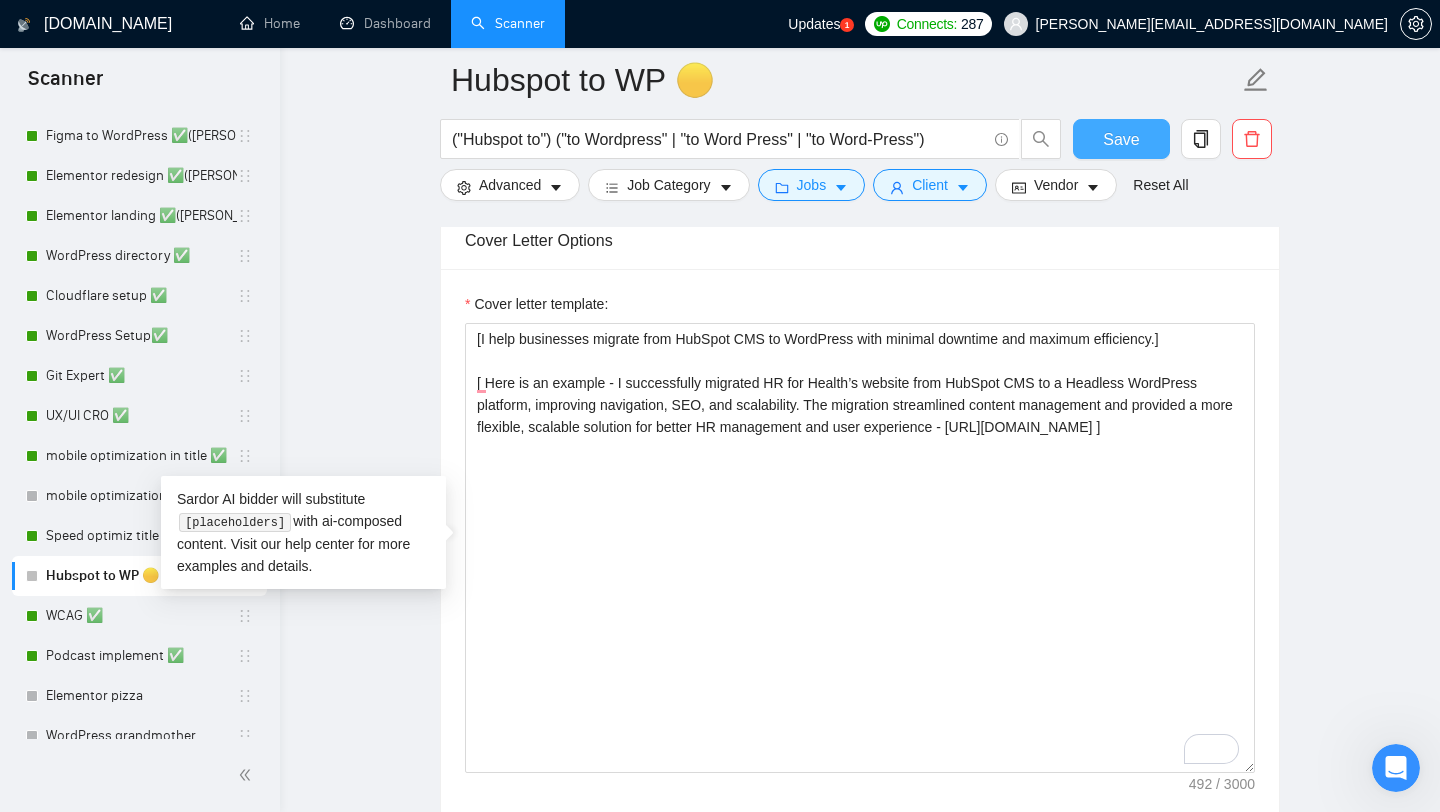 click on "Save" at bounding box center [1121, 139] 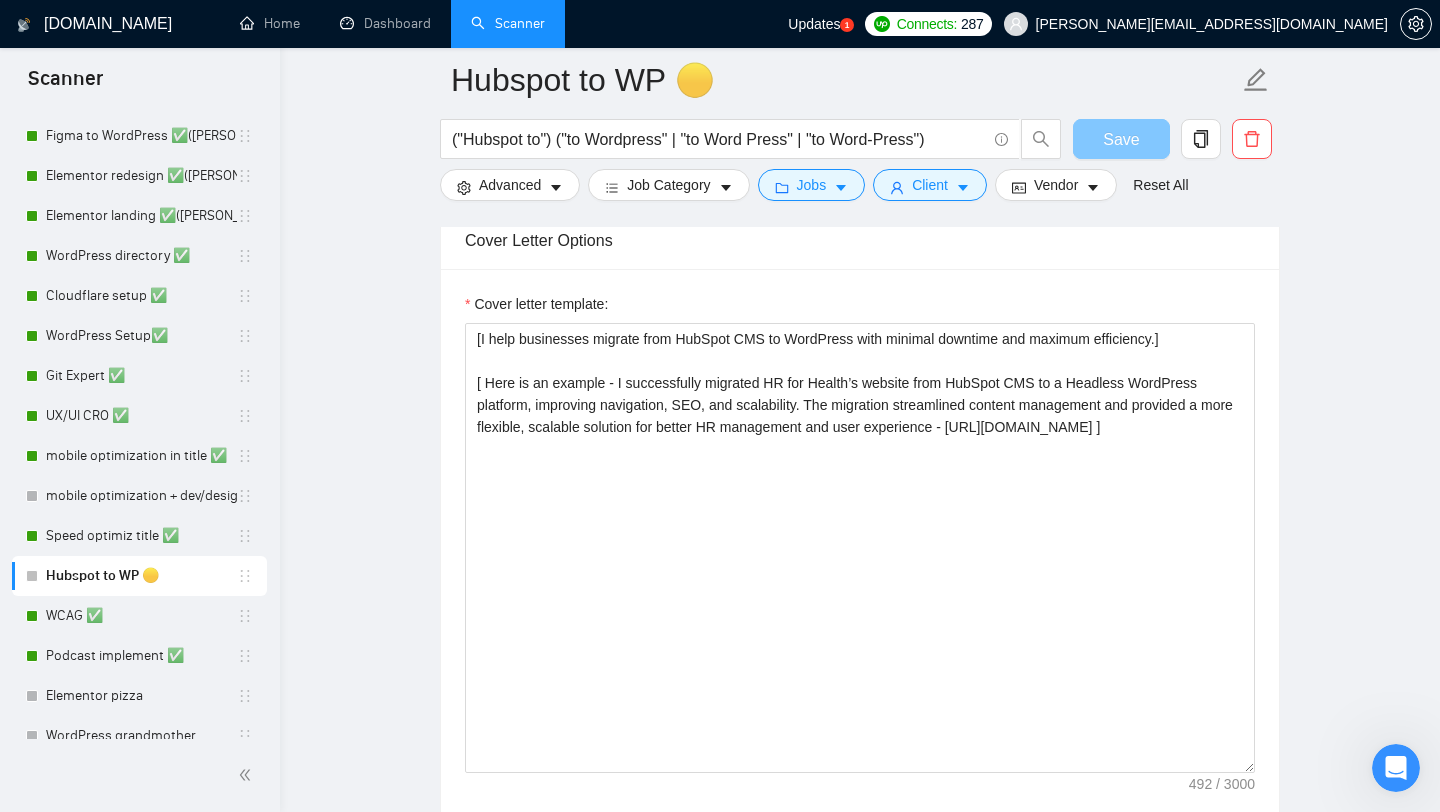 type 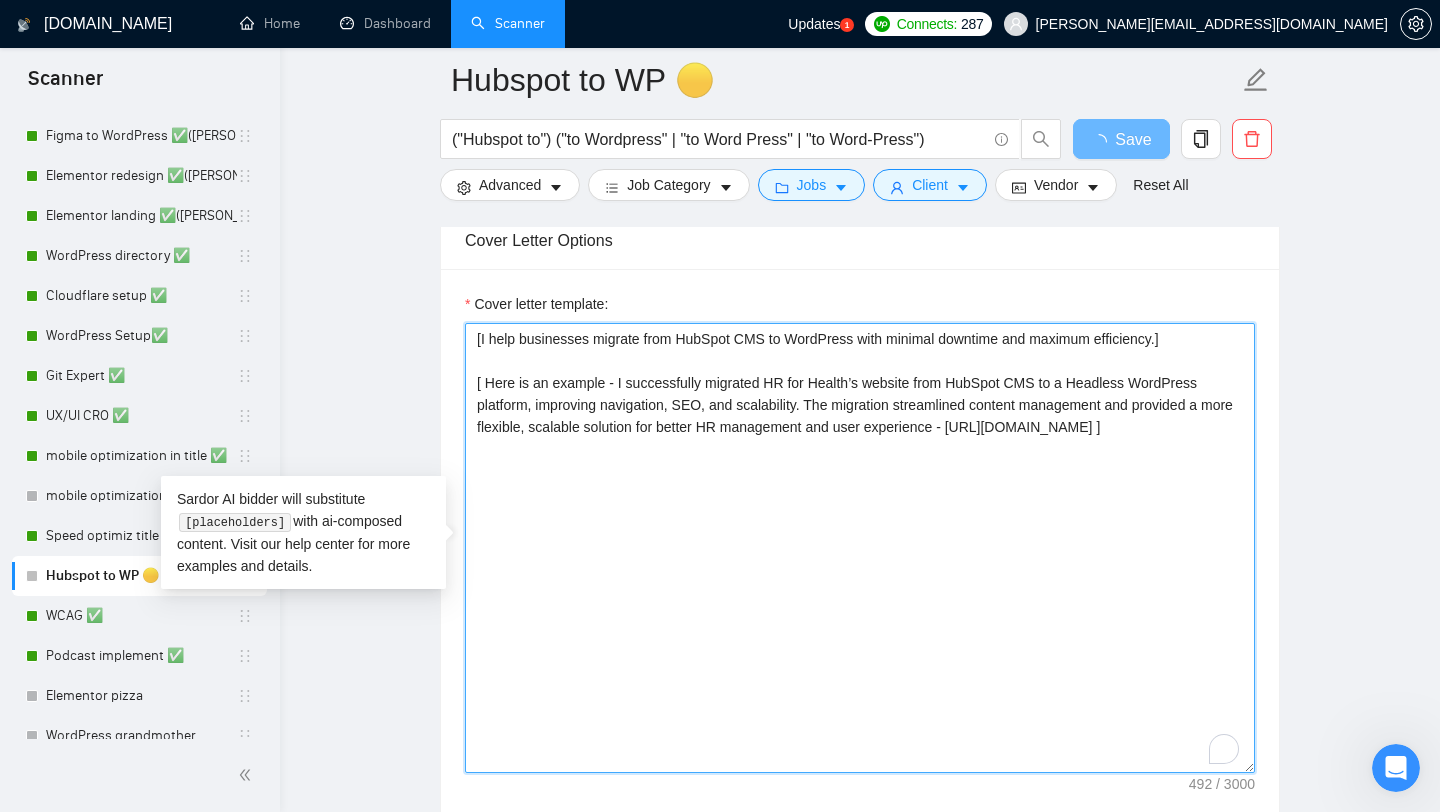 click on "[I help businesses migrate from HubSpot CMS to WordPress with minimal downtime and maximum efficiency.]
[ Here is an example - I successfully migrated HR for Health’s website from HubSpot CMS to a Headless WordPress platform, improving navigation, SEO, and scalability. The migration streamlined content management and provided a more flexible, scalable solution for better HR management and user experience - [URL][DOMAIN_NAME] ]" at bounding box center [860, 548] 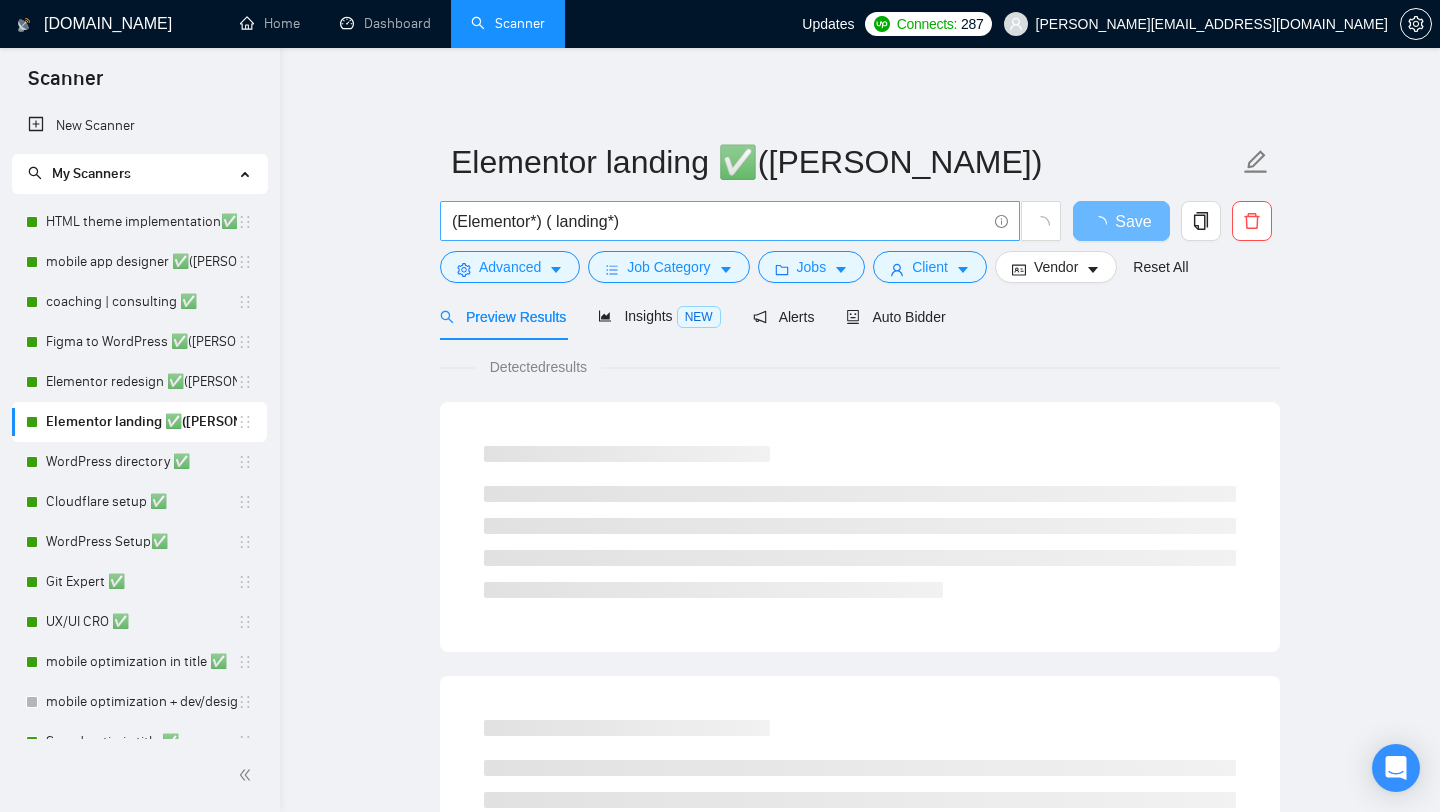 scroll, scrollTop: 0, scrollLeft: 0, axis: both 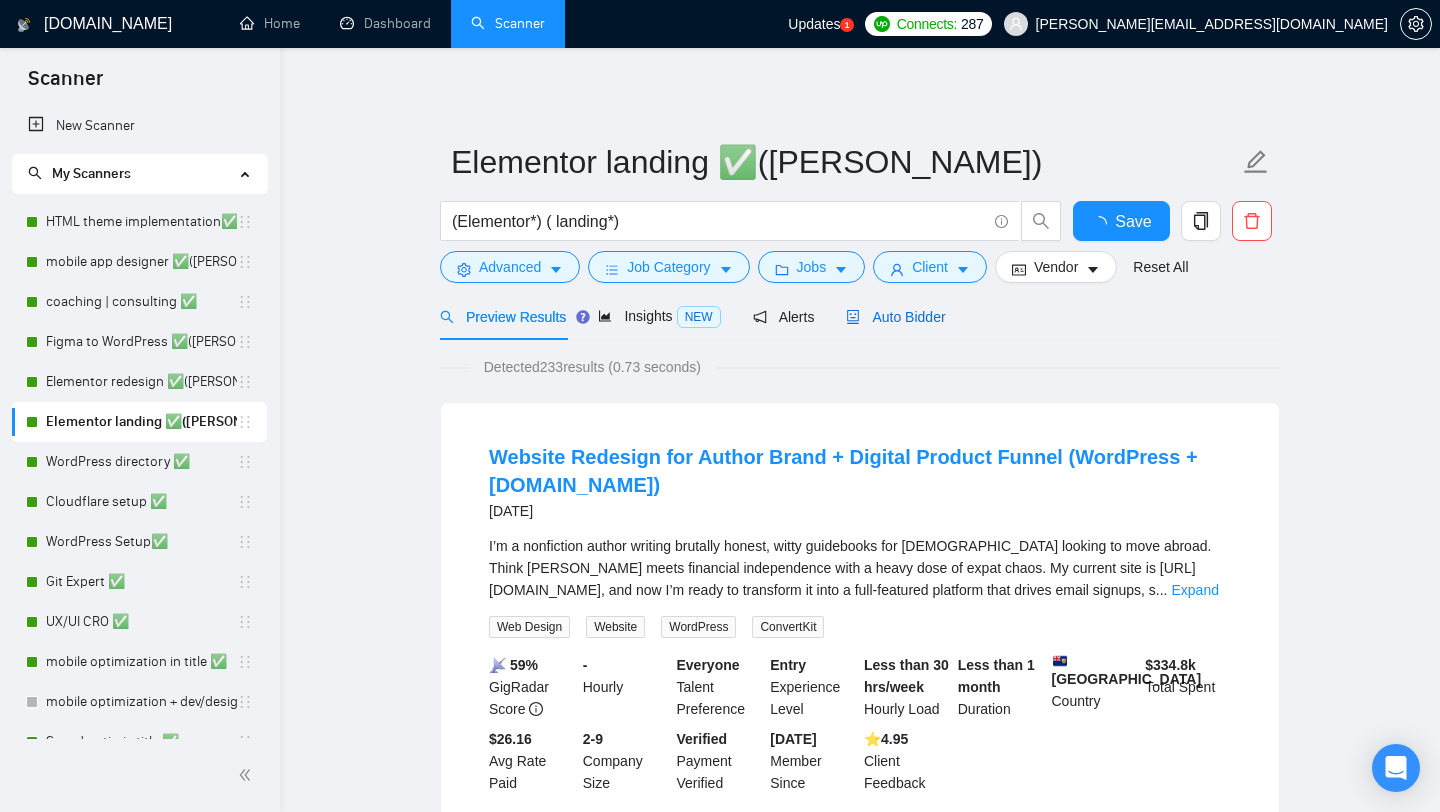 click on "Auto Bidder" at bounding box center [895, 317] 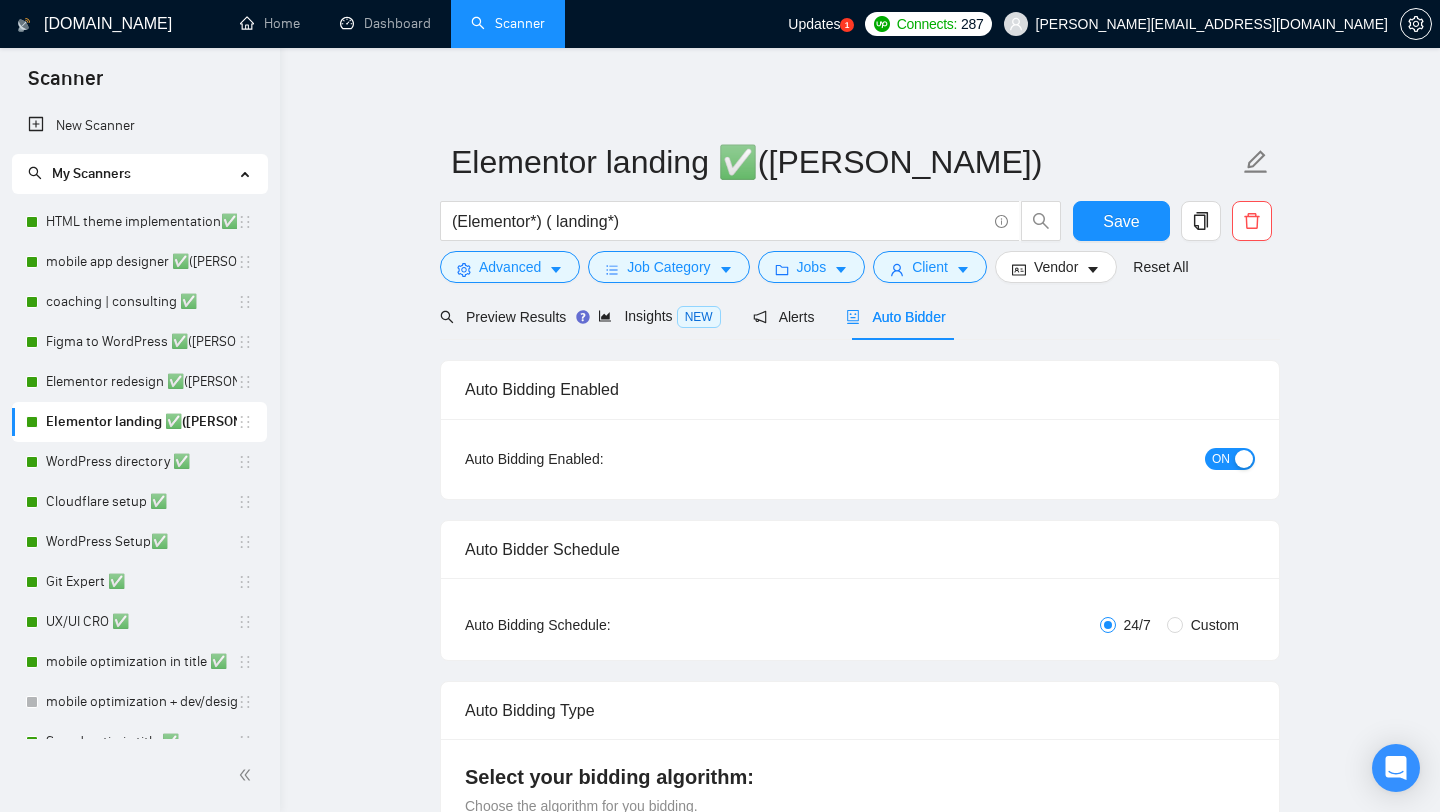 radio on "false" 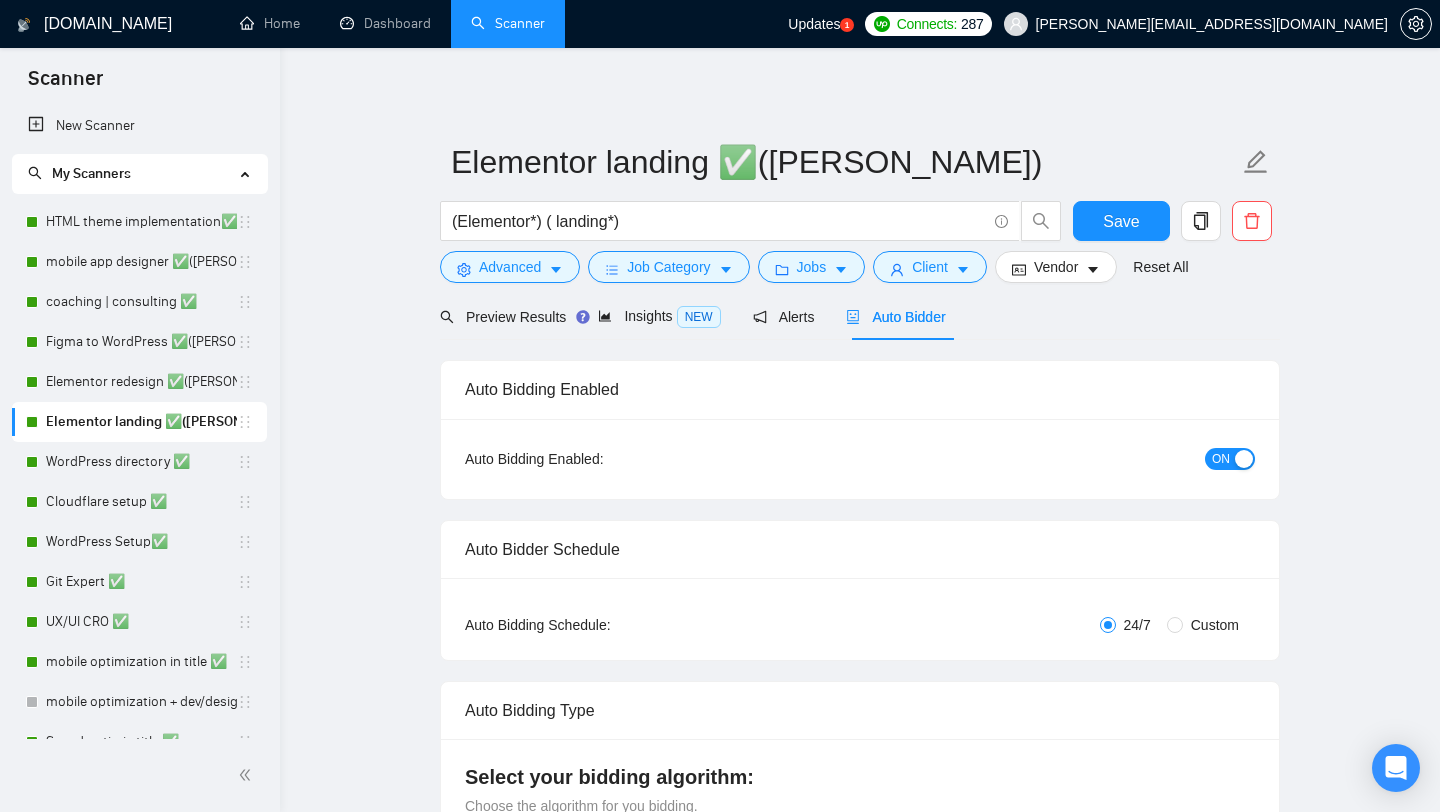 radio on "true" 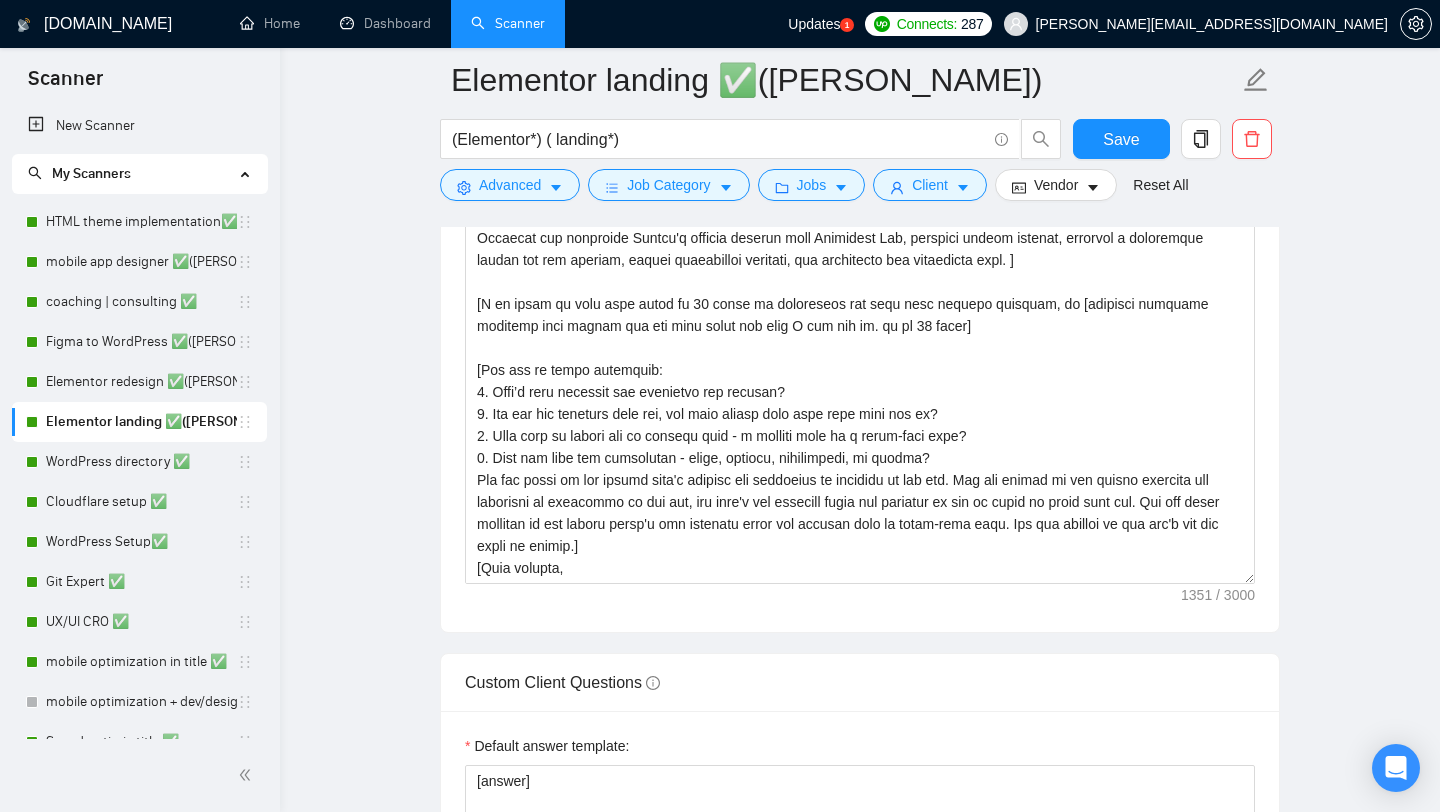 scroll, scrollTop: 1756, scrollLeft: 0, axis: vertical 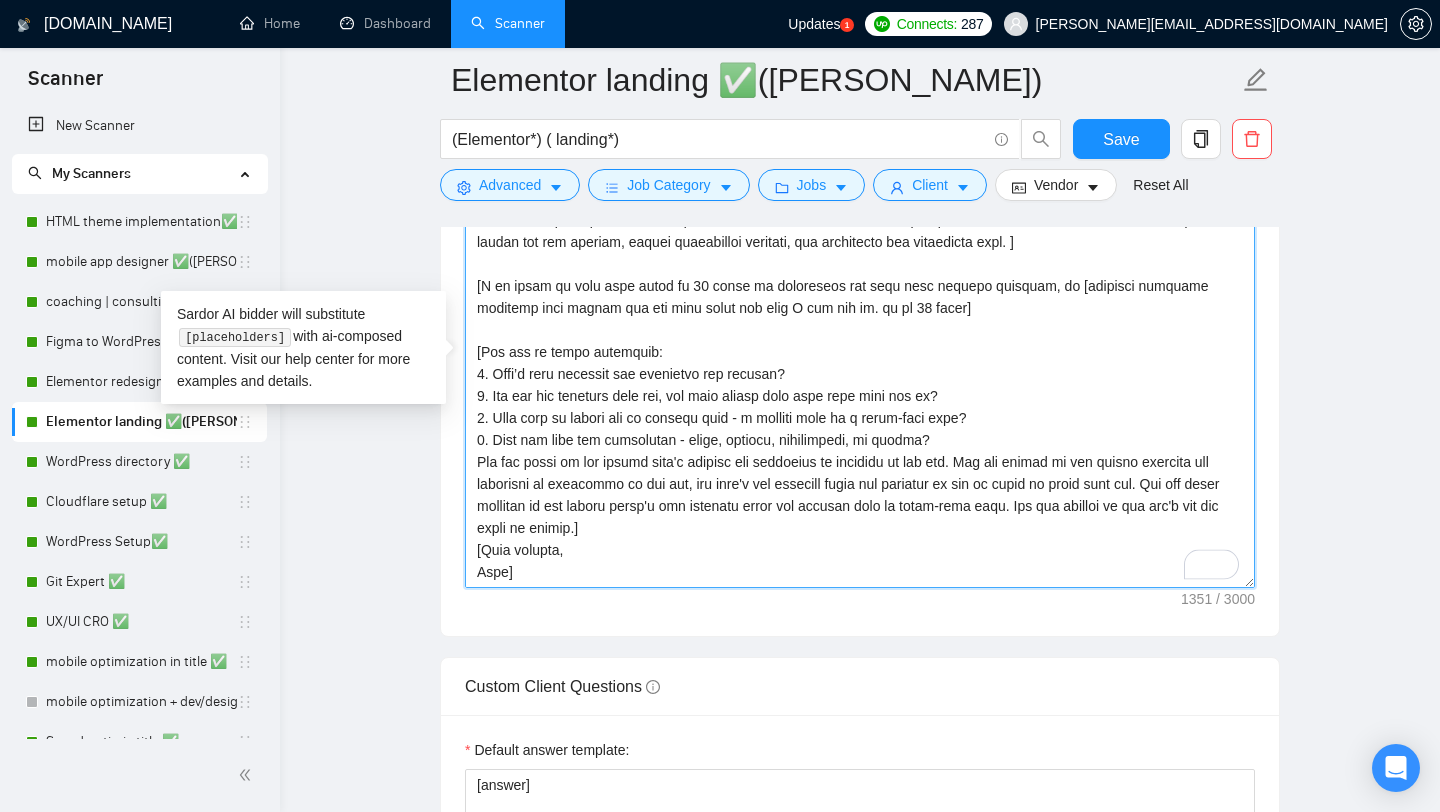 drag, startPoint x: 523, startPoint y: 556, endPoint x: 471, endPoint y: 359, distance: 203.74739 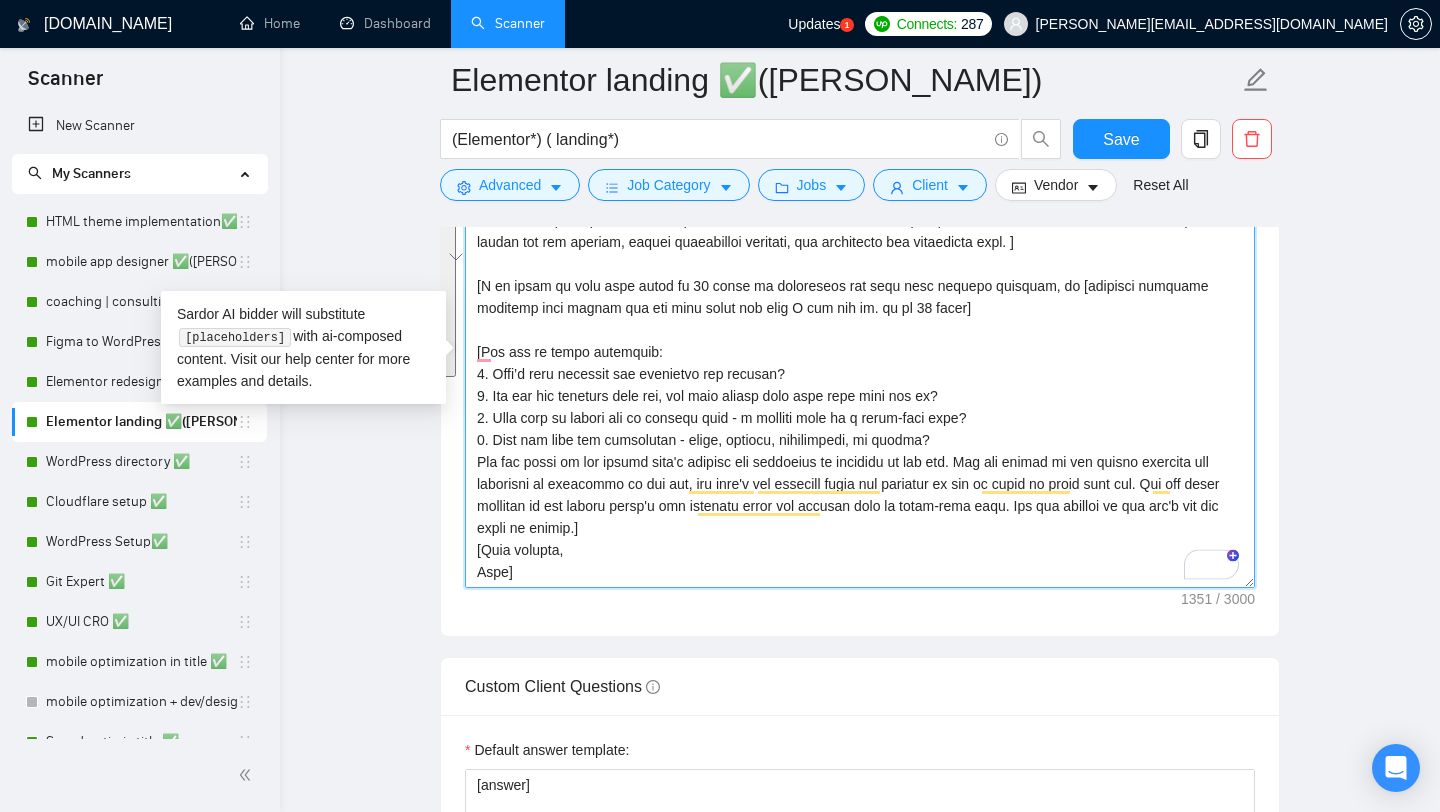 scroll, scrollTop: 22, scrollLeft: 0, axis: vertical 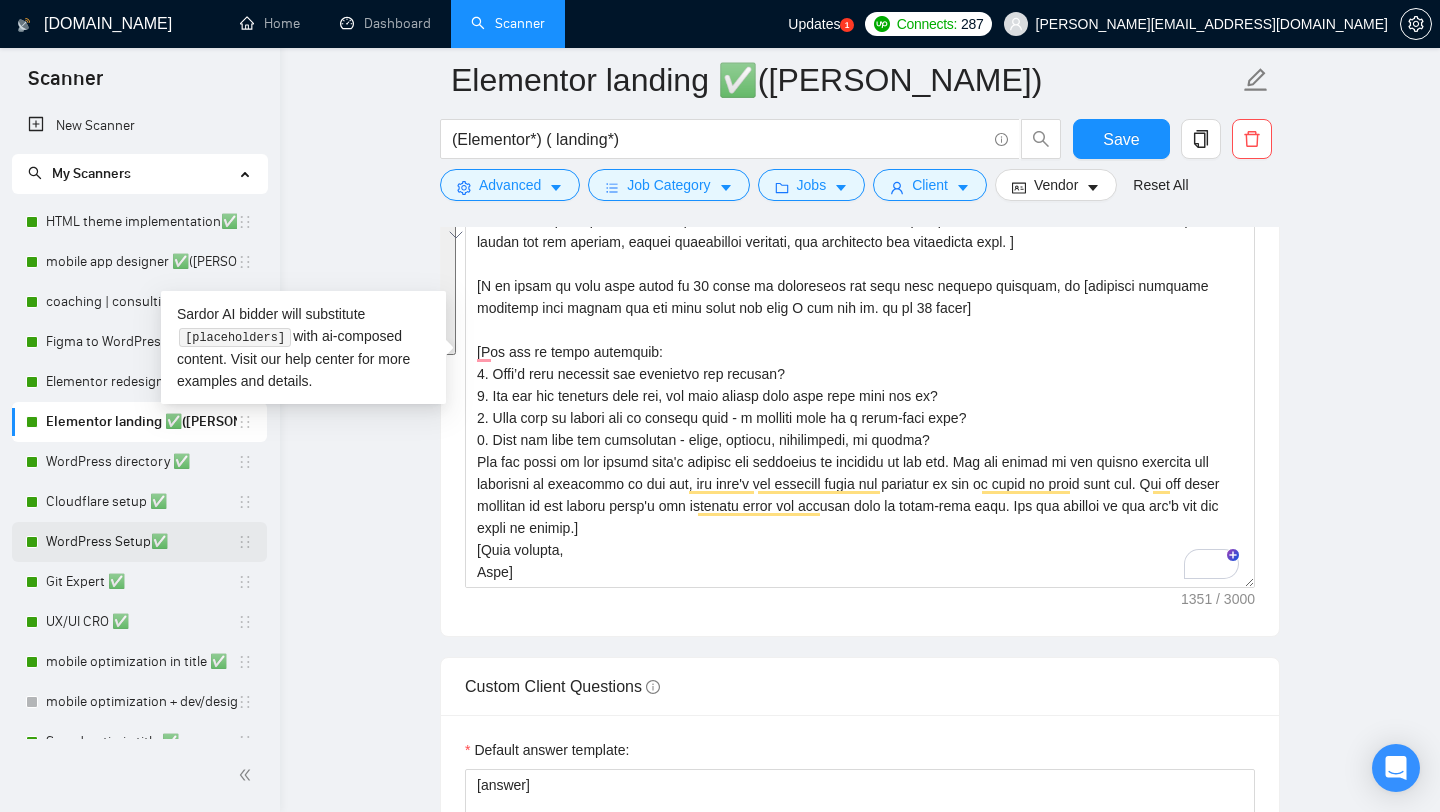 click on "WordPress Setup✅" at bounding box center (141, 542) 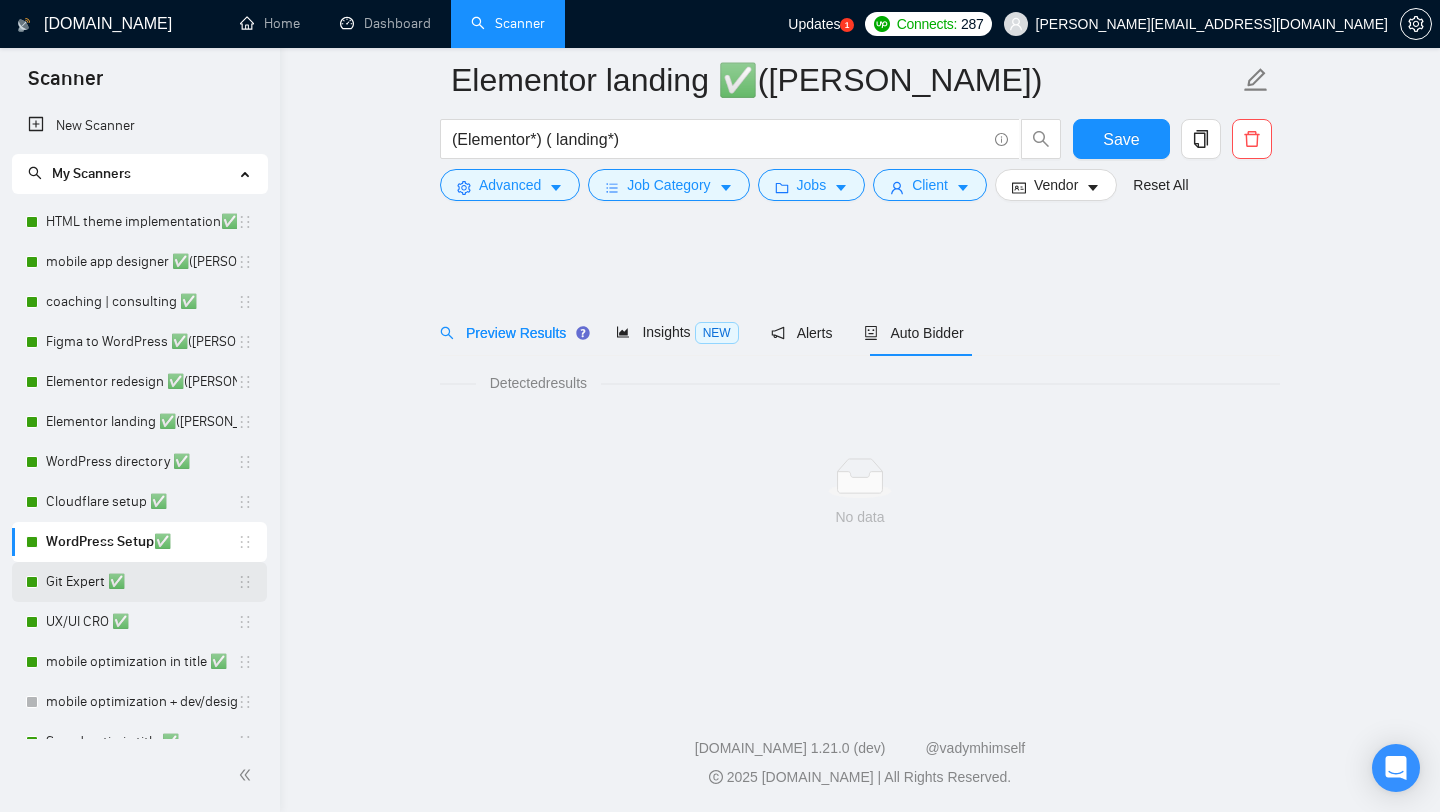 scroll, scrollTop: 0, scrollLeft: 0, axis: both 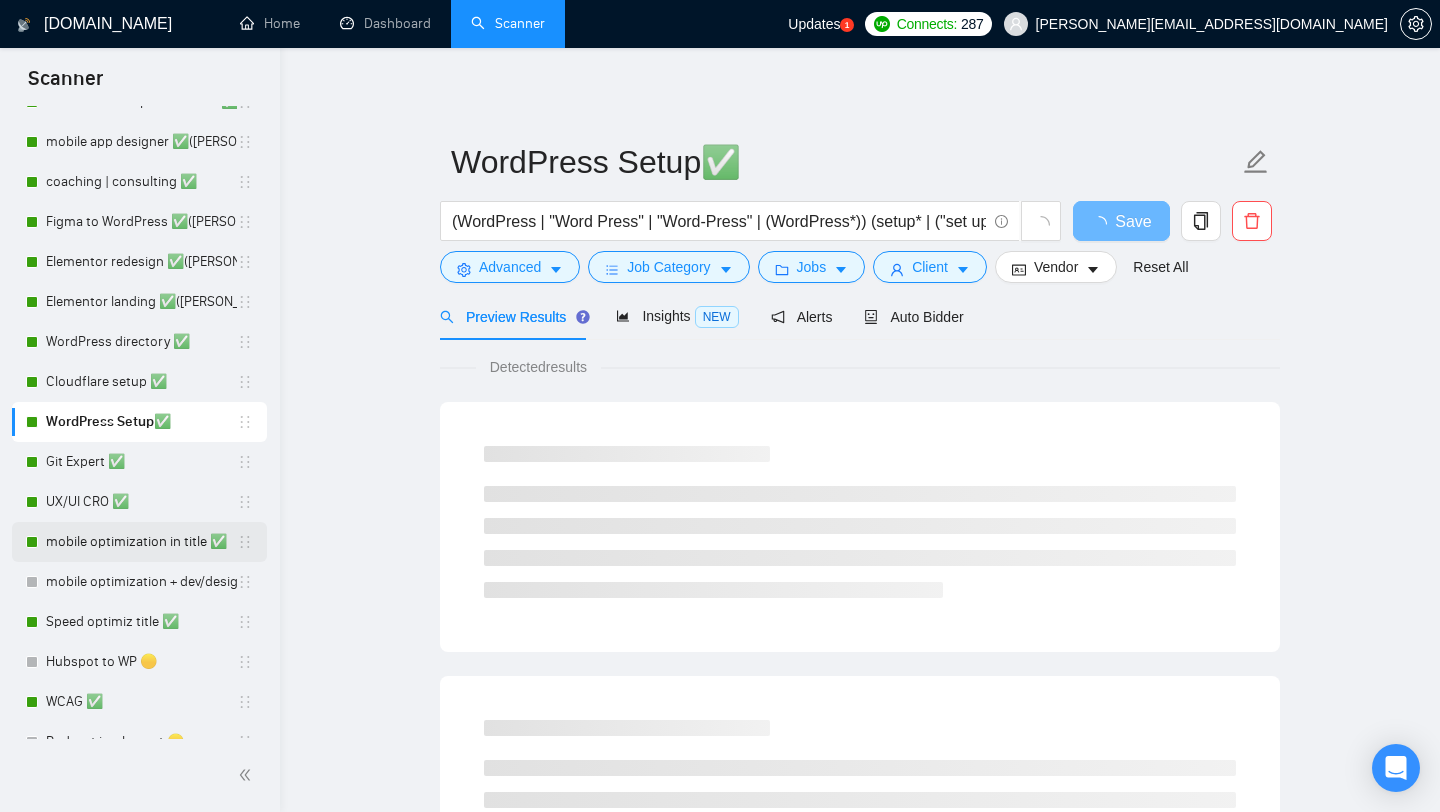 click on "mobile optimization in title ✅" at bounding box center [141, 542] 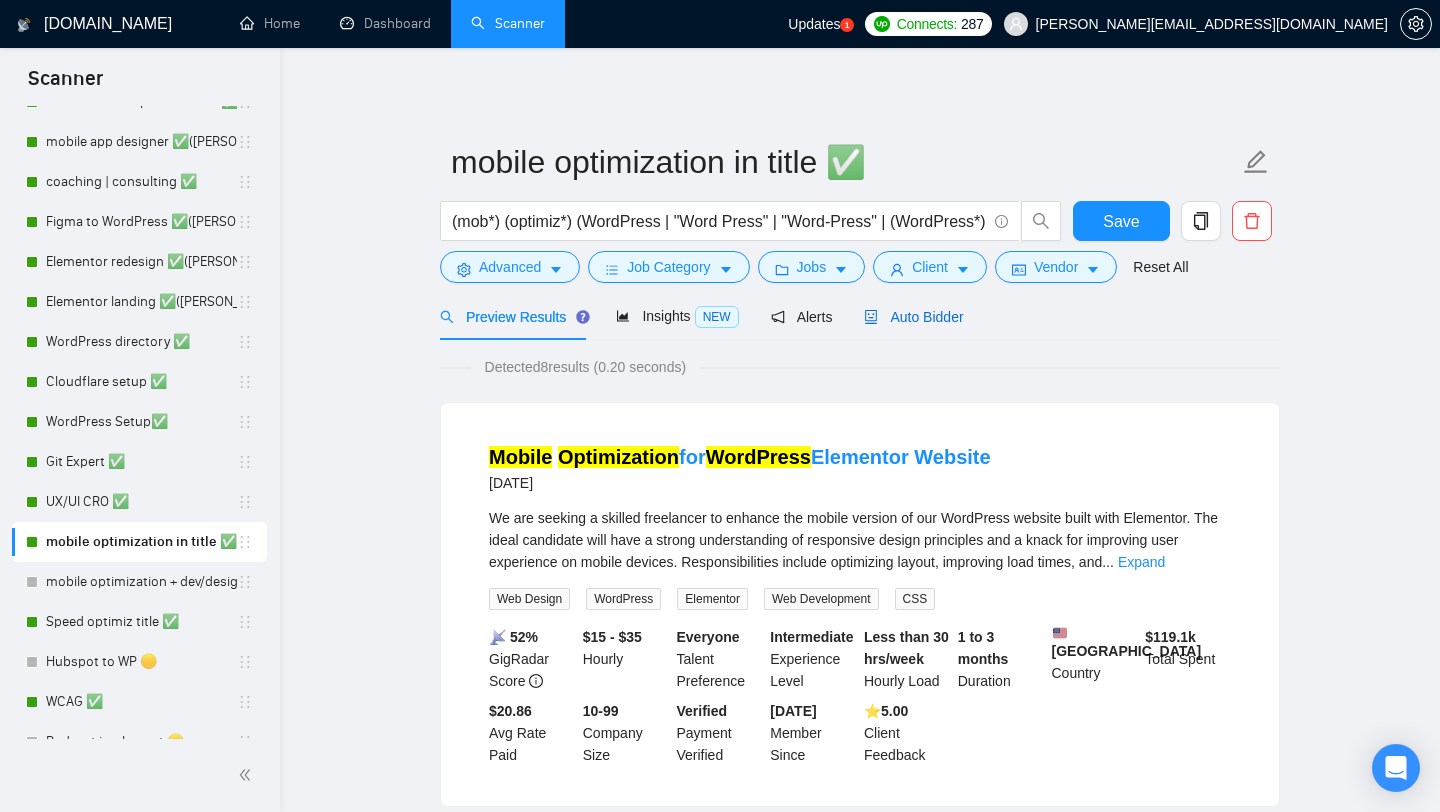 click on "Auto Bidder" at bounding box center [913, 317] 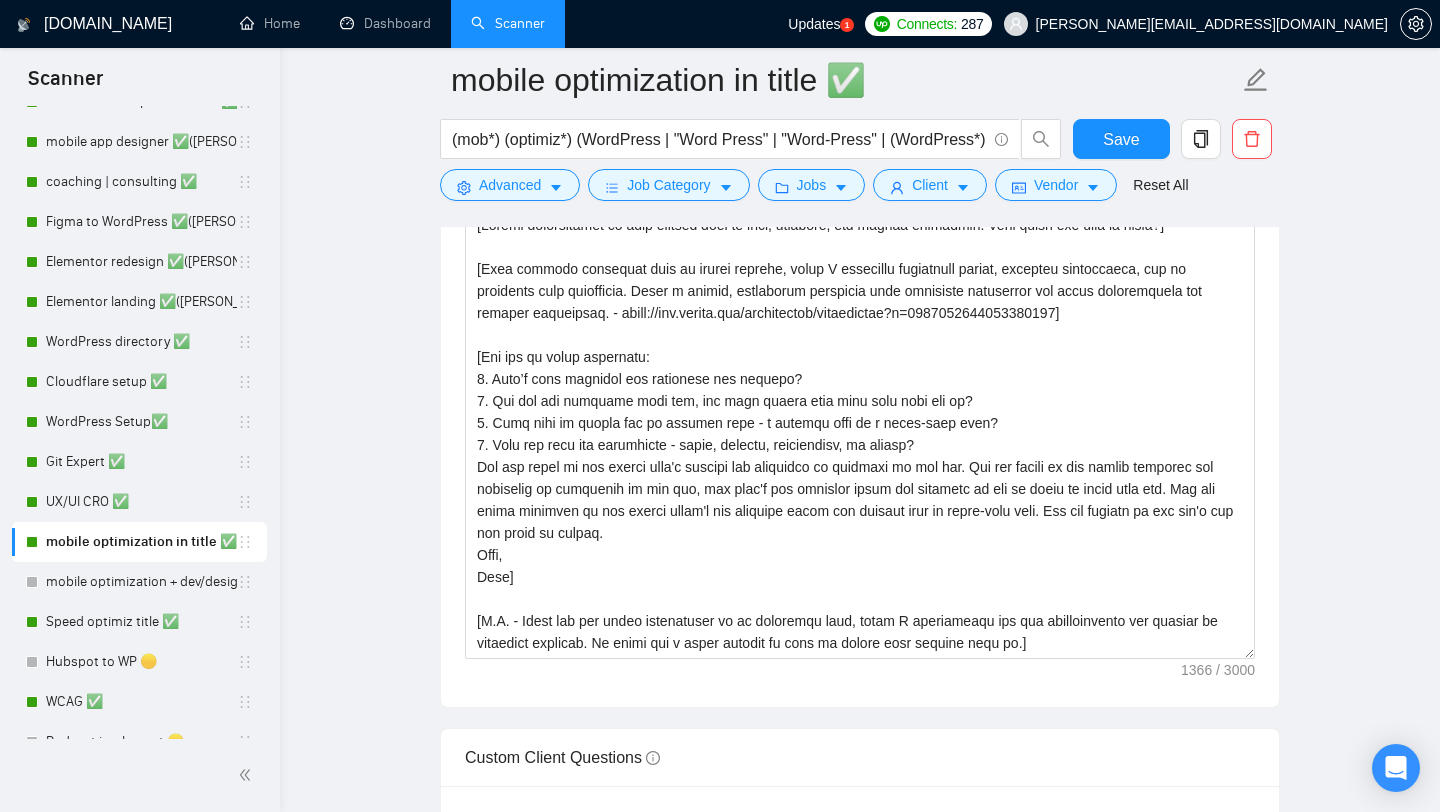 scroll, scrollTop: 1431, scrollLeft: 0, axis: vertical 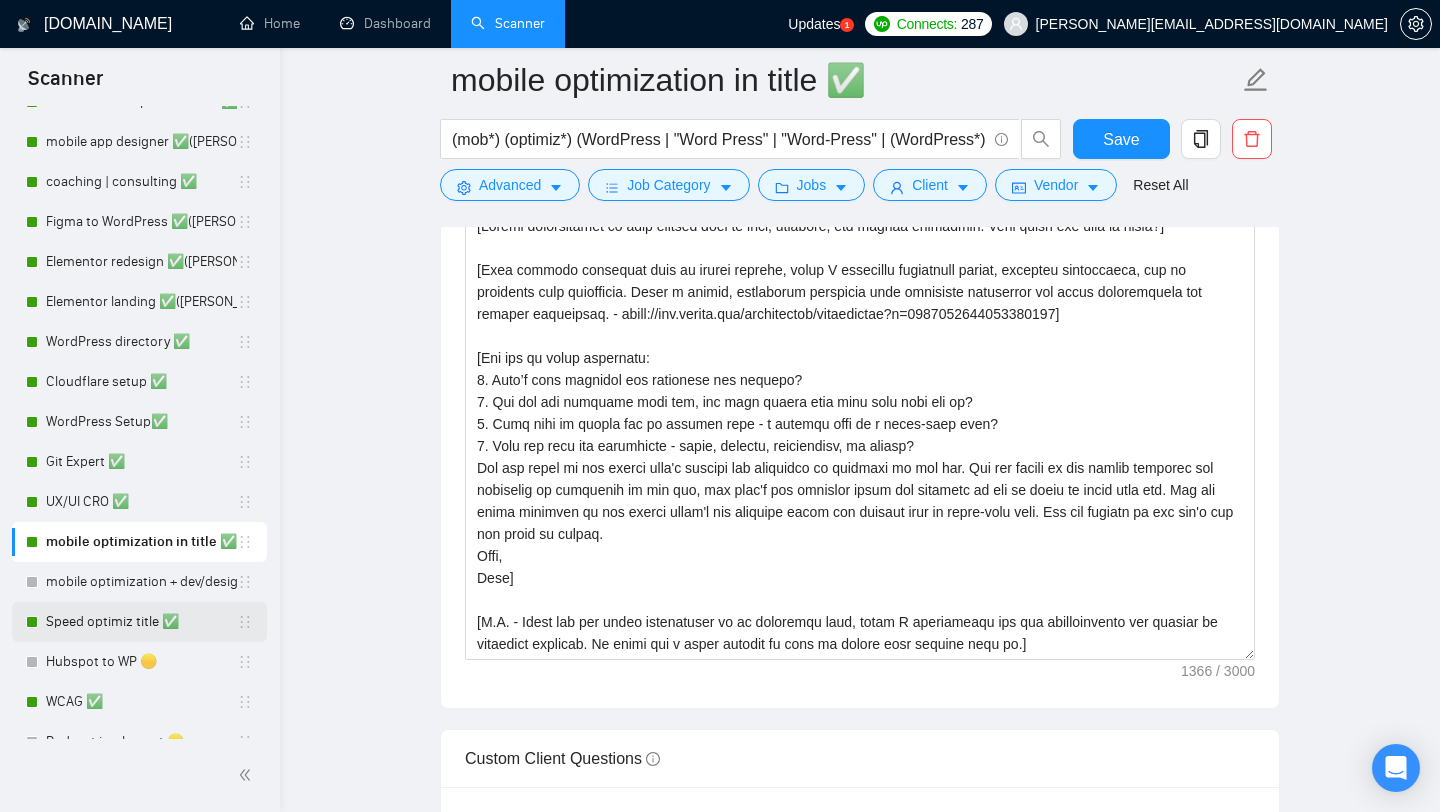 click on "Speed optimiz title ✅" at bounding box center (141, 622) 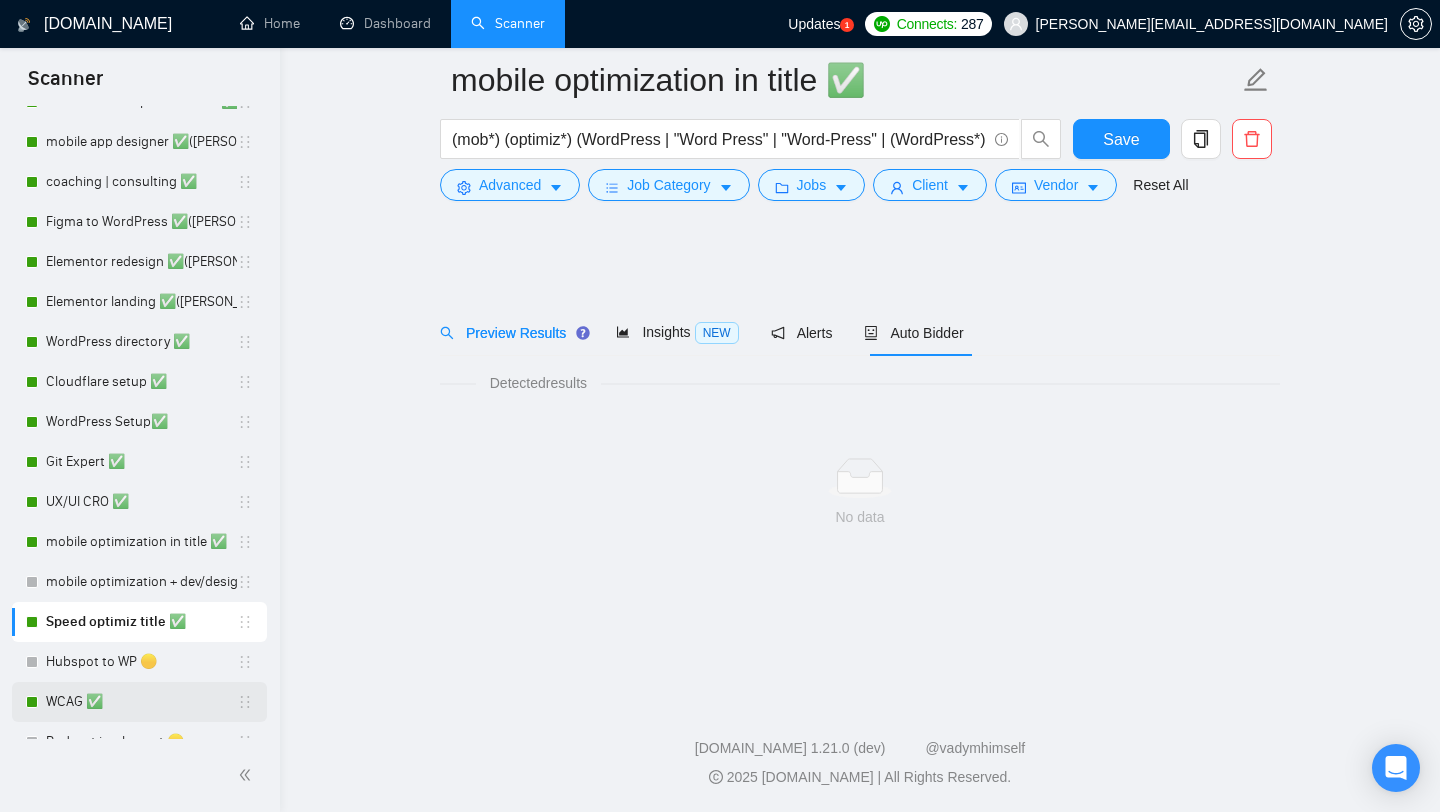 scroll, scrollTop: 0, scrollLeft: 0, axis: both 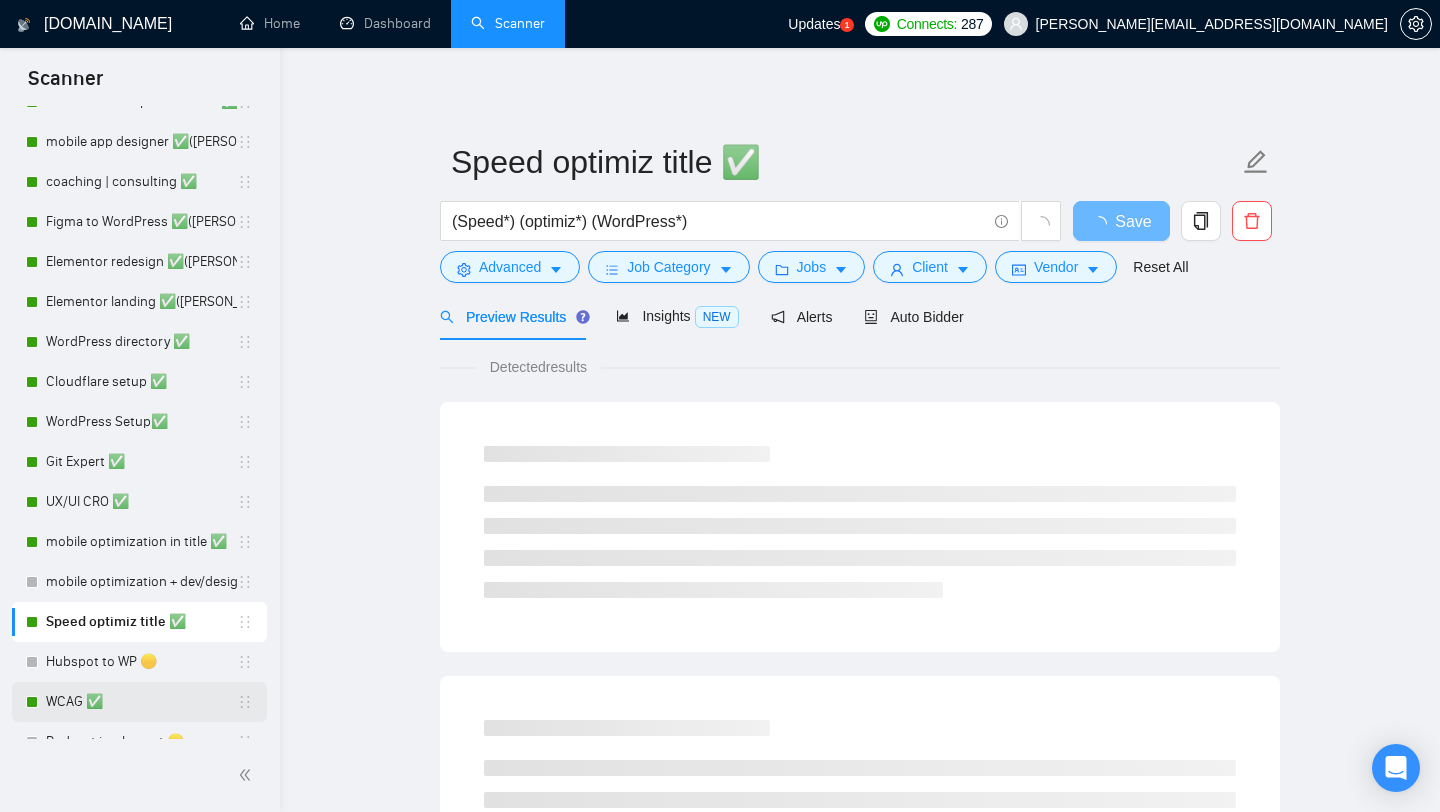 click on "WCAG ✅" at bounding box center [141, 702] 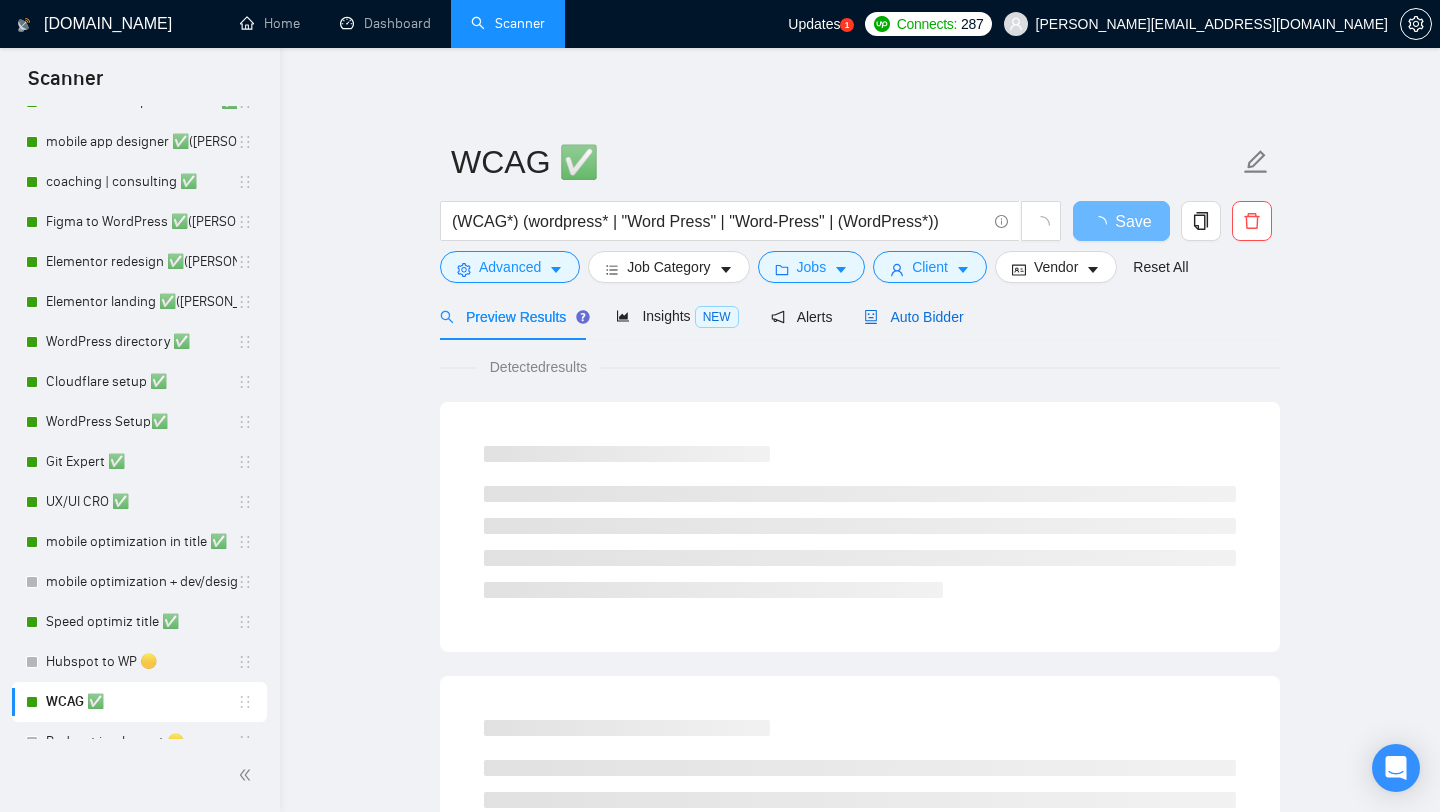 click on "Auto Bidder" at bounding box center (913, 317) 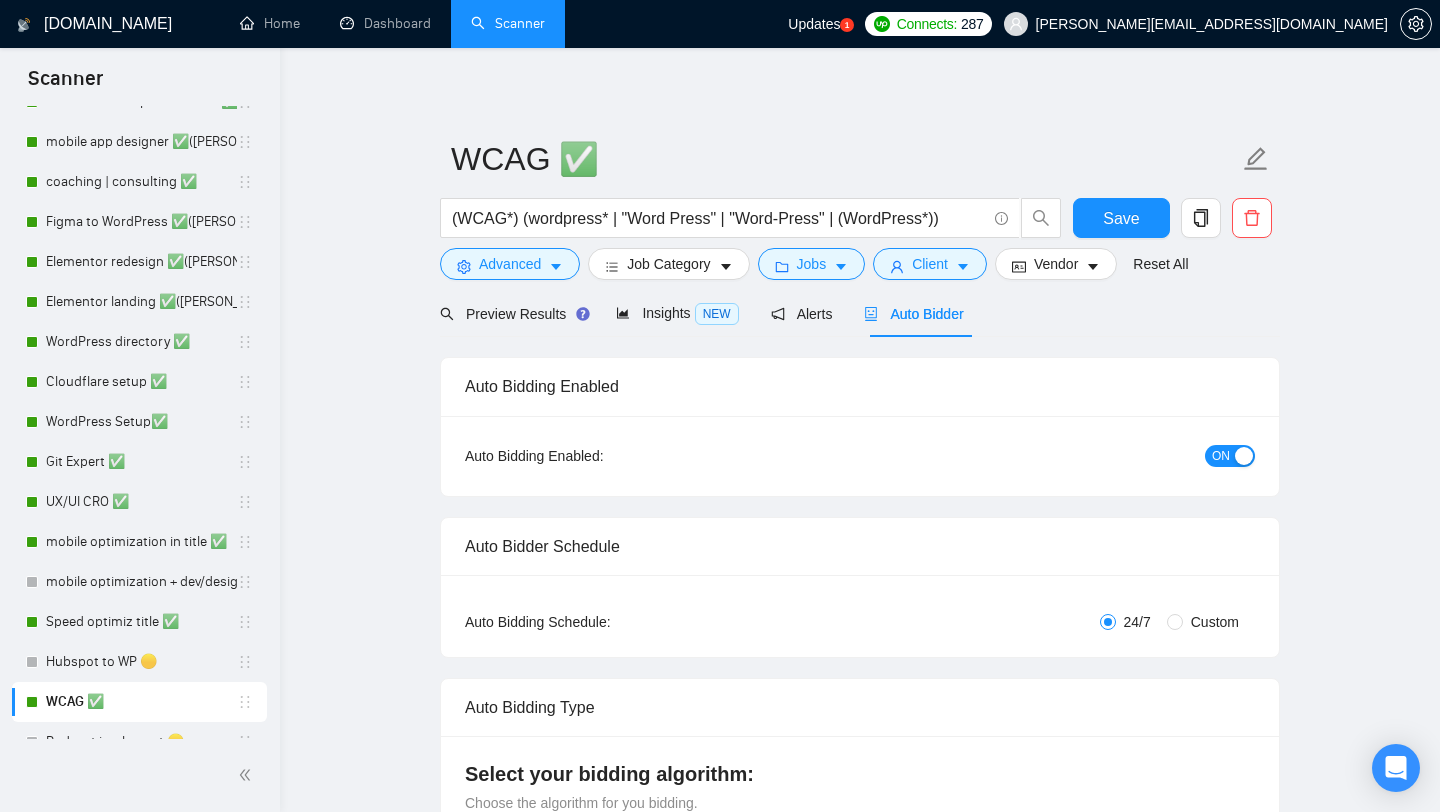 type 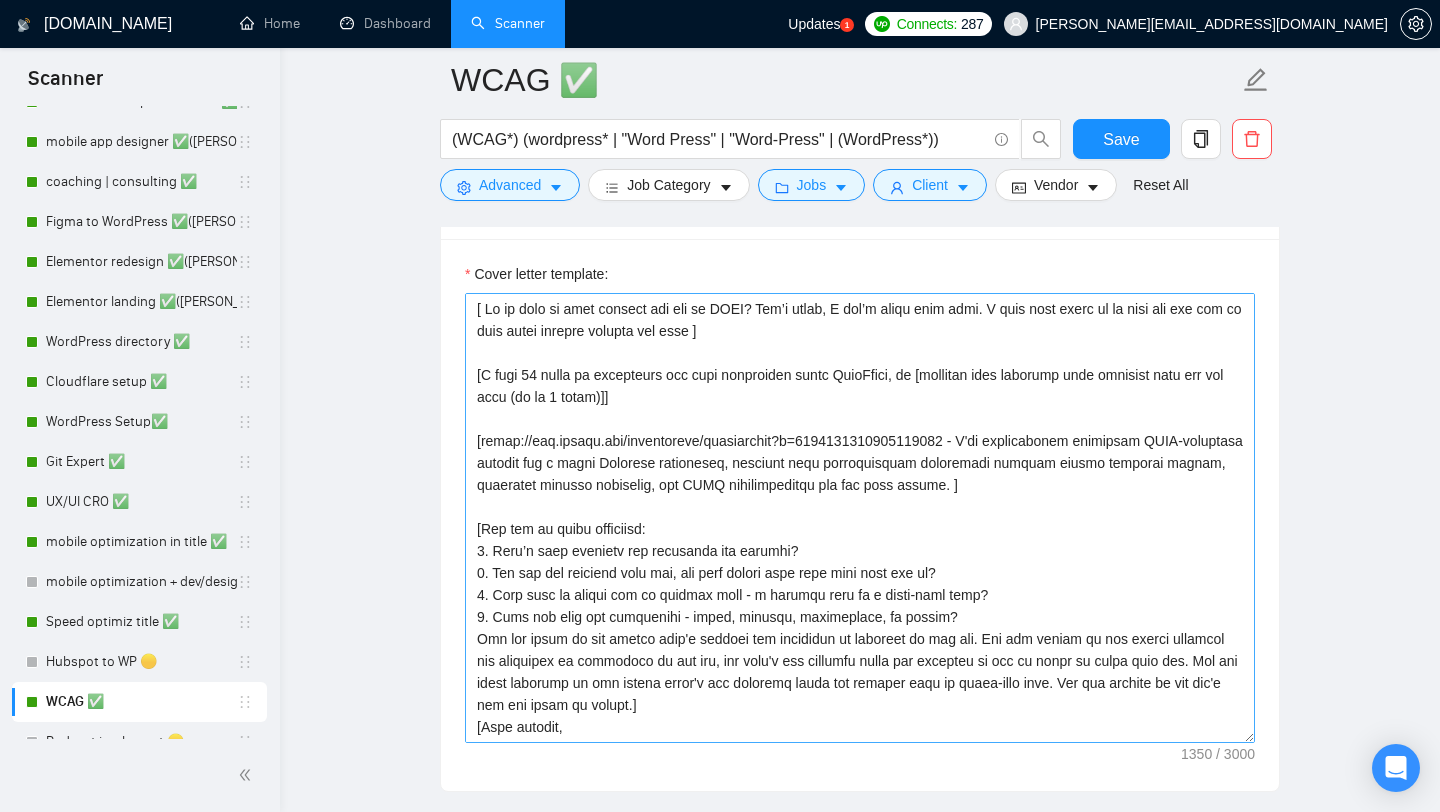 scroll, scrollTop: 1349, scrollLeft: 0, axis: vertical 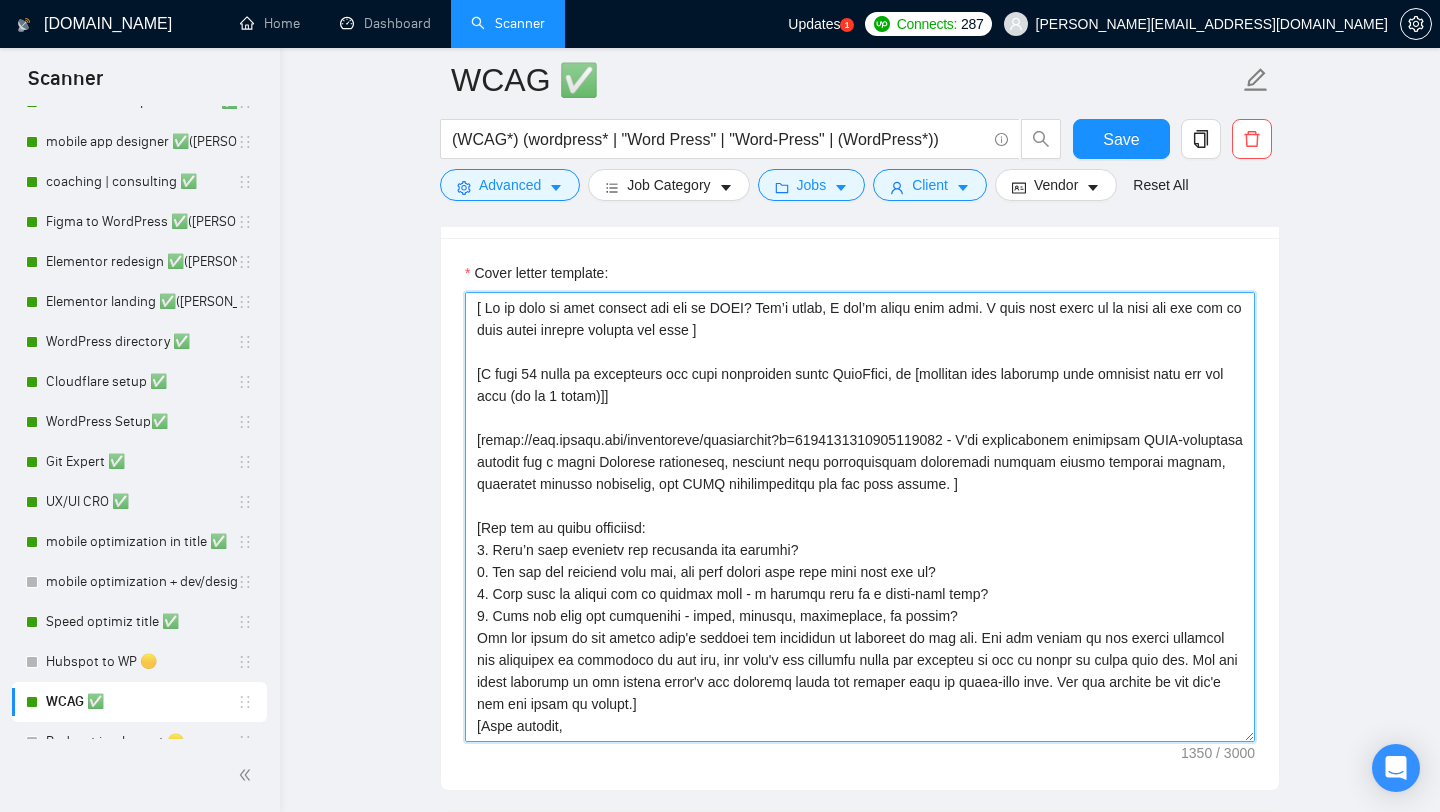 click on "Cover letter template:" at bounding box center (860, 517) 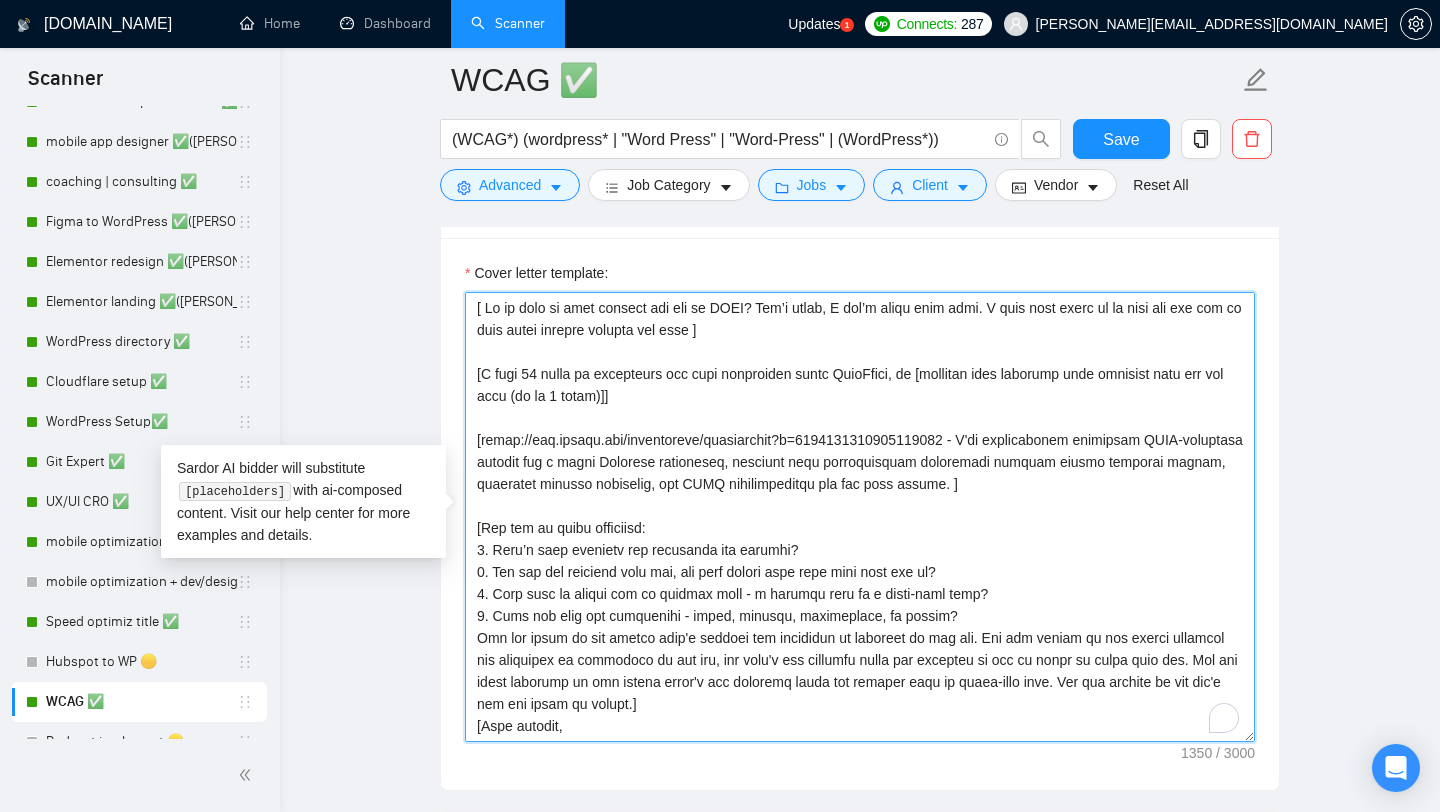 click on "Cover letter template:" at bounding box center [860, 517] 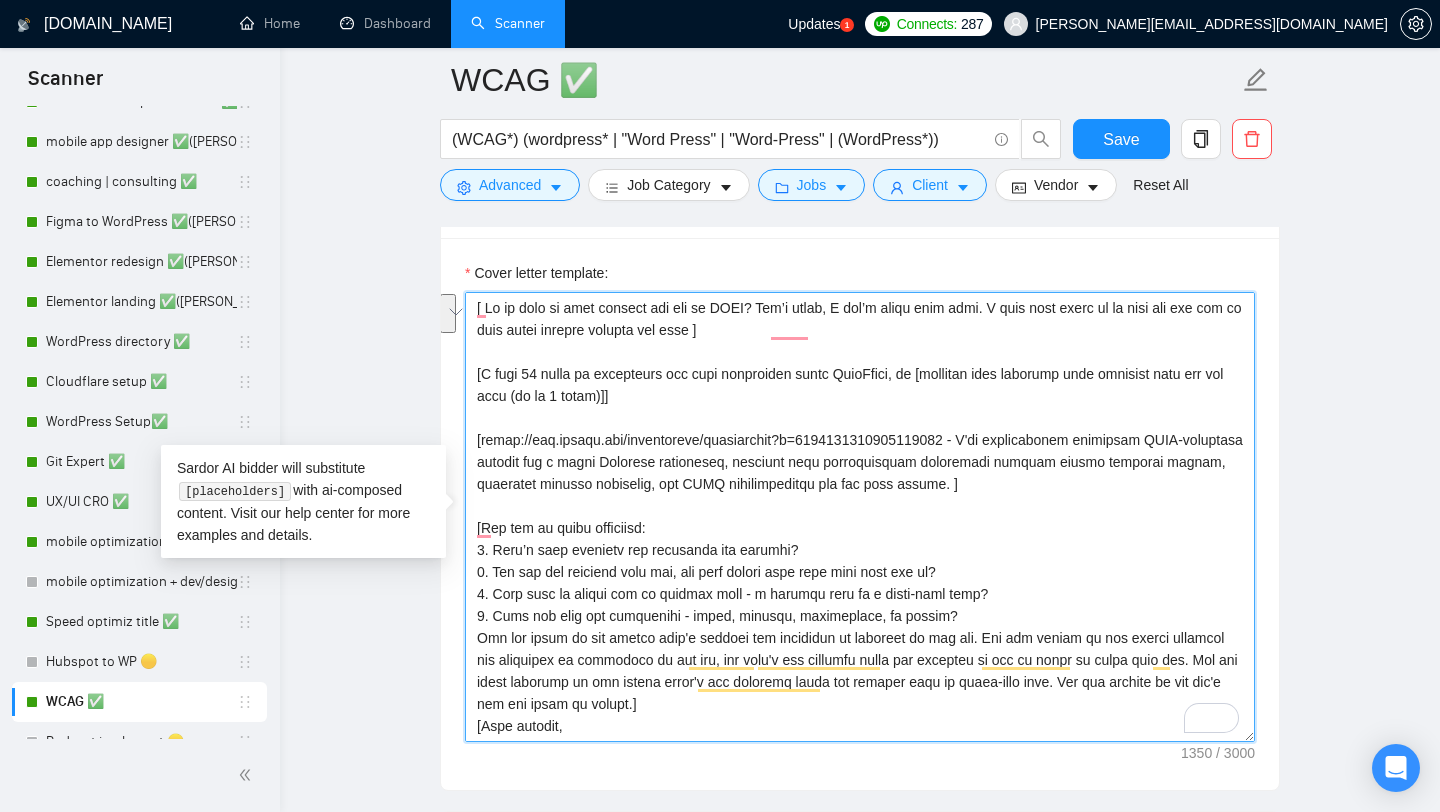 drag, startPoint x: 702, startPoint y: 396, endPoint x: 423, endPoint y: 383, distance: 279.3027 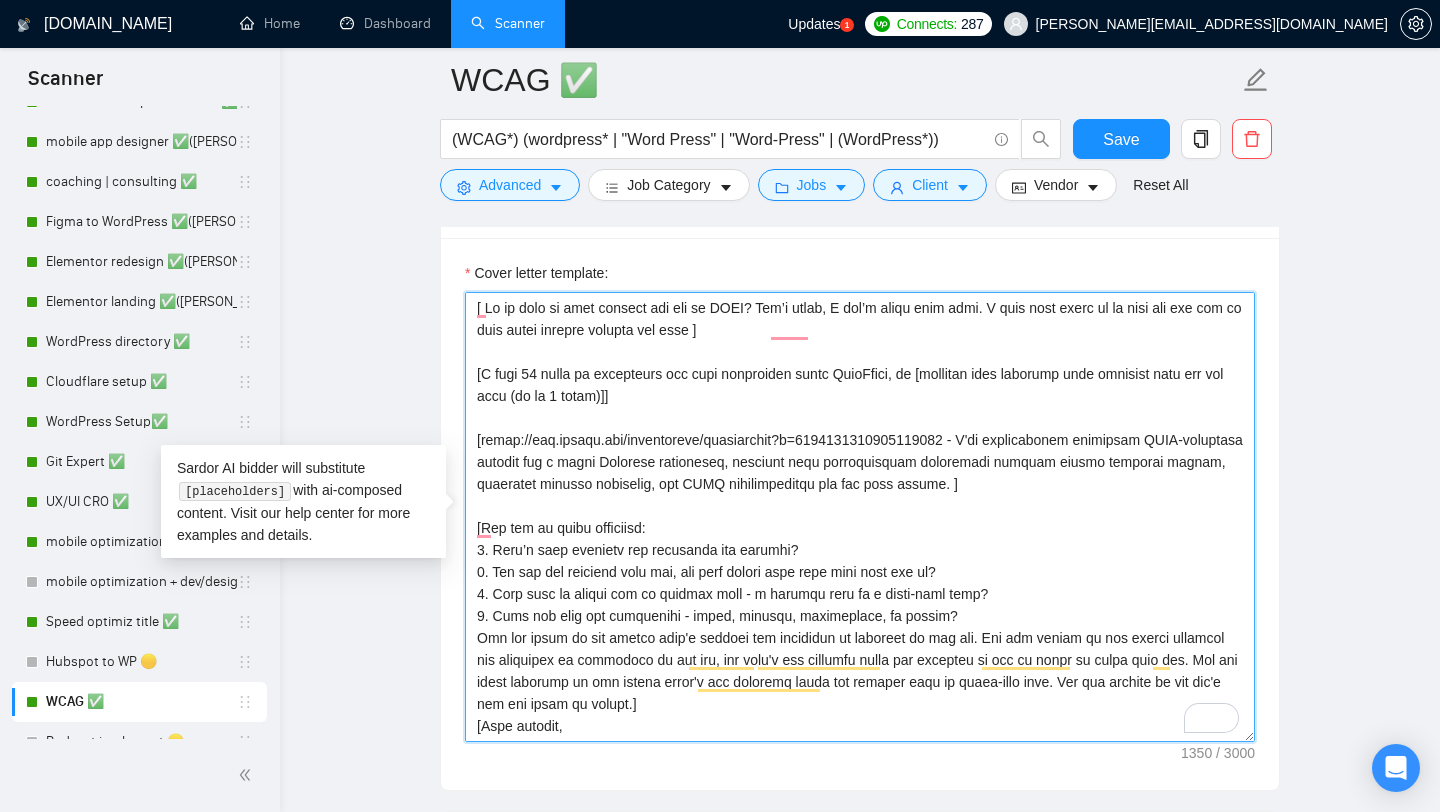 click on "Cover letter template:" at bounding box center (860, 517) 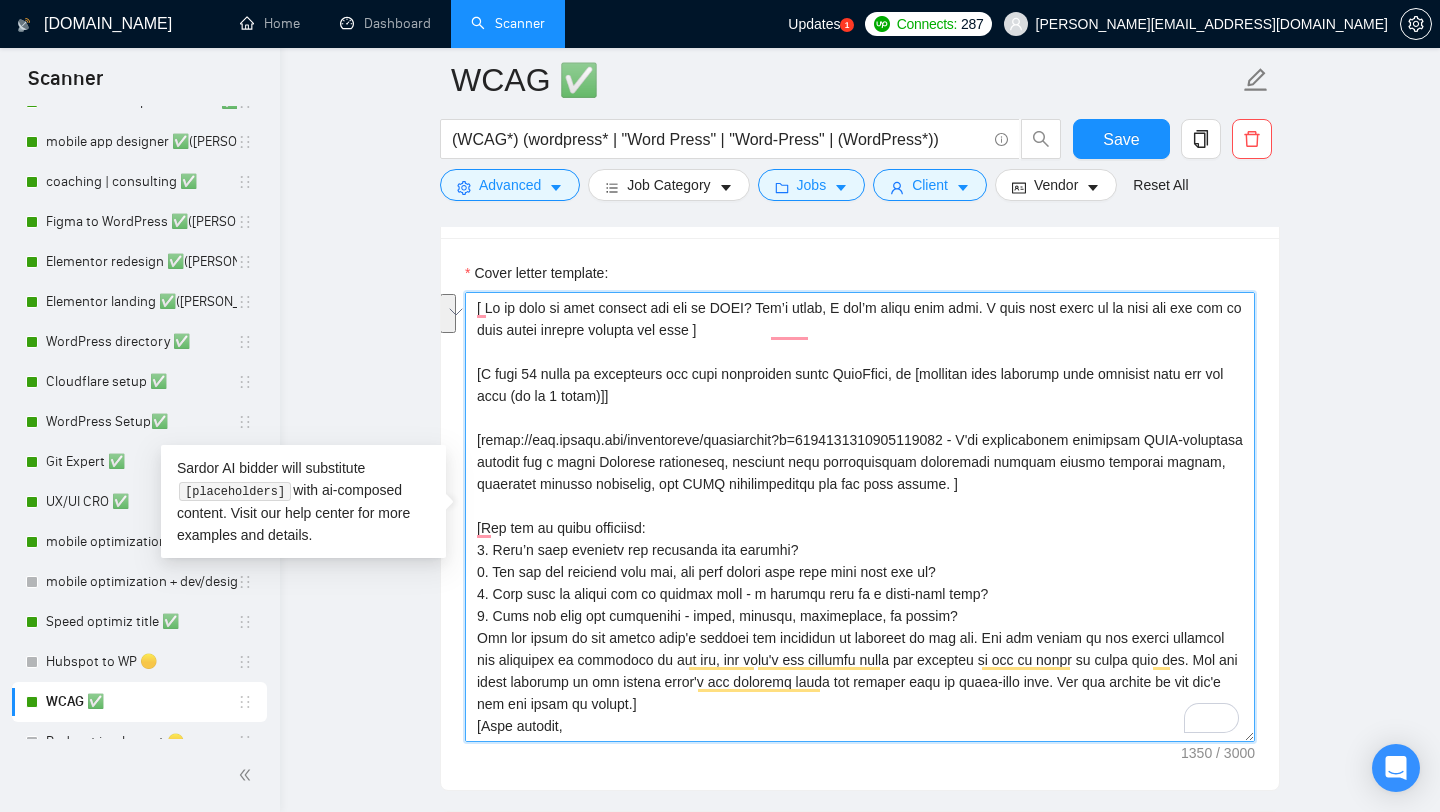 drag, startPoint x: 704, startPoint y: 402, endPoint x: 415, endPoint y: 385, distance: 289.49957 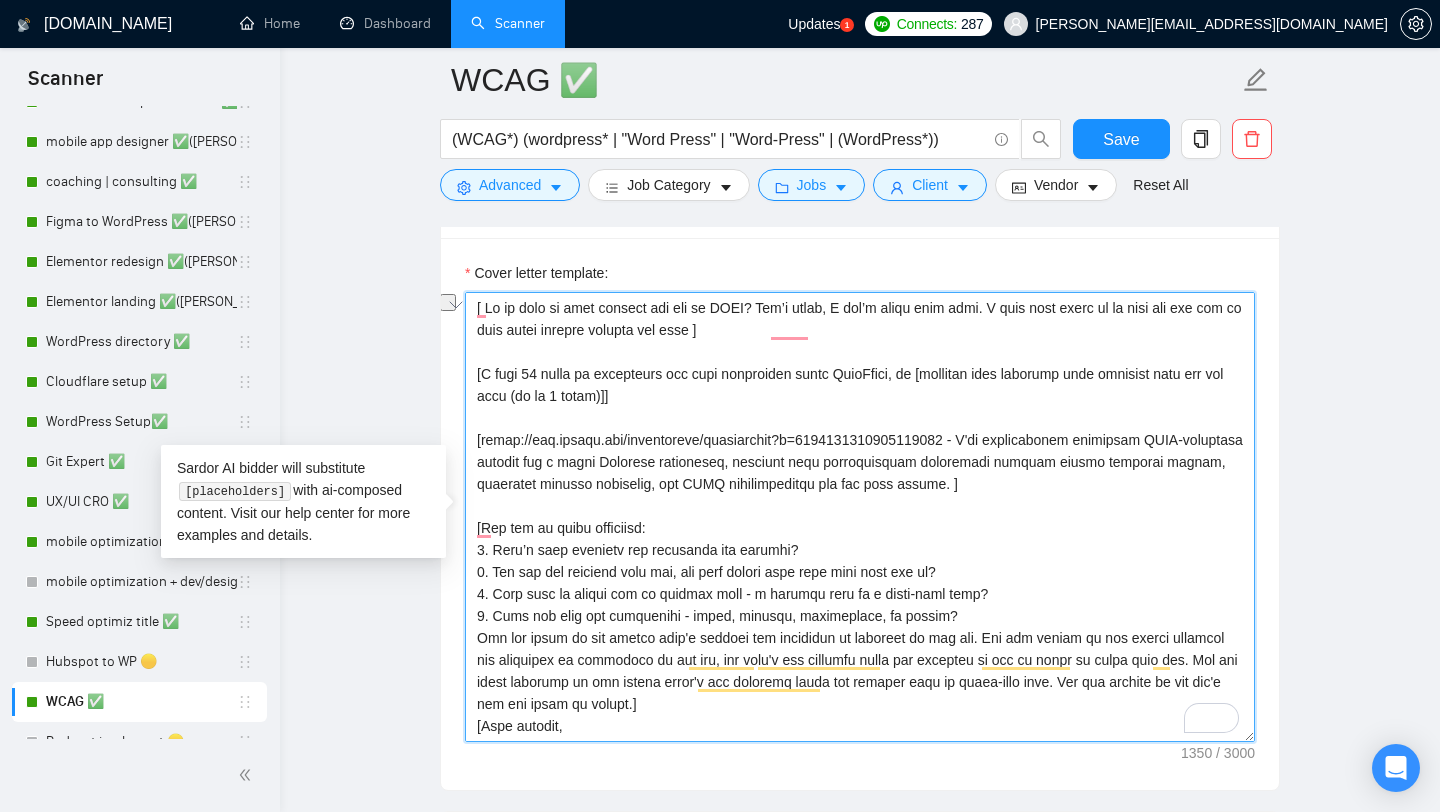 click on "Cover letter template:" at bounding box center [860, 517] 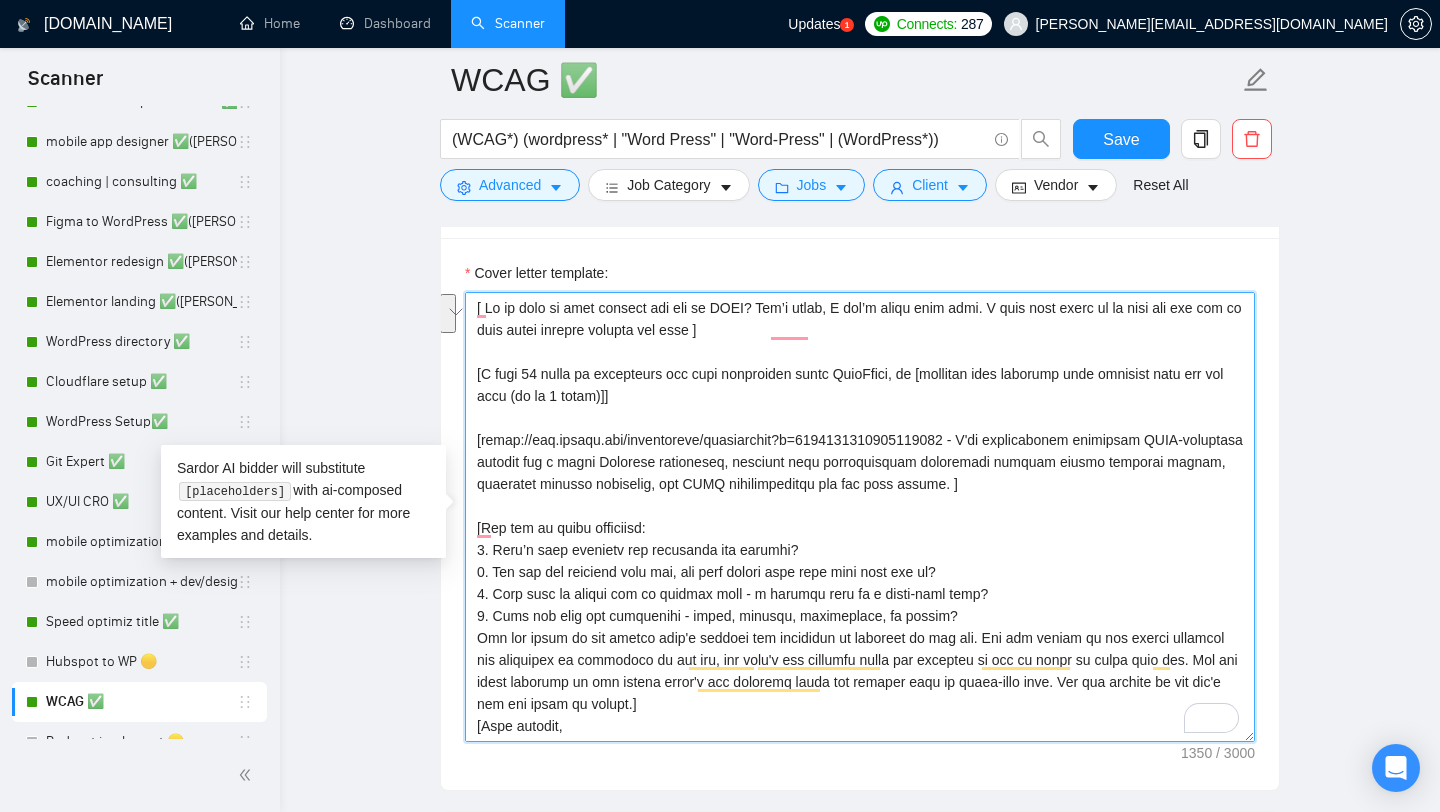 drag, startPoint x: 682, startPoint y: 404, endPoint x: 461, endPoint y: 373, distance: 223.16362 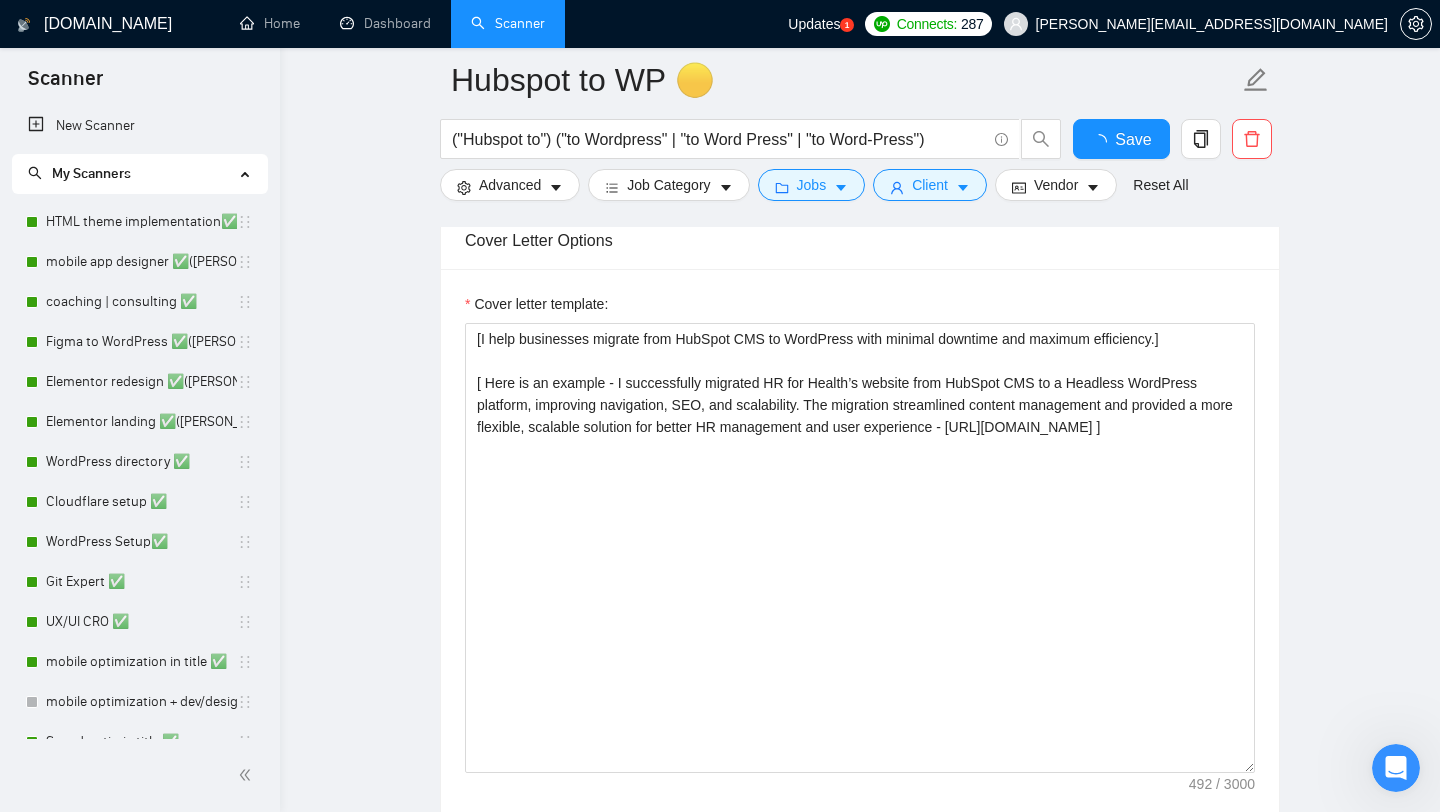 scroll, scrollTop: 0, scrollLeft: 0, axis: both 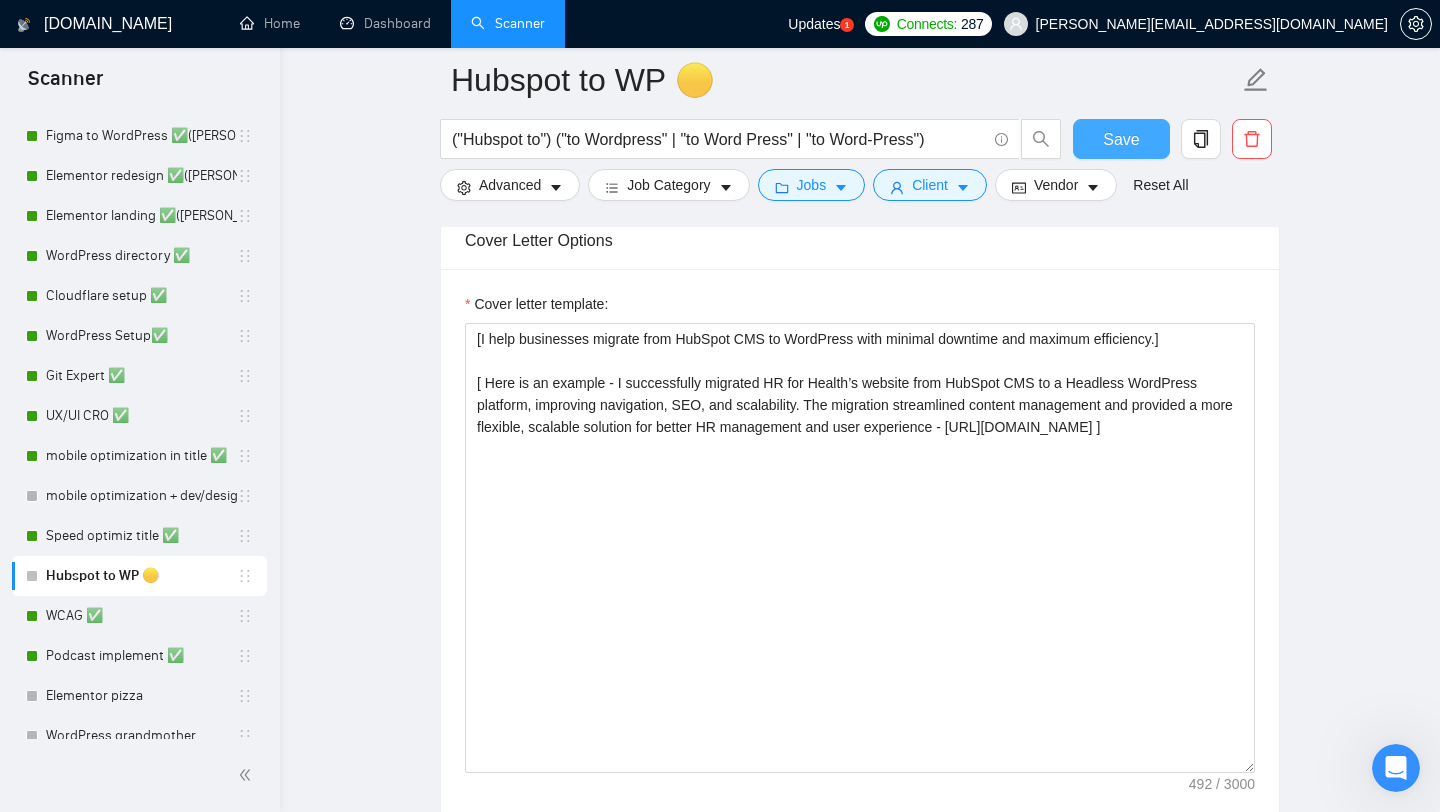 click on "Save" at bounding box center [1121, 139] 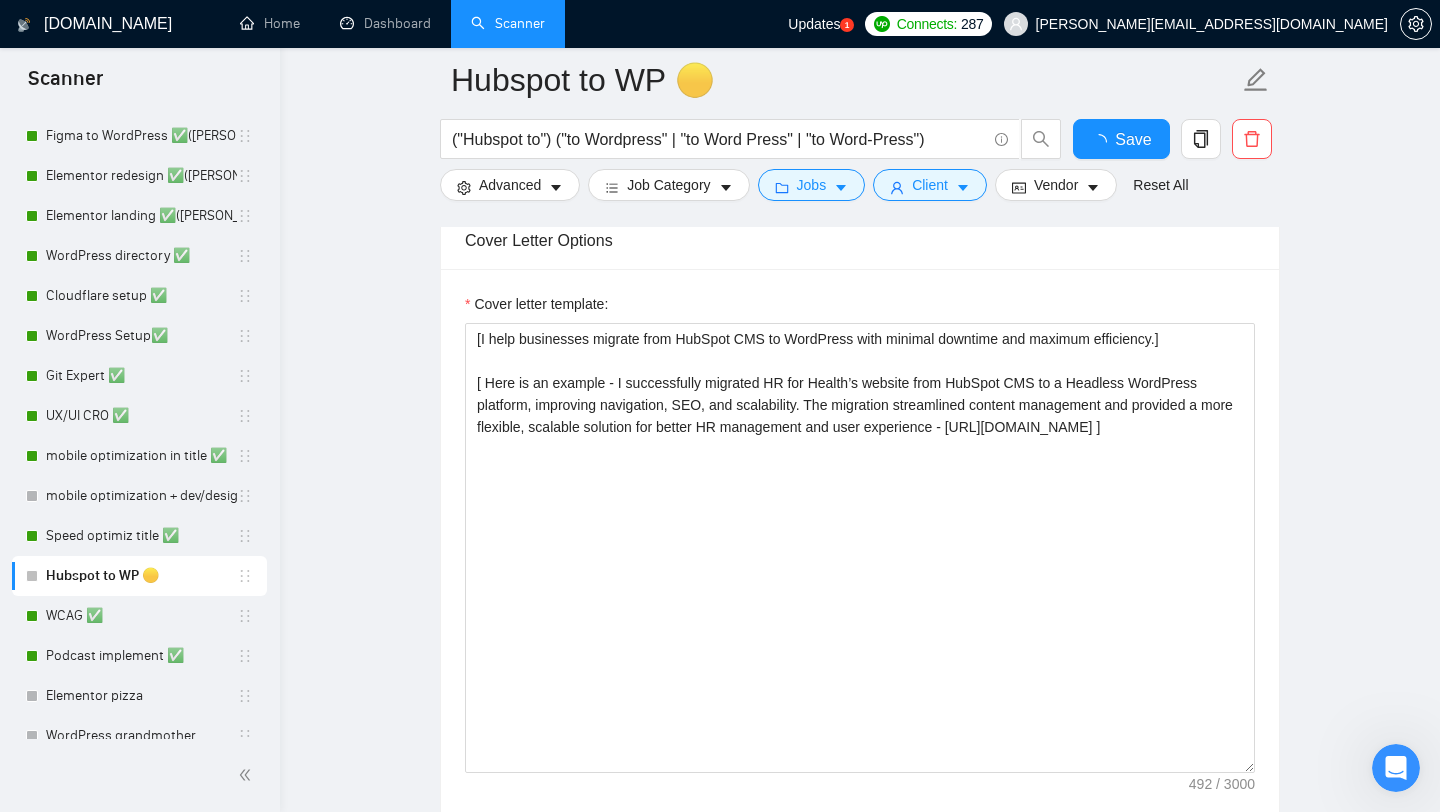 type 